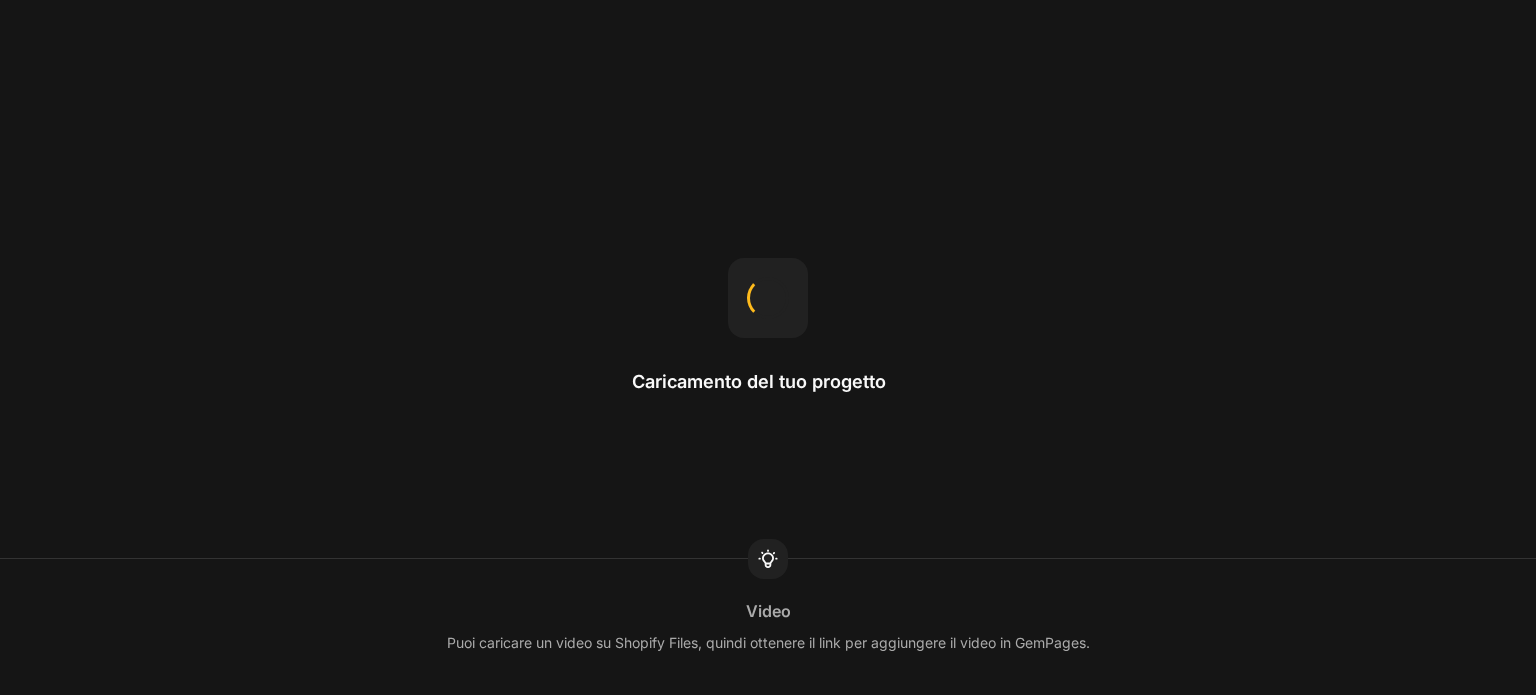 scroll, scrollTop: 0, scrollLeft: 0, axis: both 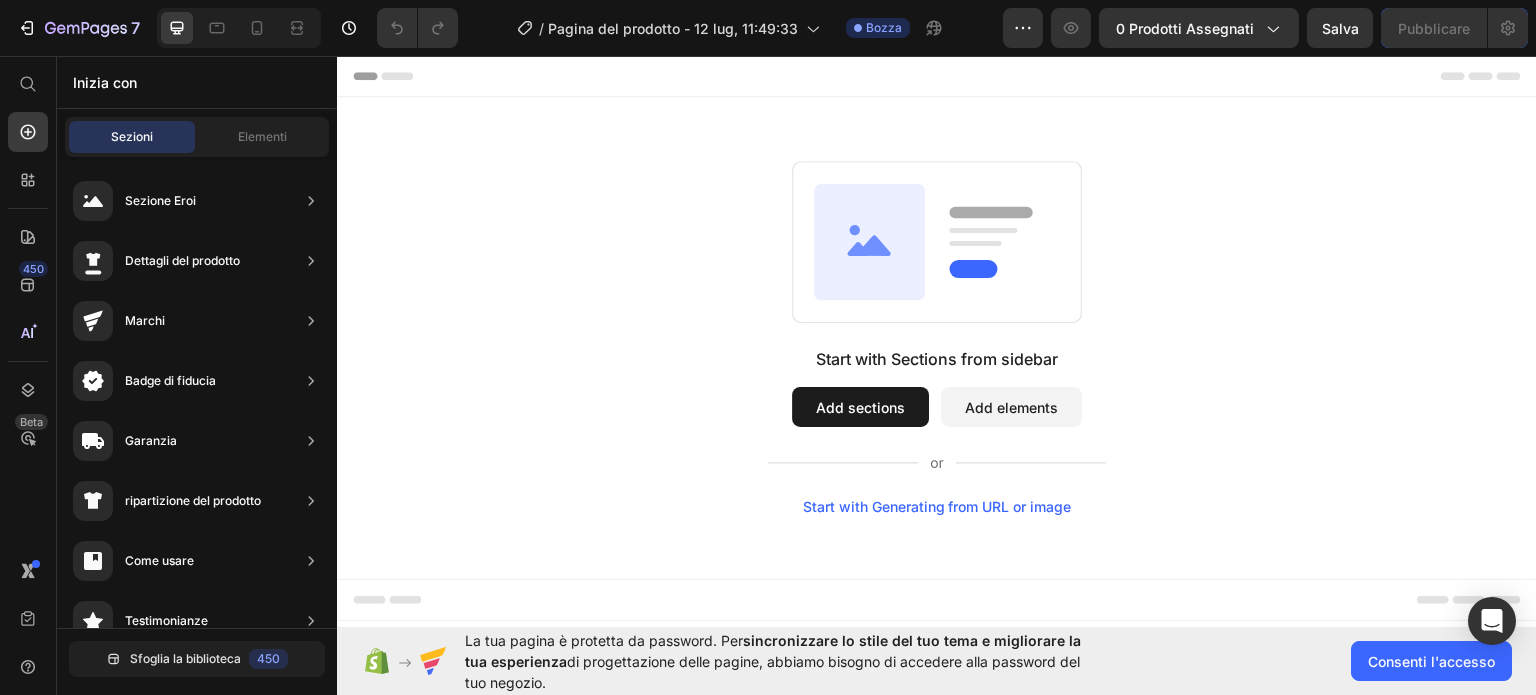 click on "Add sections" at bounding box center (860, 406) 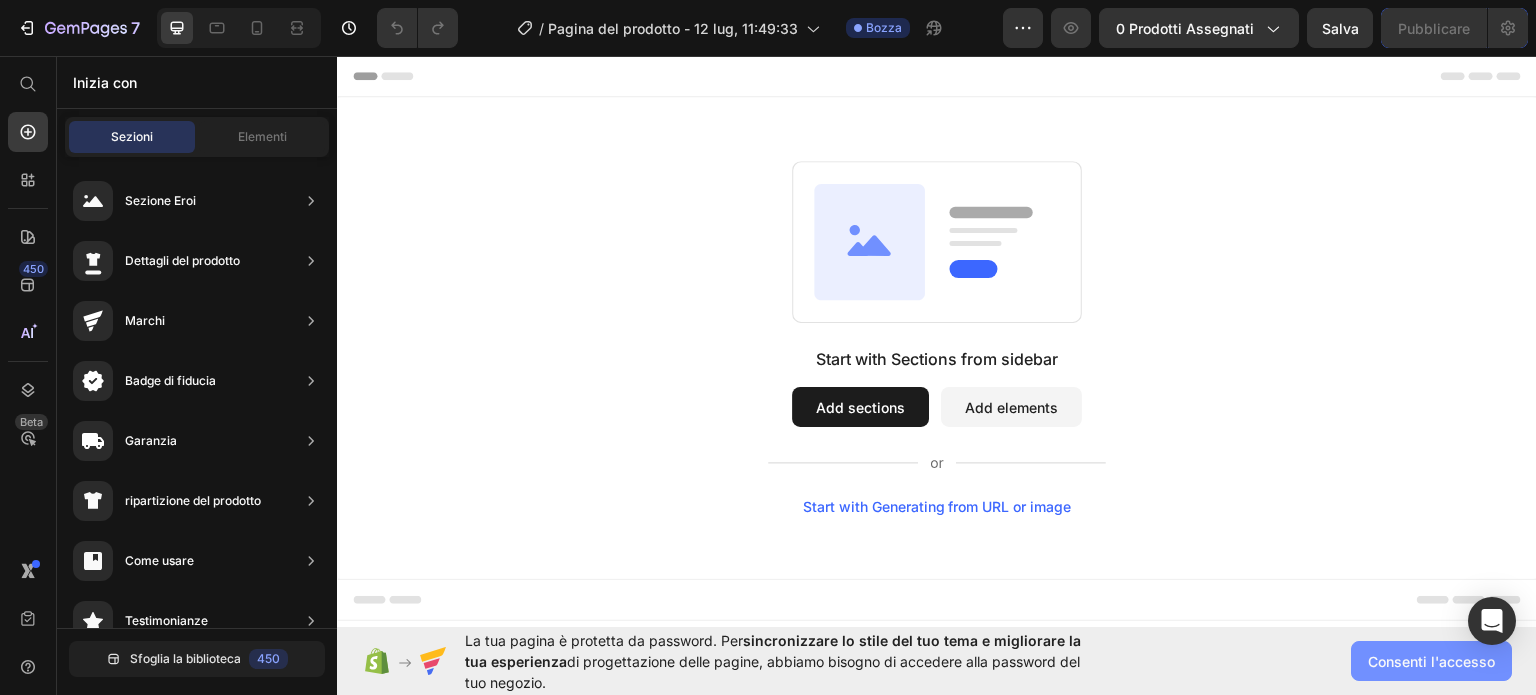 click on "Consenti l'accesso" at bounding box center [1431, 661] 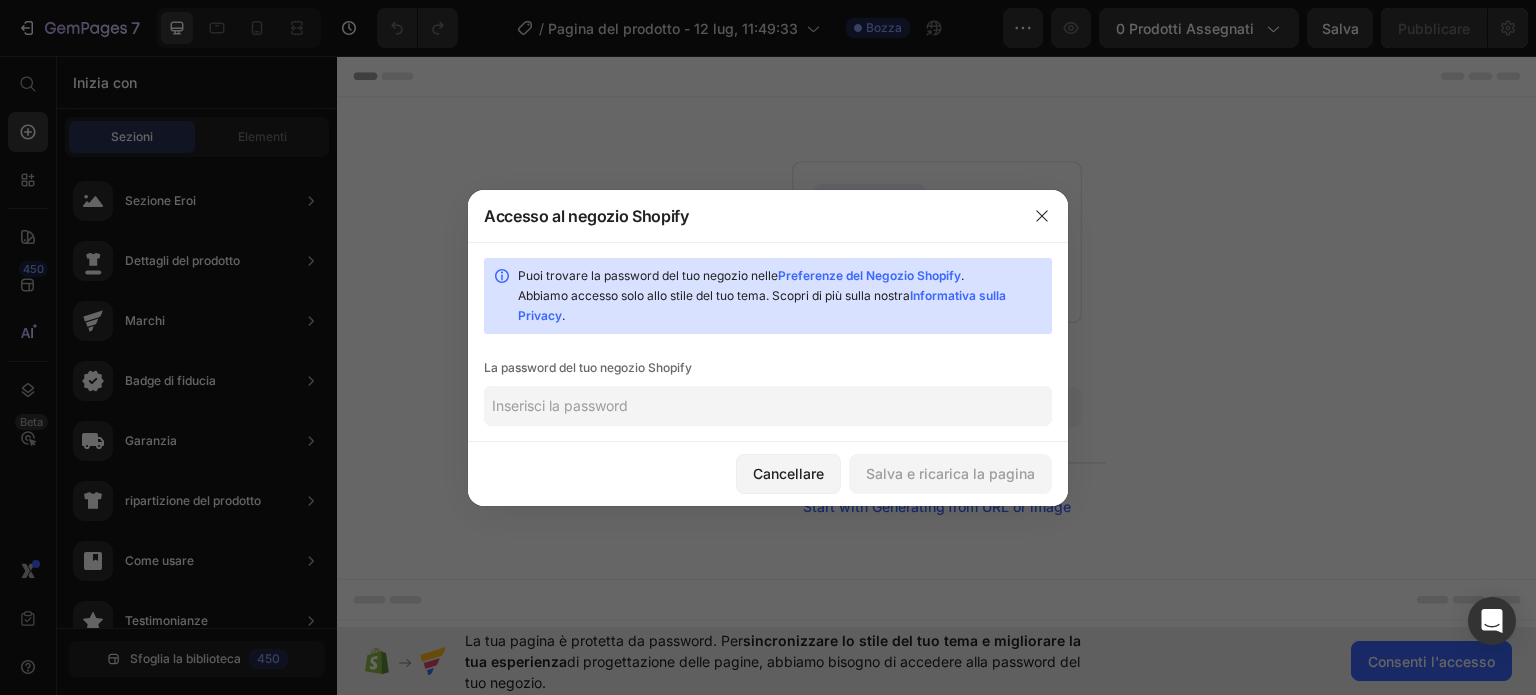 click 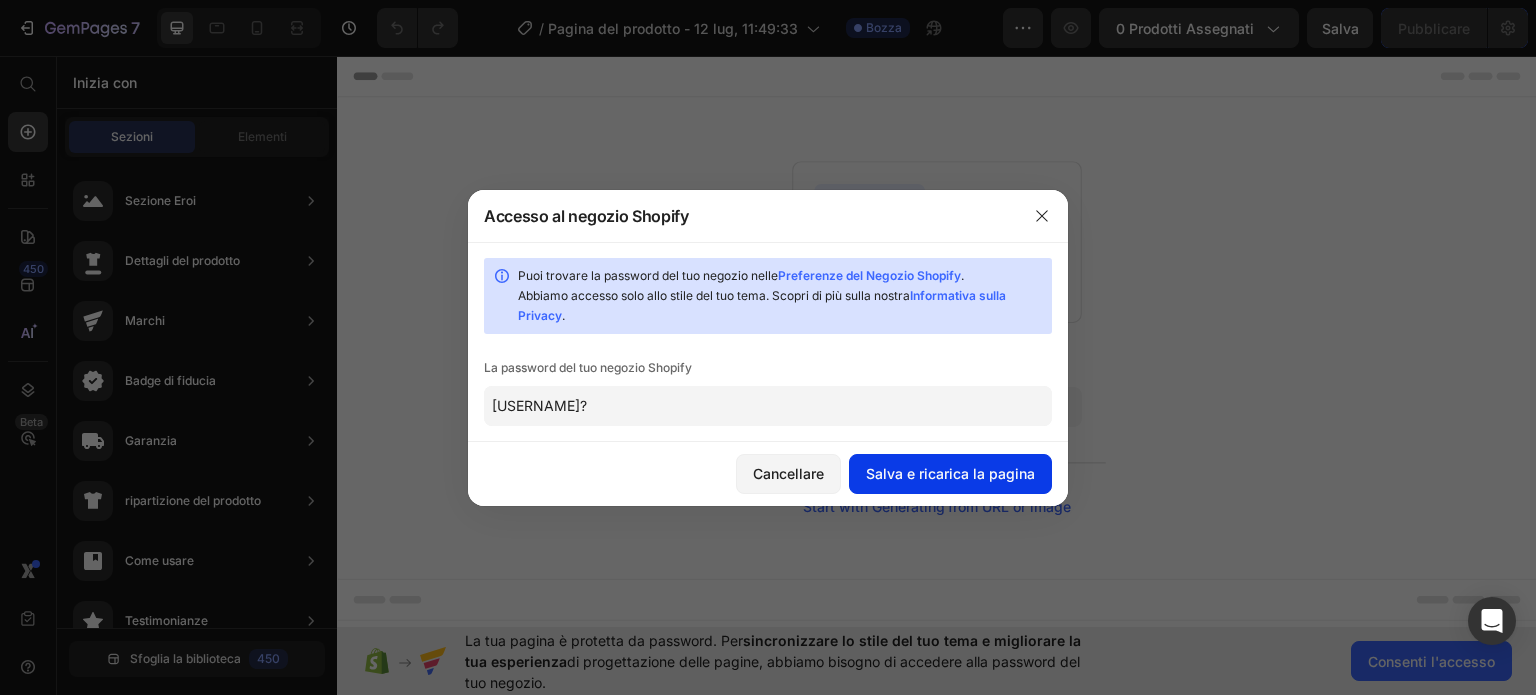 click on "Salva e ricarica la pagina" at bounding box center (950, 473) 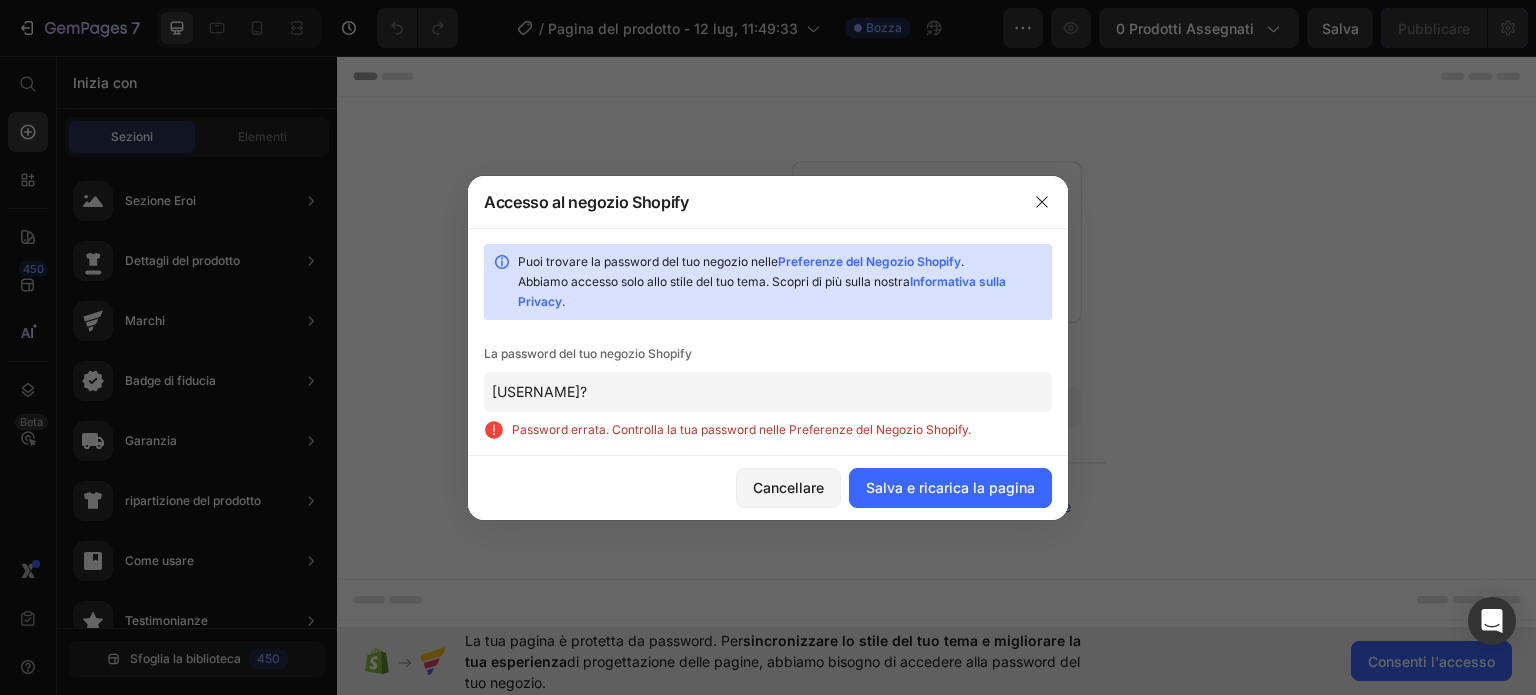 click on "Puoi trovare la password del tuo negozio nelle Preferenze del Negozio Shopify. Abbiamo accesso solo allo stile del tuo tema. Scopri di più sulla nostra Informativa sulla Privacy. La password del tuo negozio Shopify [USERNAME]? Password errata. Controlla la tua password nelle Preferenze del Negozio Shopify." 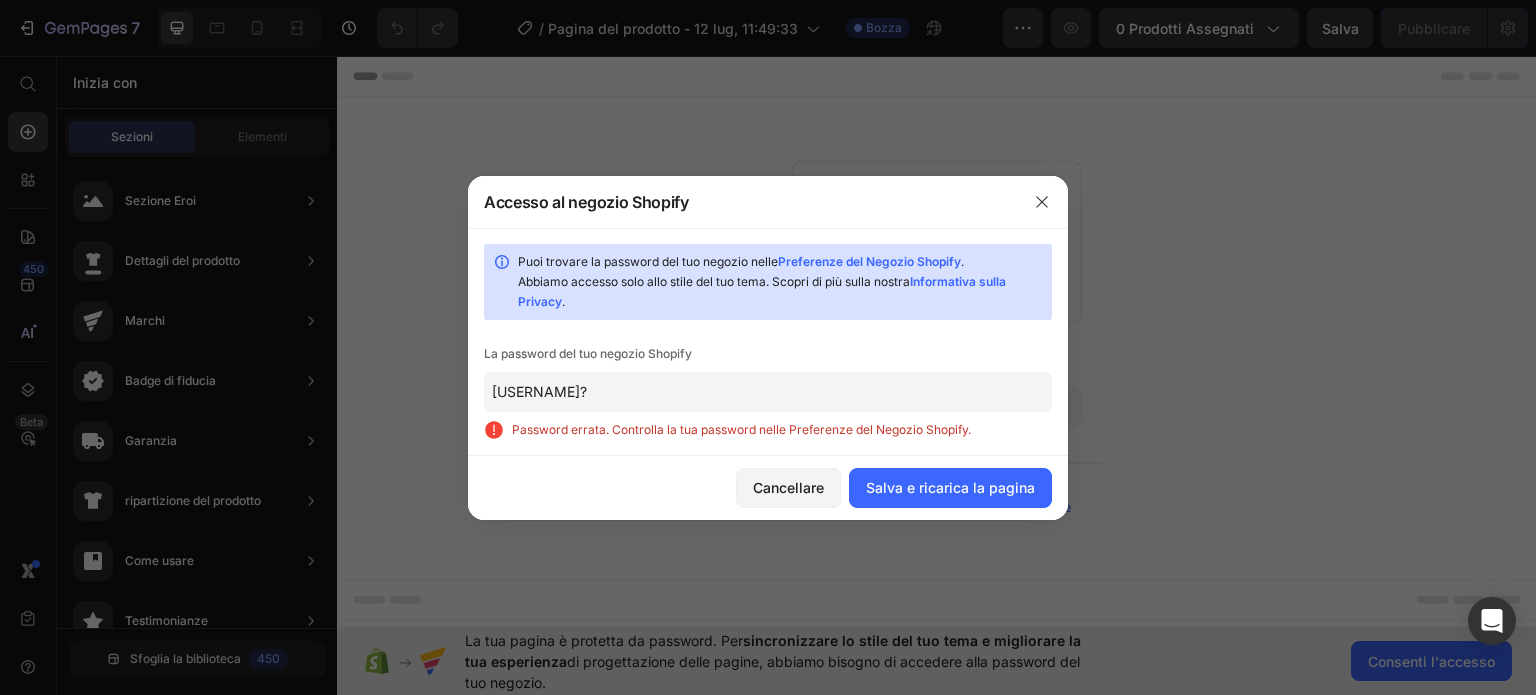 click on "[USERNAME]?" 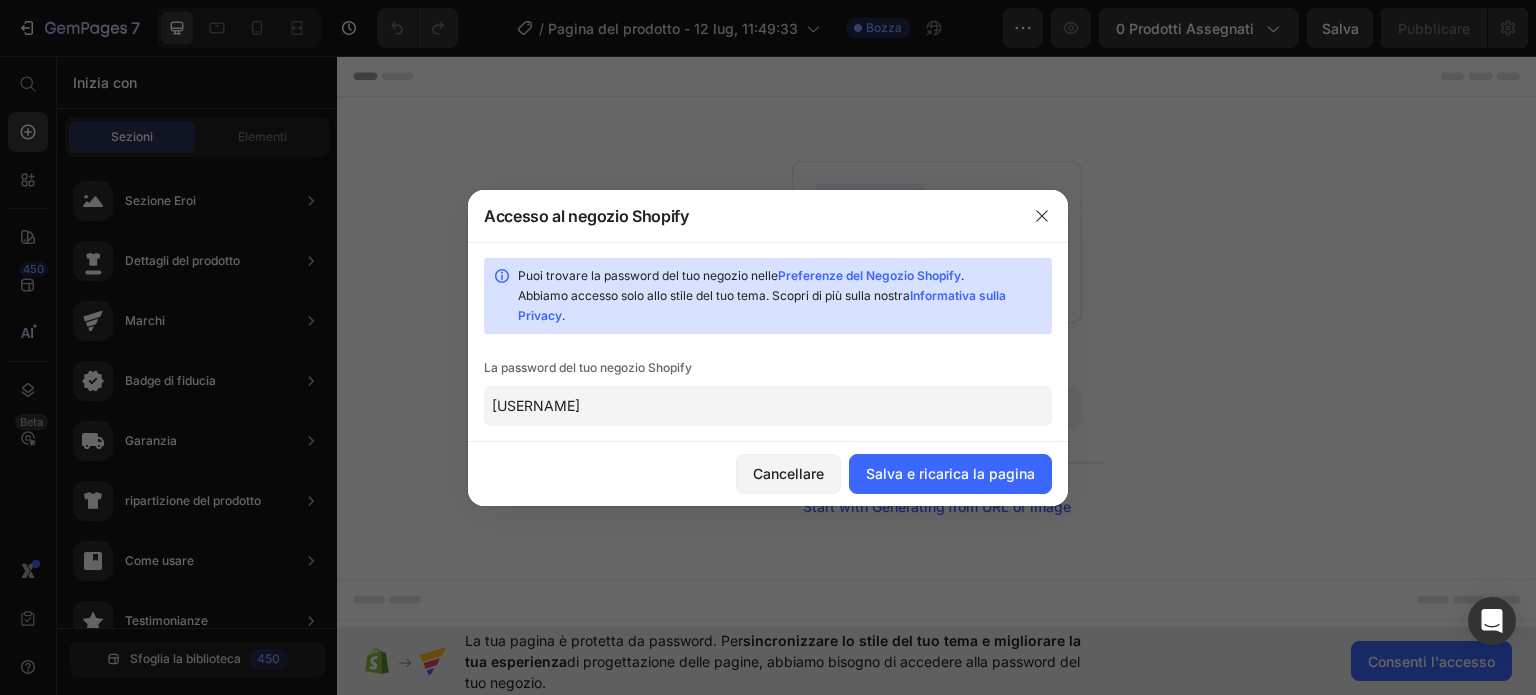 type on "[USERNAME]" 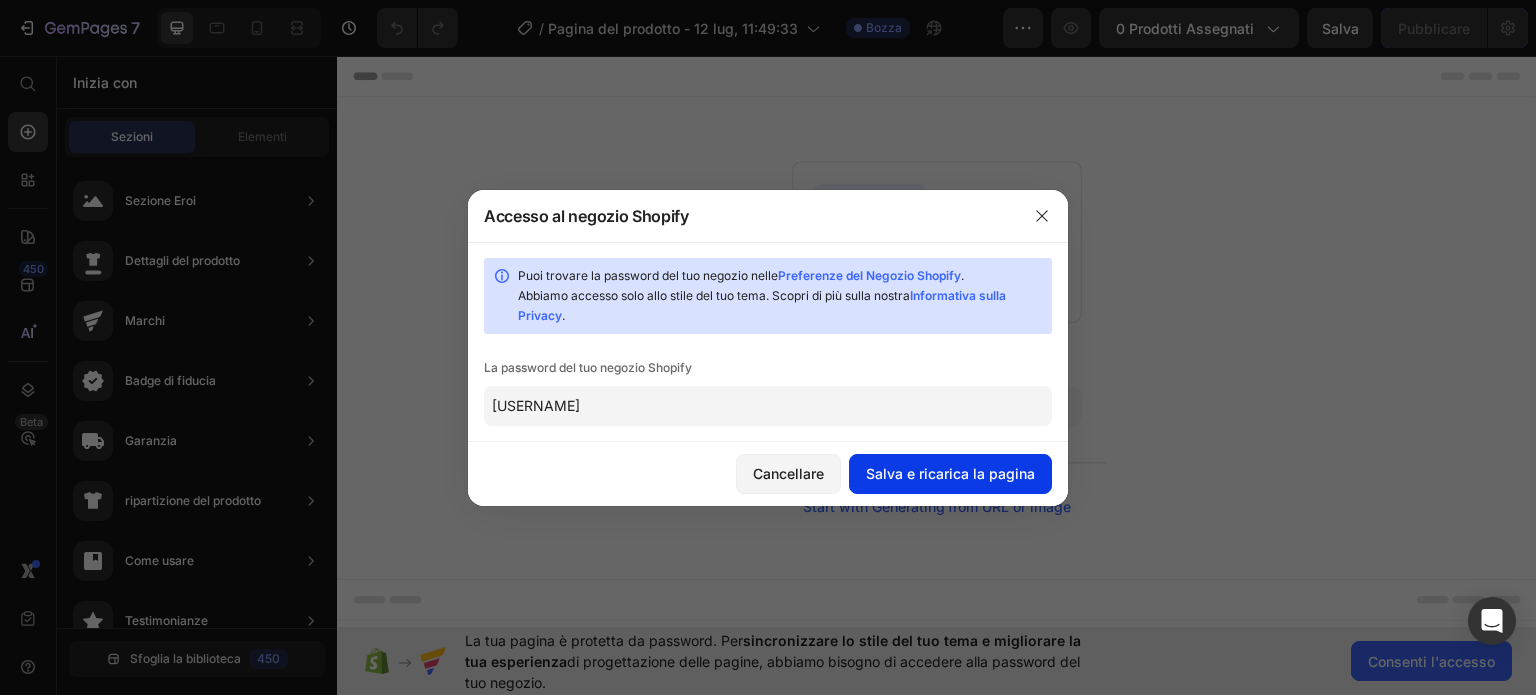 click on "Salva e ricarica la pagina" at bounding box center (950, 473) 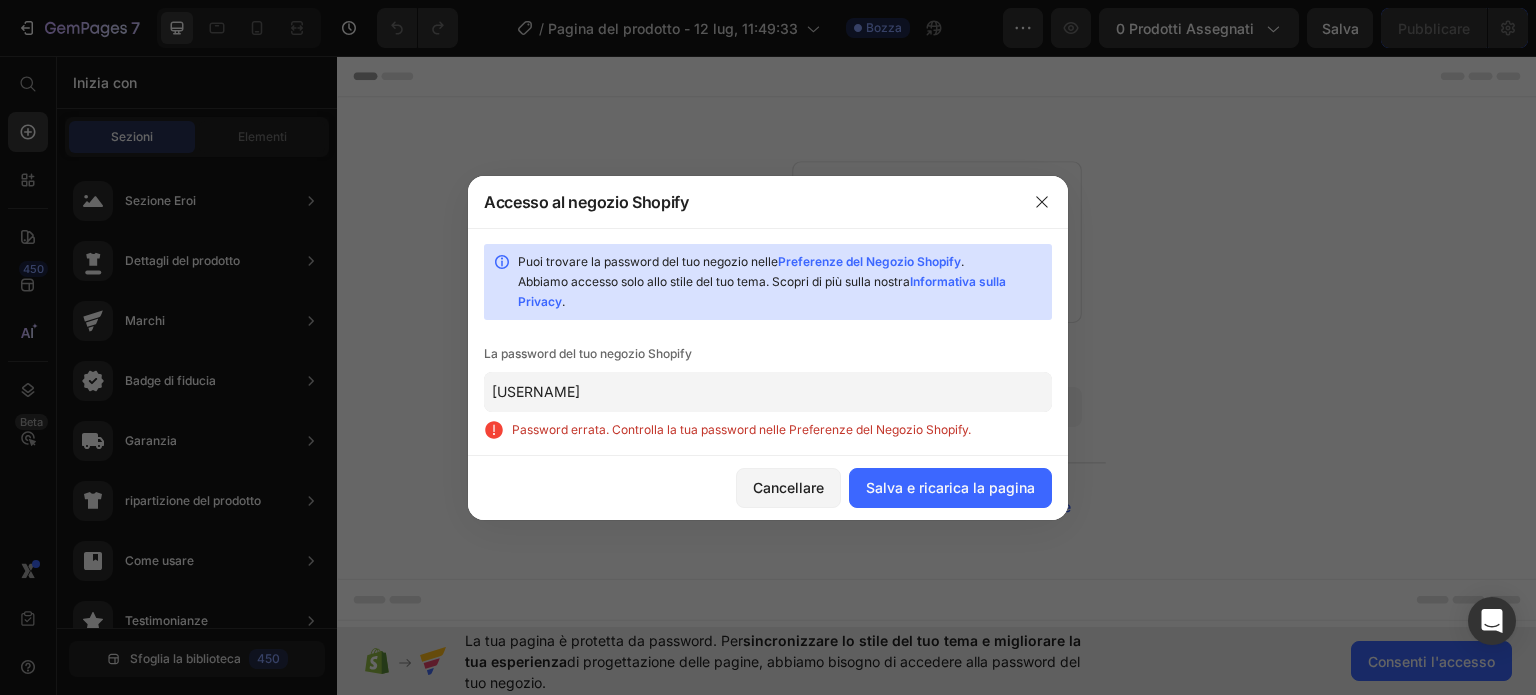 click on "[USERNAME]" 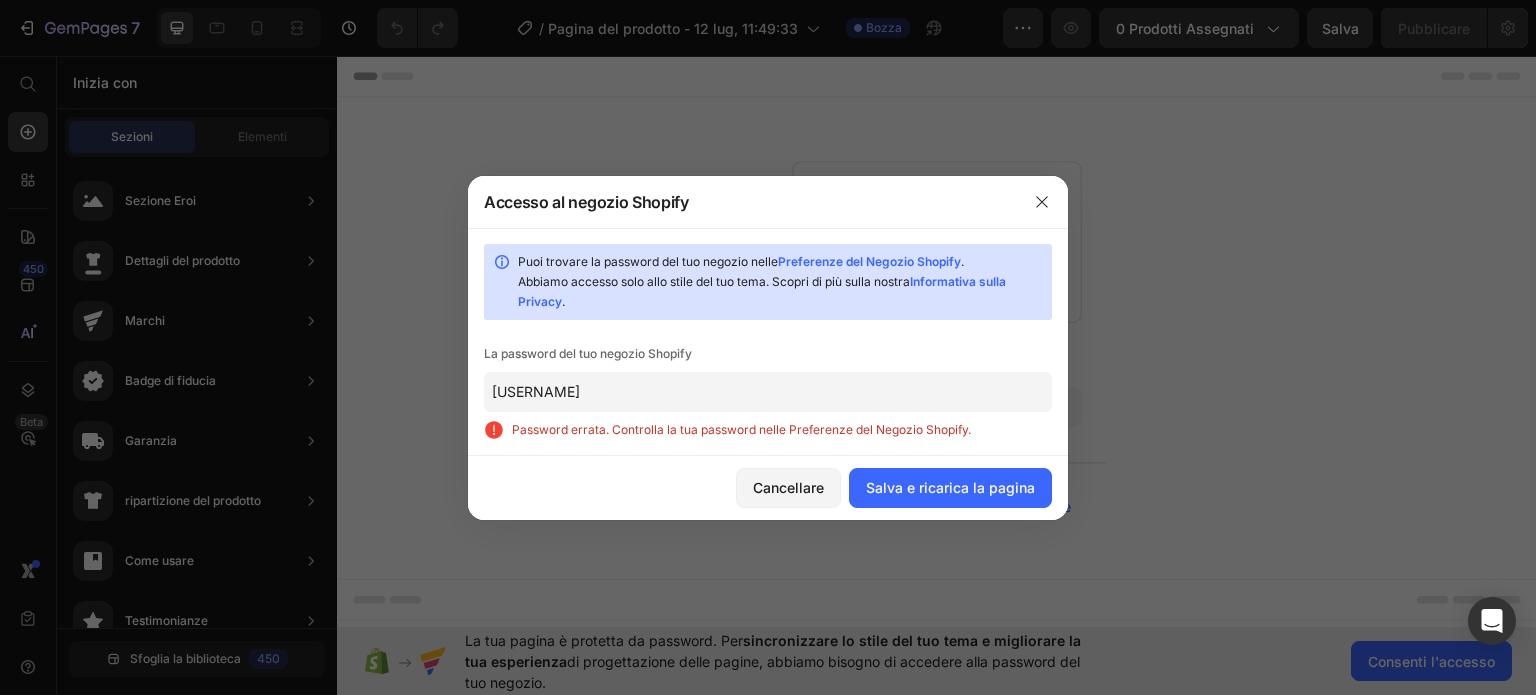 click on "Puoi trovare la password del tuo negozio nelle Preferenze del Negozio Shopify. Abbiamo accesso solo allo stile del tuo tema. Scopri di più sulla nostra Informativa sulla Privacy. La password del tuo negozio Shopify [USERNAME] Password errata. Controlla la tua password nelle Preferenze del Negozio Shopify." 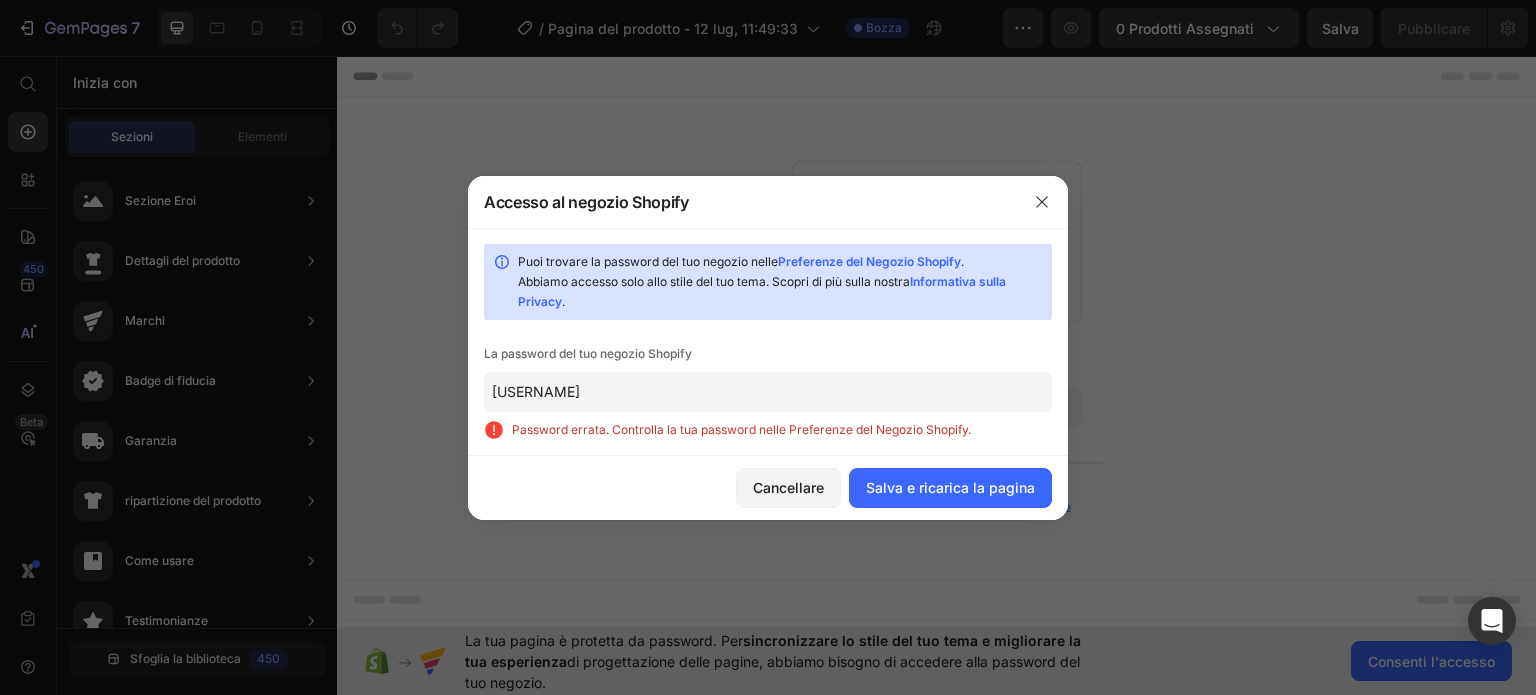 click on "[USERNAME]" 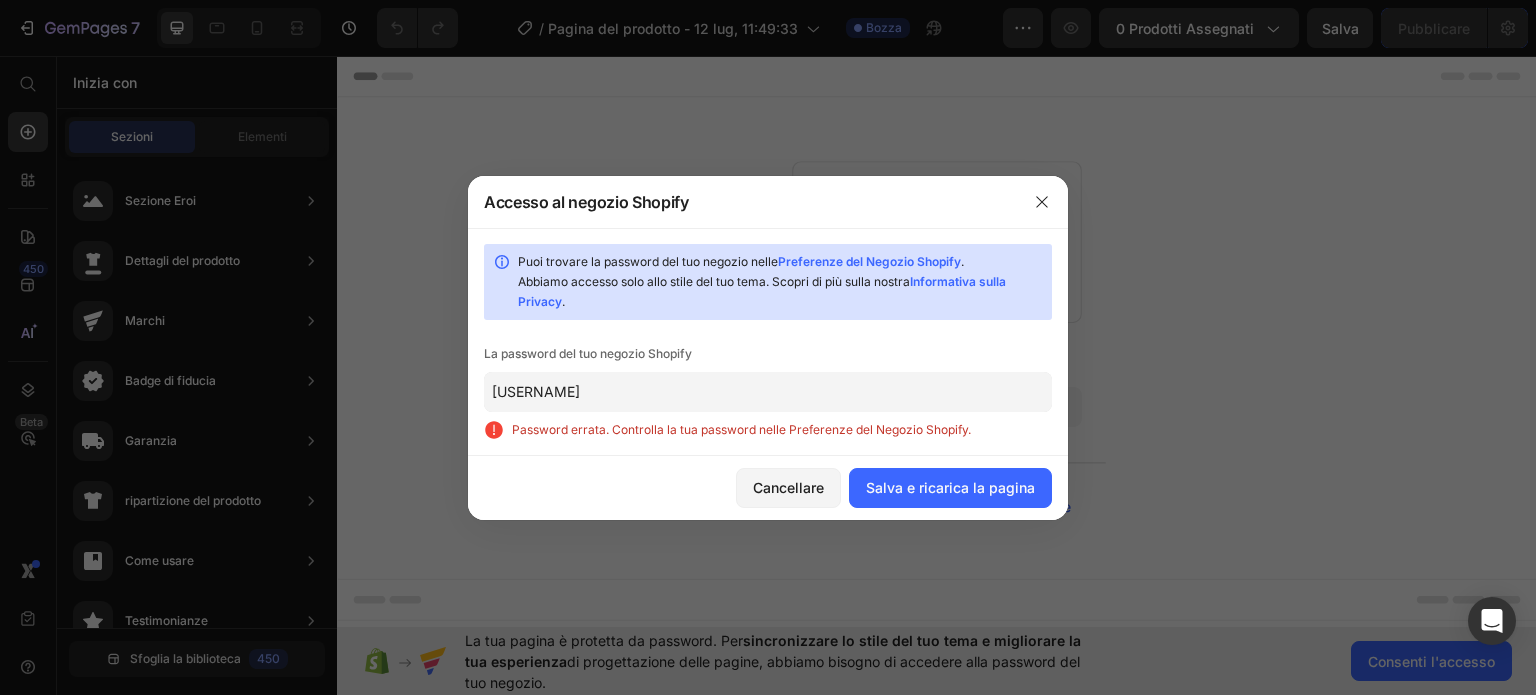 click on "[USERNAME]" 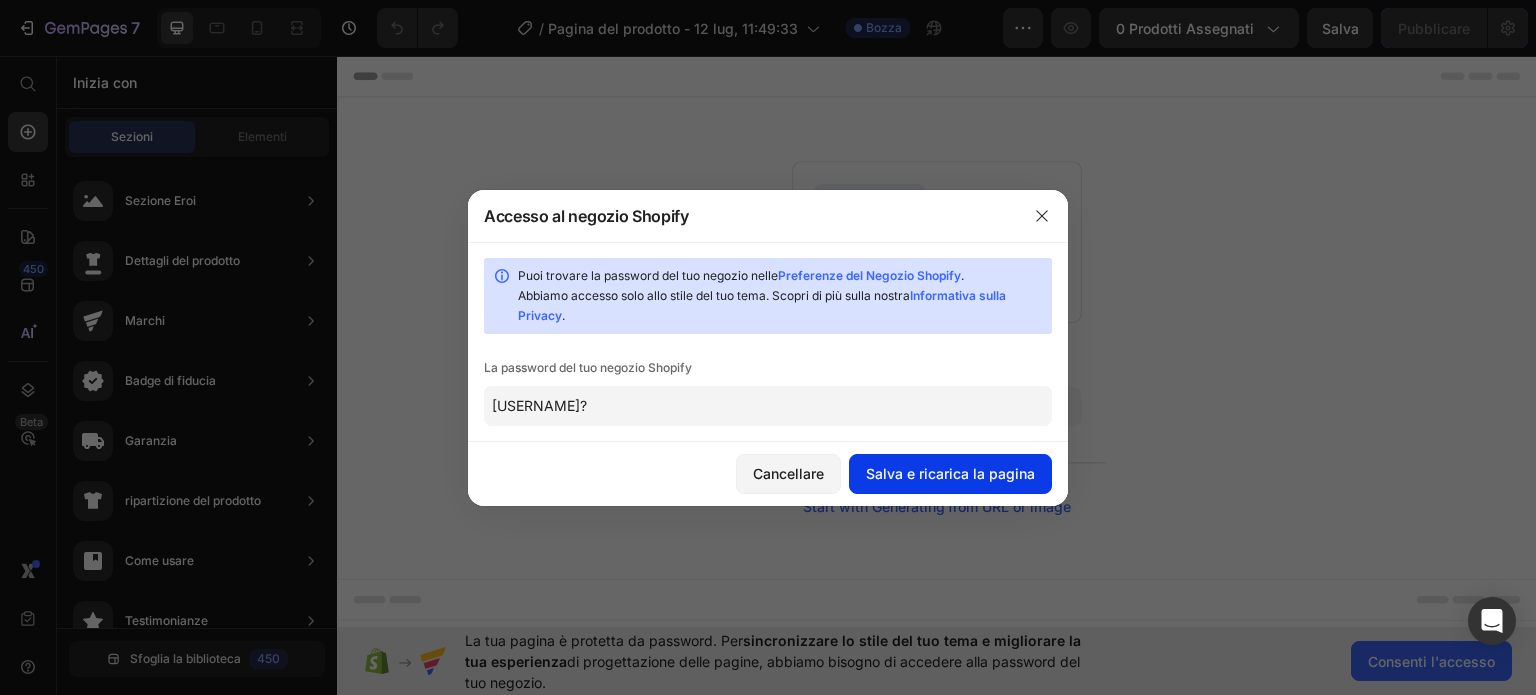 click on "Salva e ricarica la pagina" at bounding box center (950, 473) 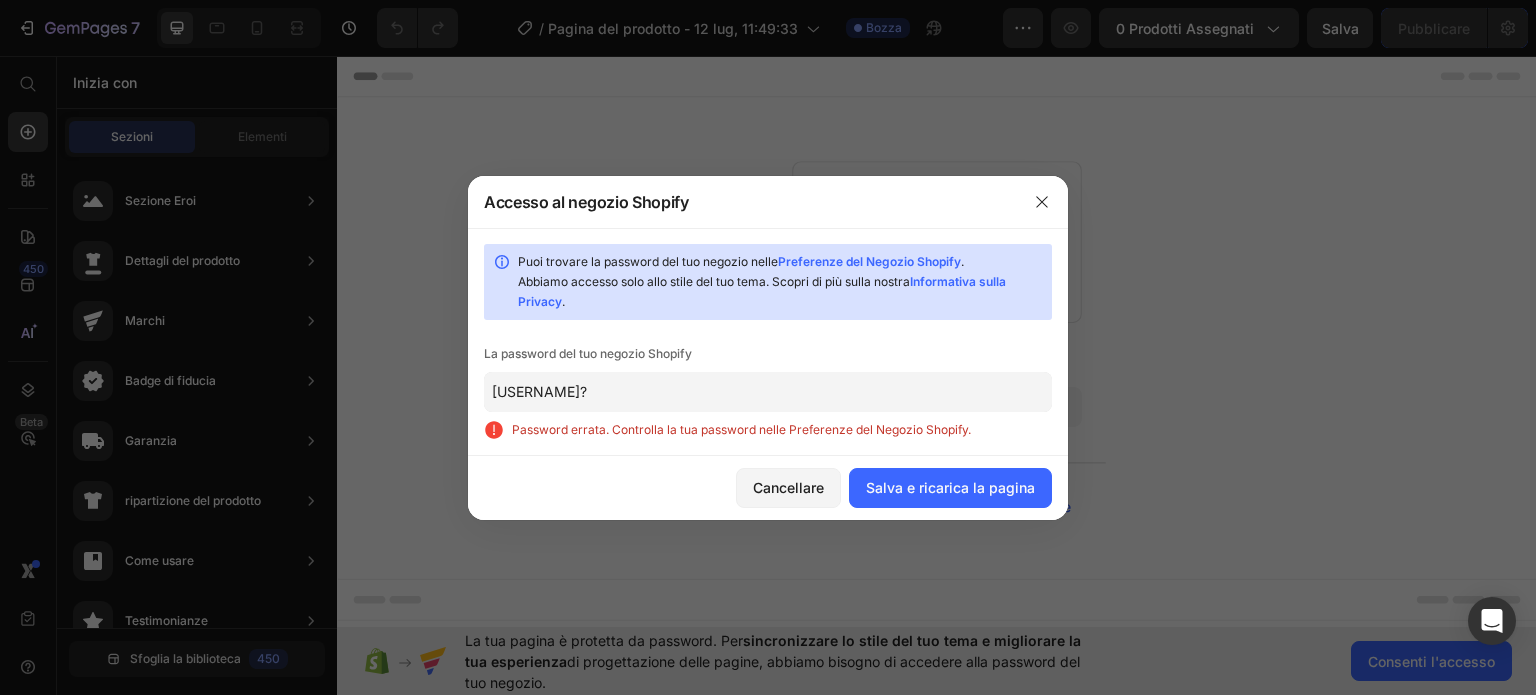 click on "[USERNAME]?" 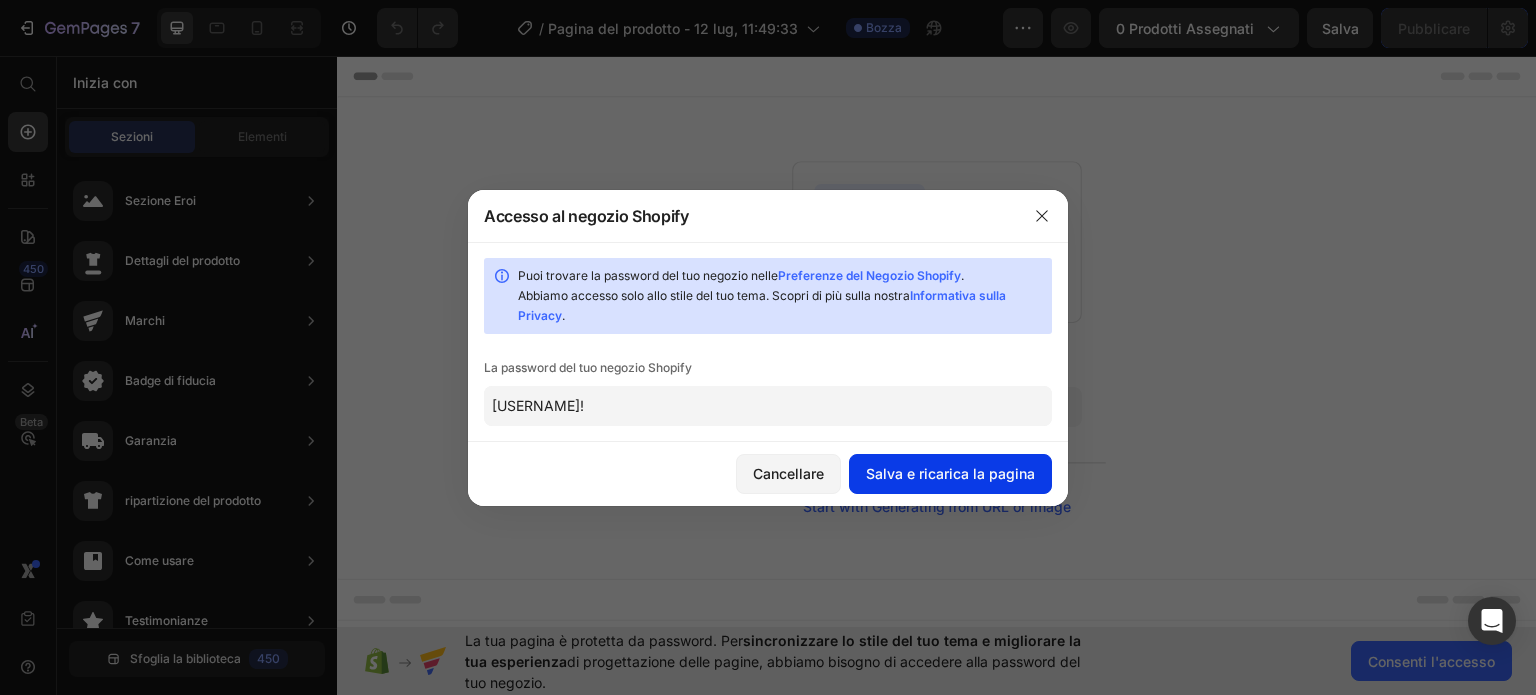 type on "[USERNAME]!" 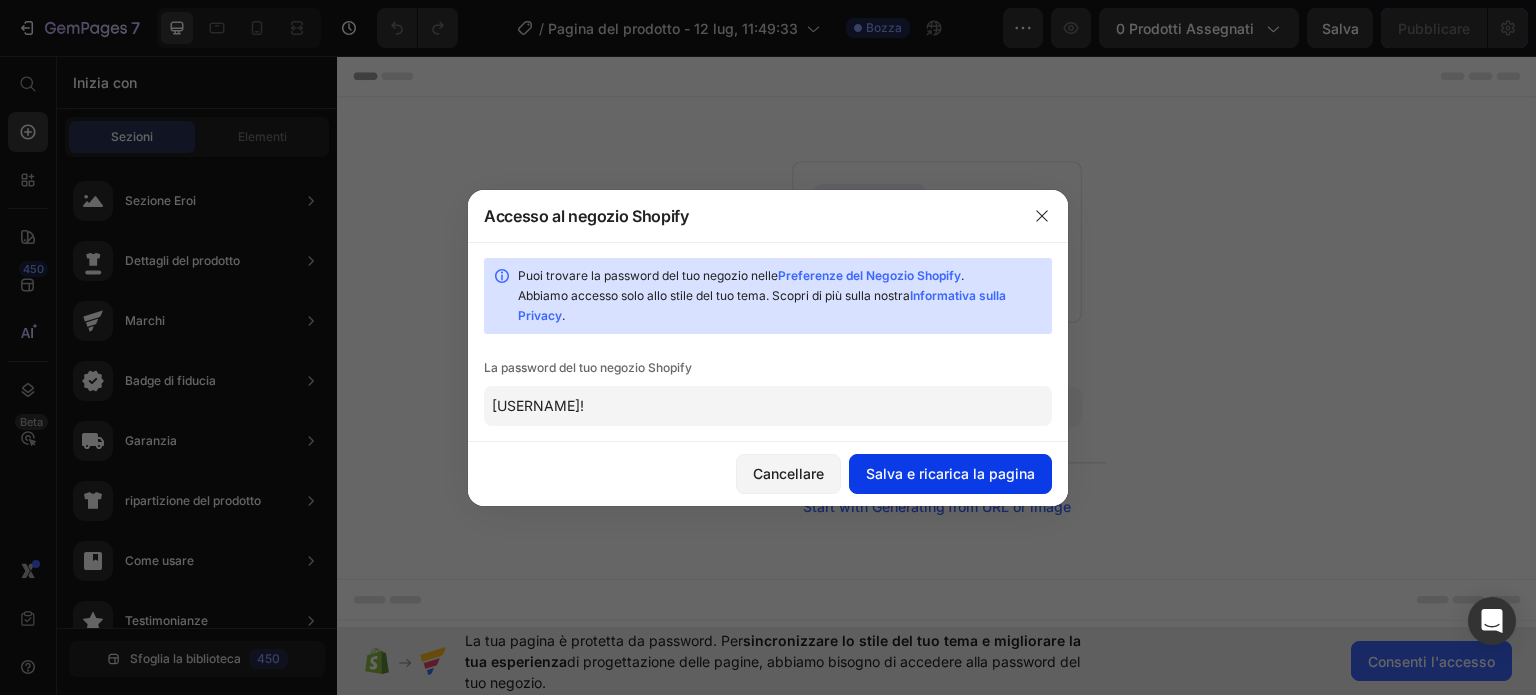 click on "Salva e ricarica la pagina" at bounding box center (950, 473) 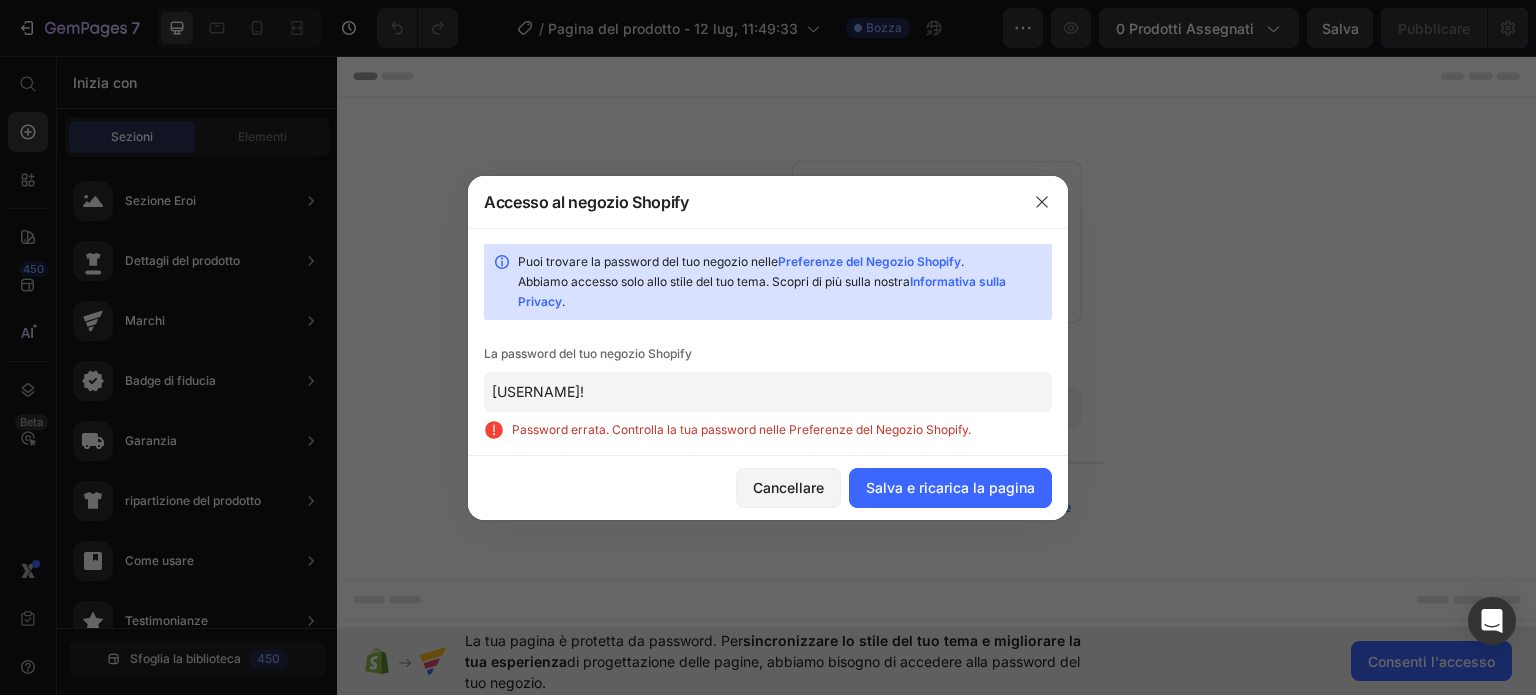 click on "[USERNAME]!" 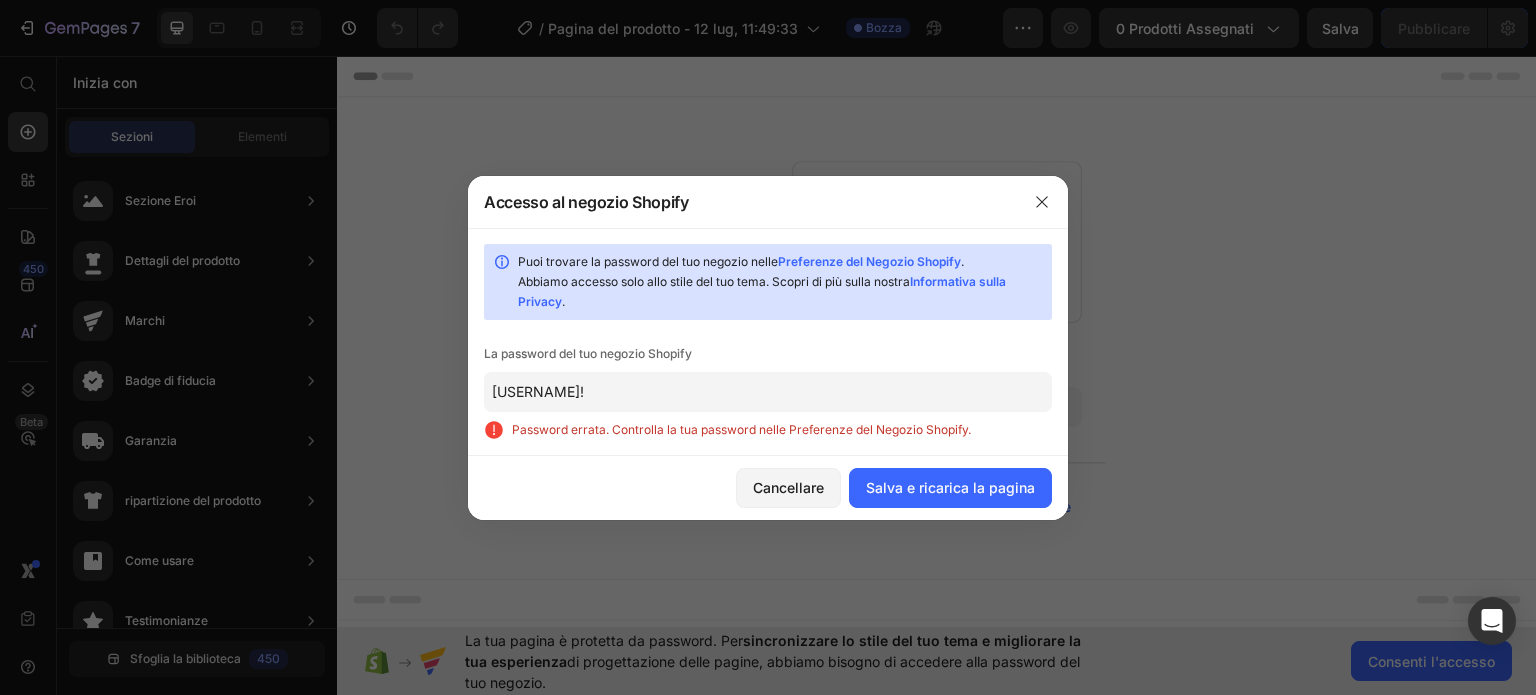 click on "Preferenze del Negozio Shopify" at bounding box center (869, 261) 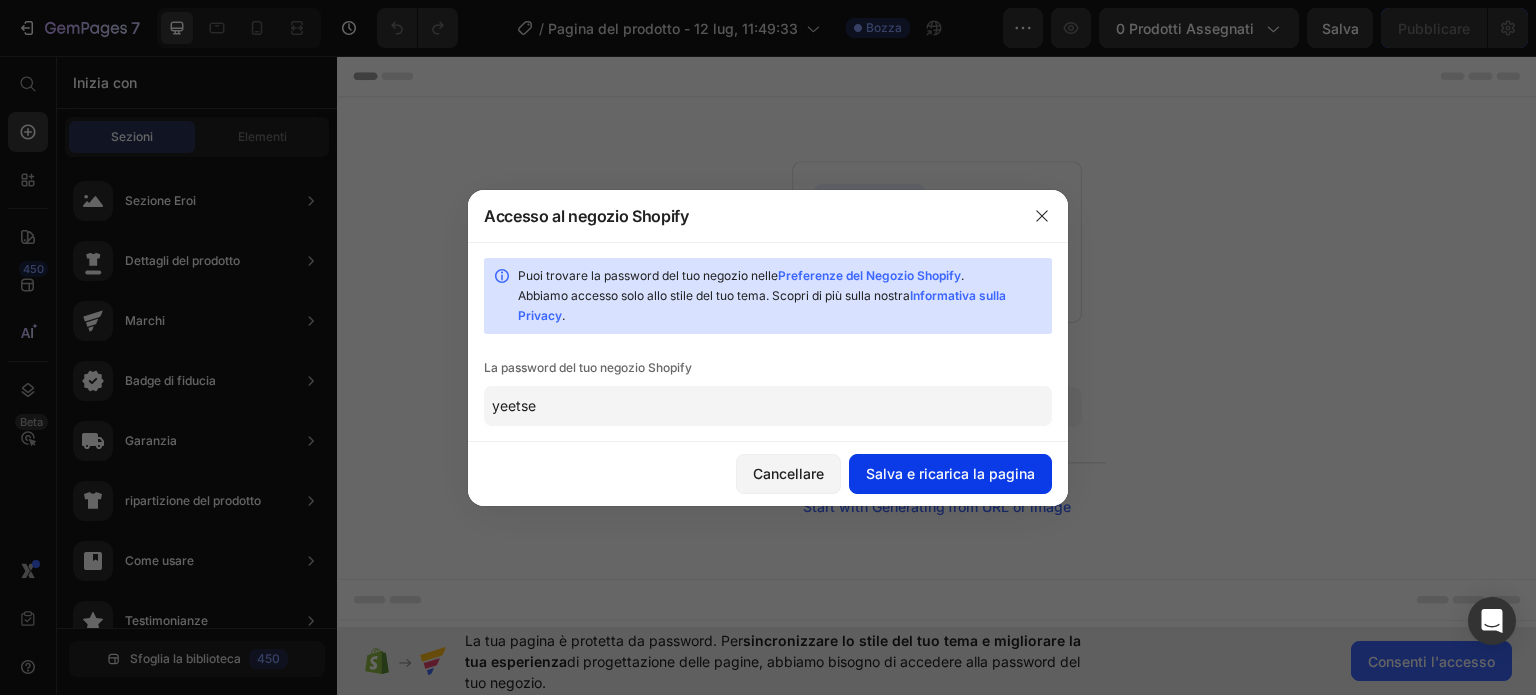 type on "yeetse" 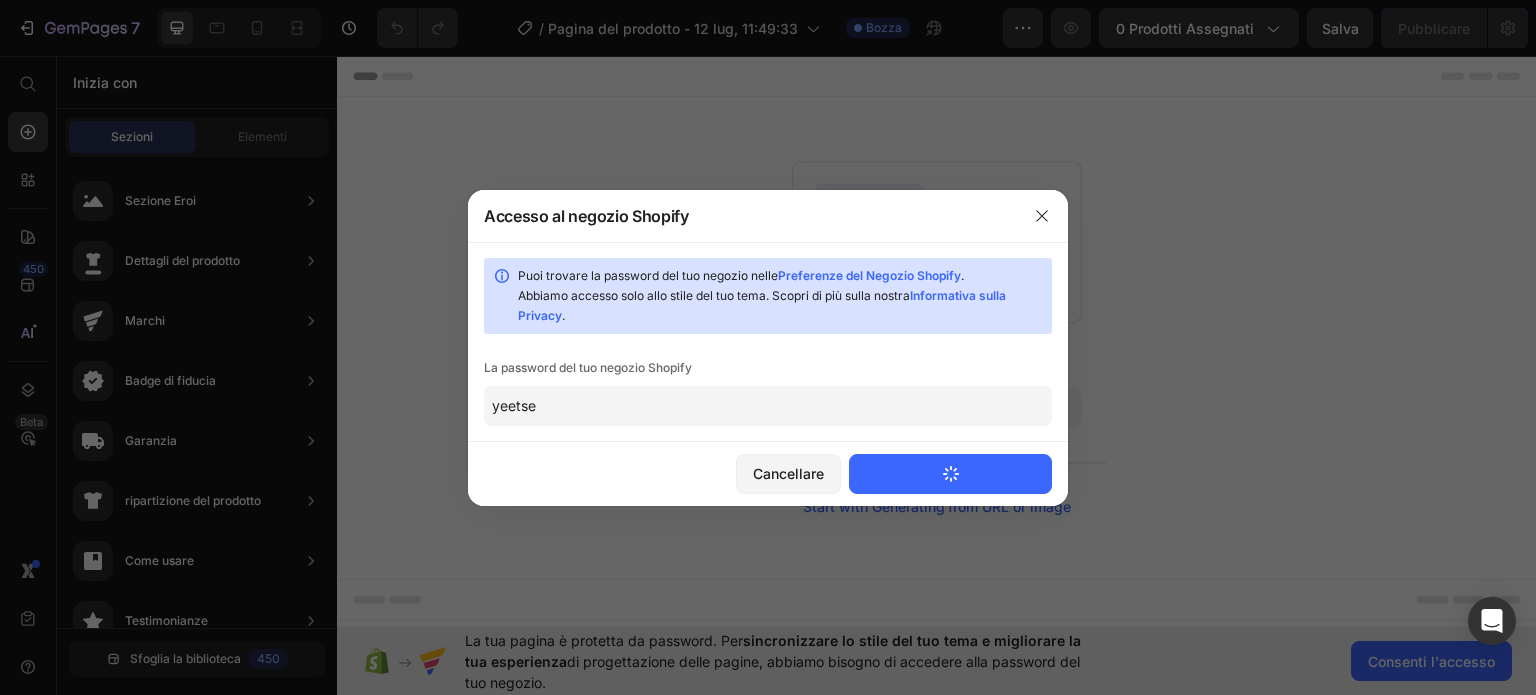 type 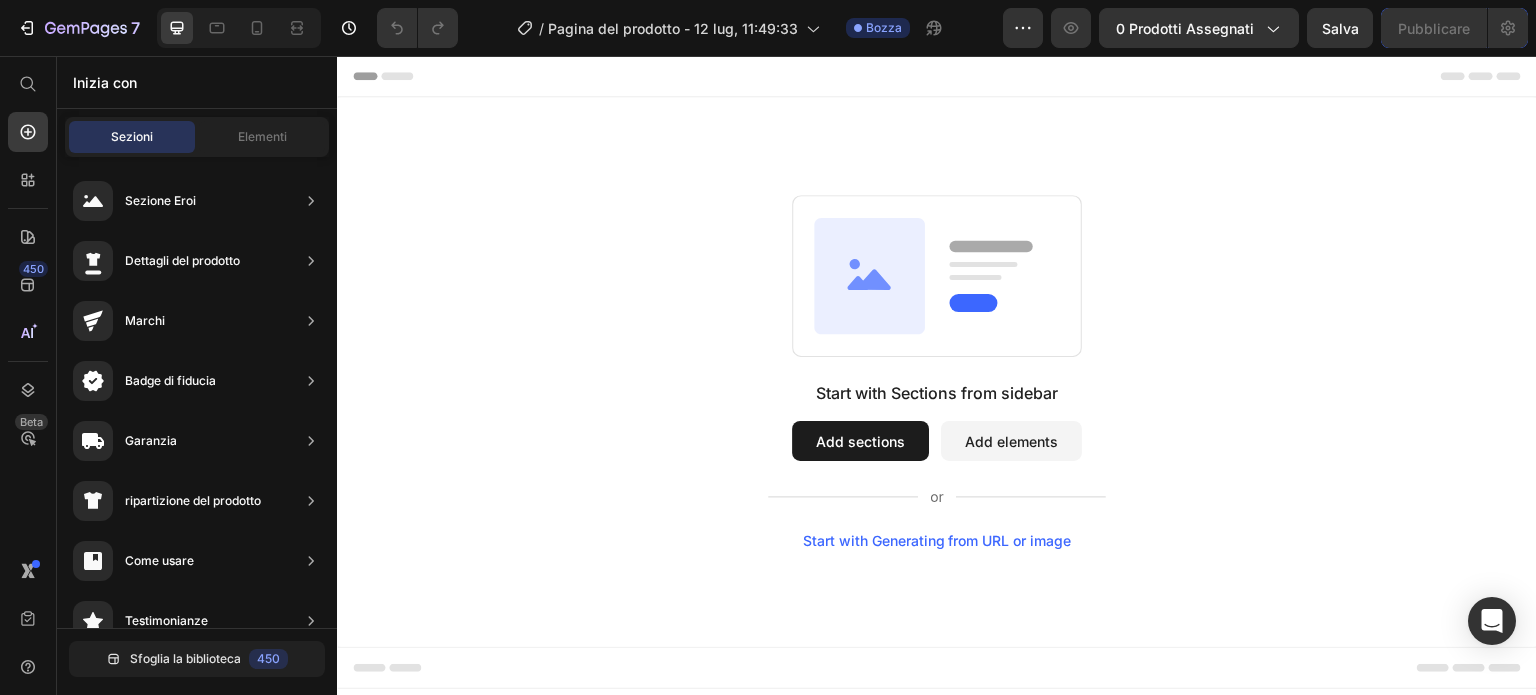 scroll, scrollTop: 0, scrollLeft: 0, axis: both 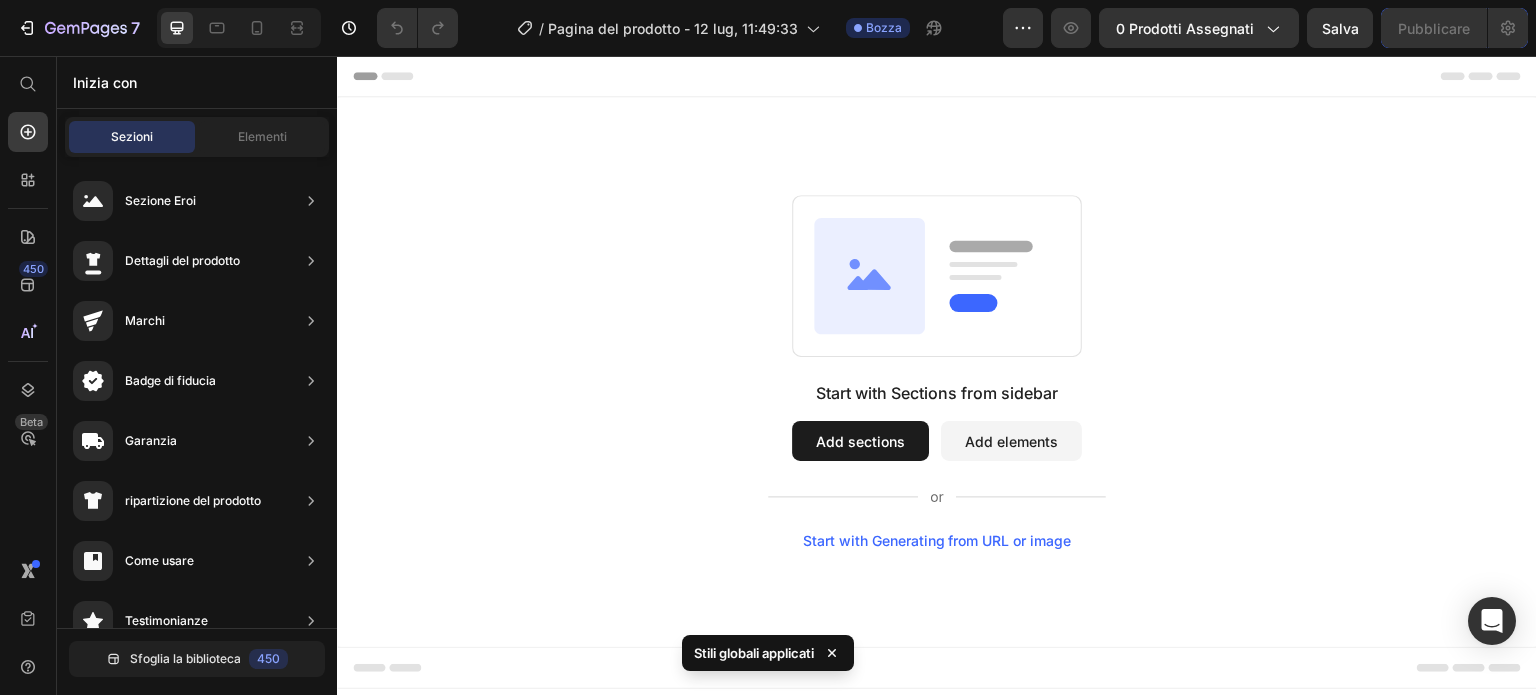 click on "Add sections" at bounding box center (860, 441) 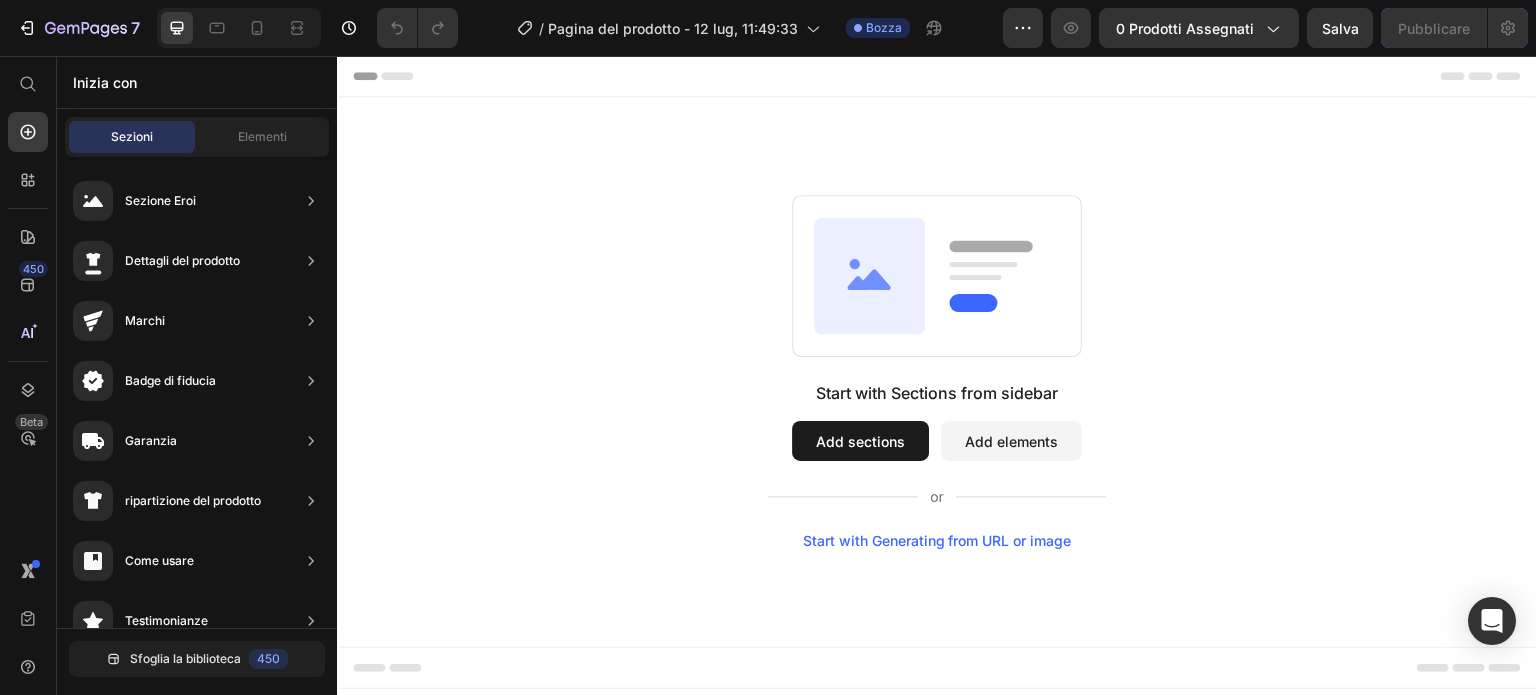 click on "Add elements" at bounding box center (1011, 441) 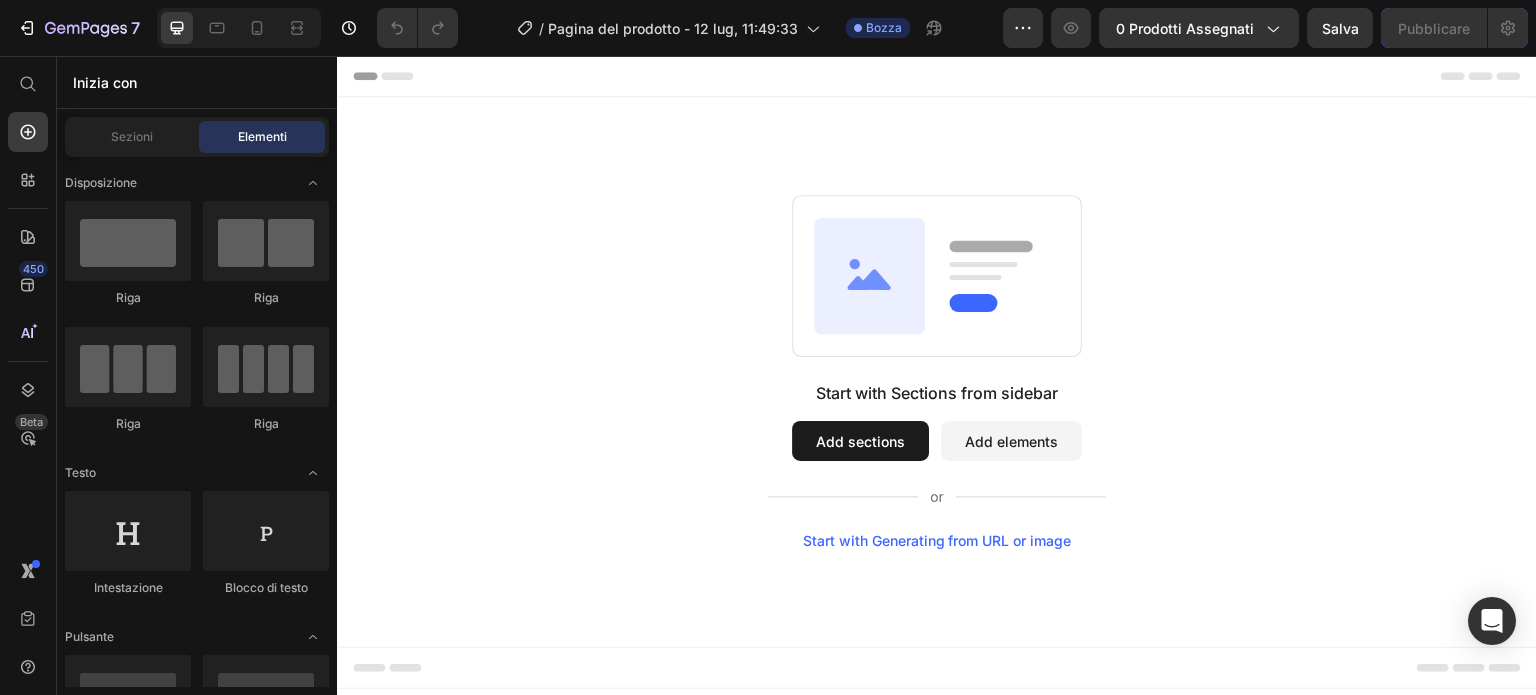 click on "Add sections" at bounding box center (860, 441) 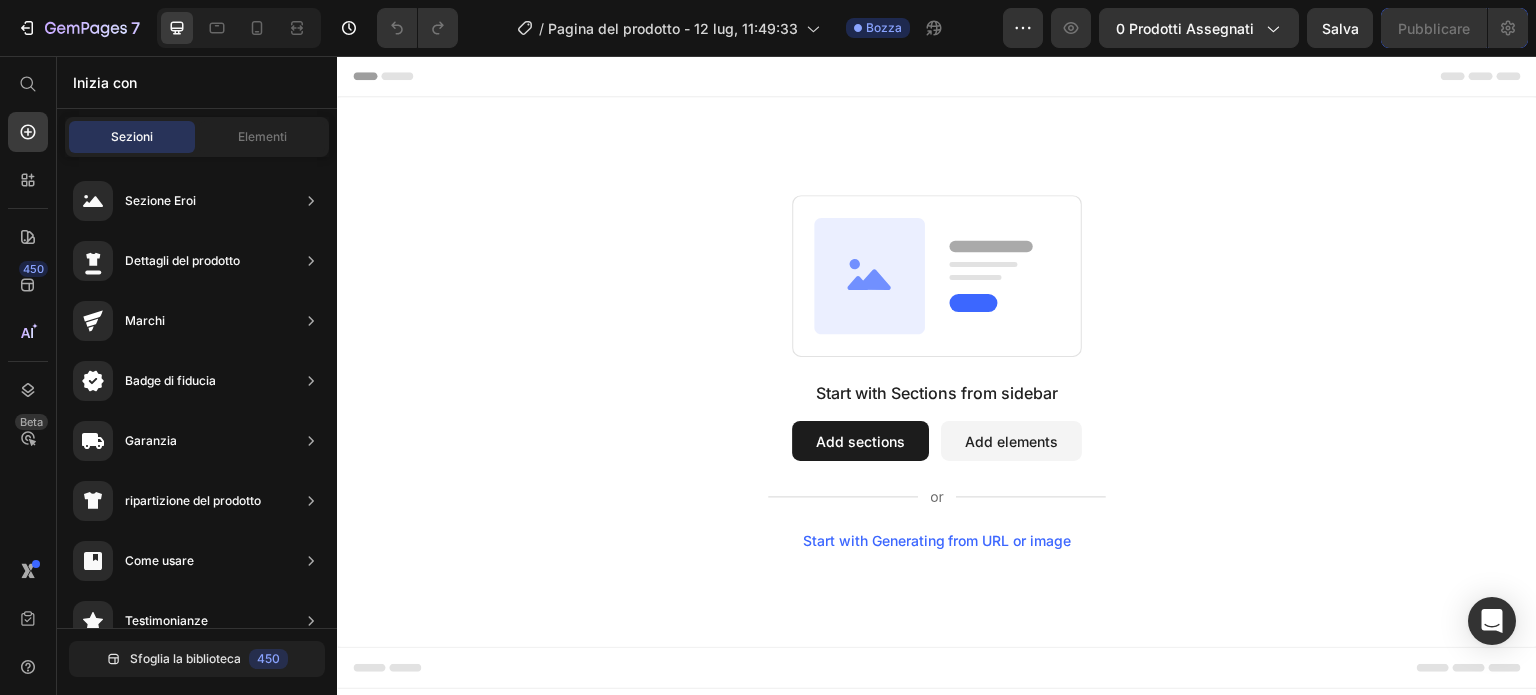 click on "Add elements" at bounding box center (1011, 441) 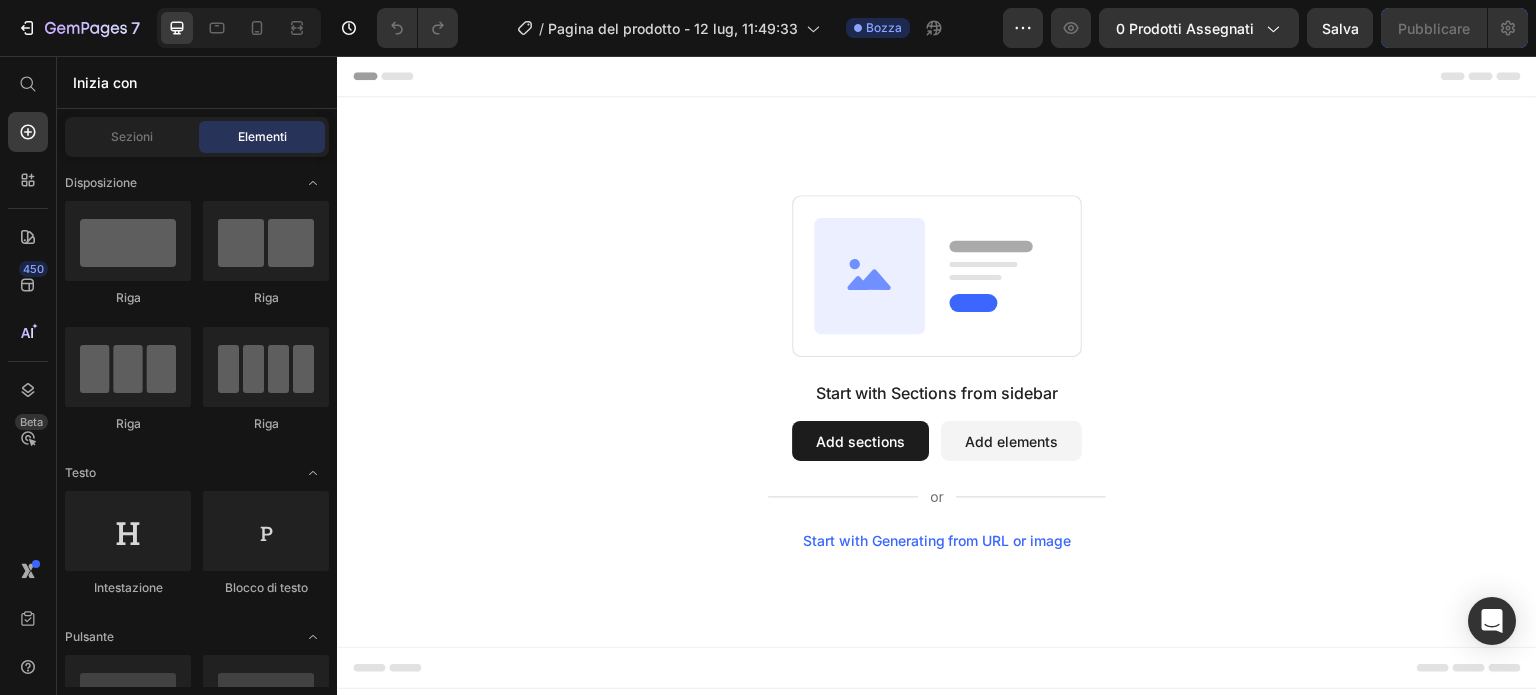 click on "Add elements" at bounding box center (1011, 441) 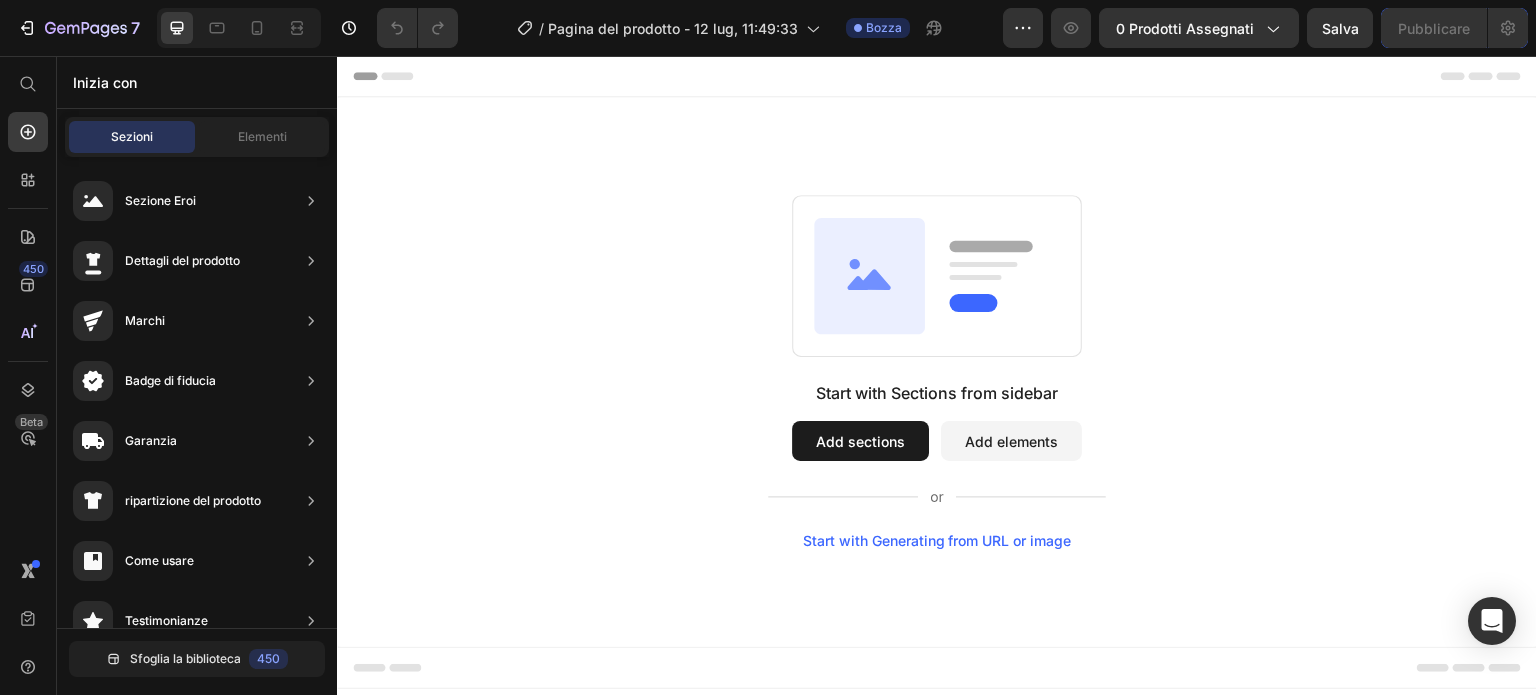 click on "Add elements" at bounding box center [1011, 441] 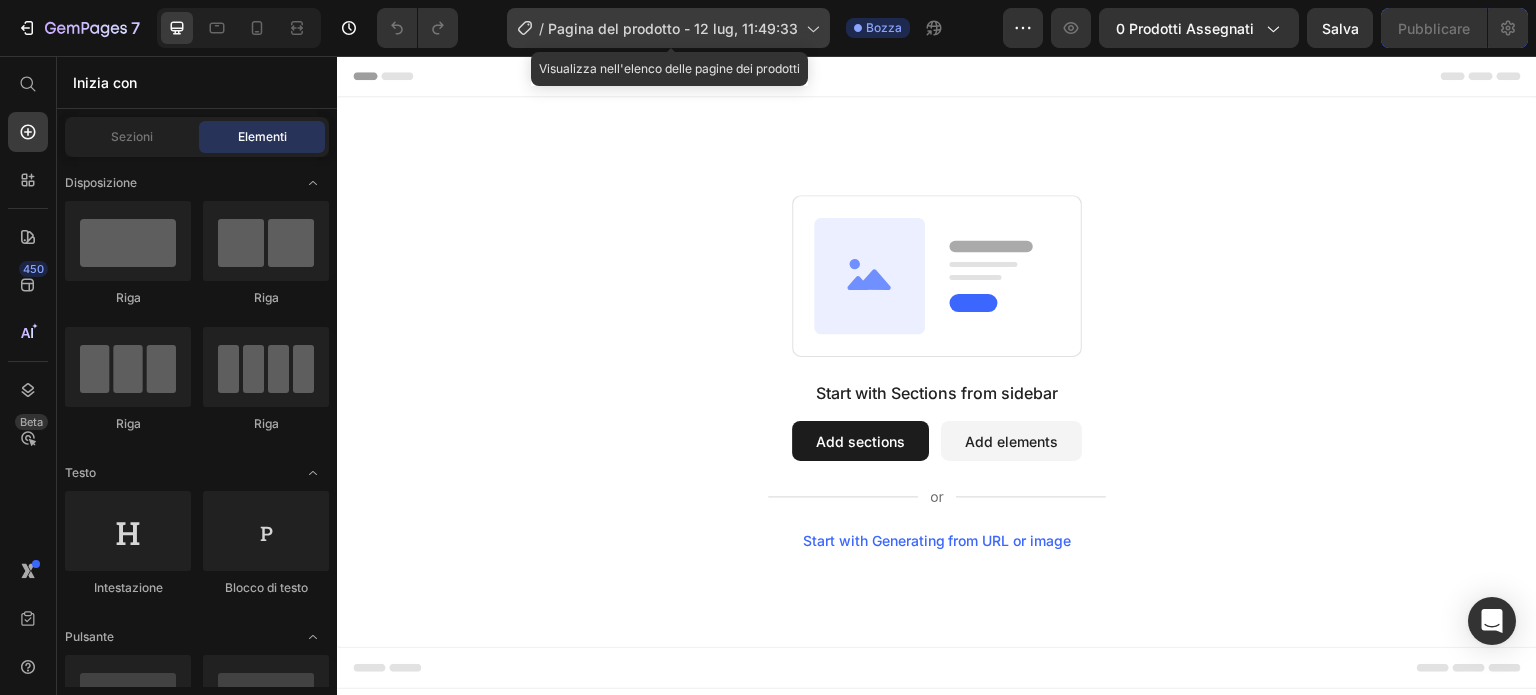 click on "Pagina del prodotto - 12 lug, 11:49:33" at bounding box center [673, 28] 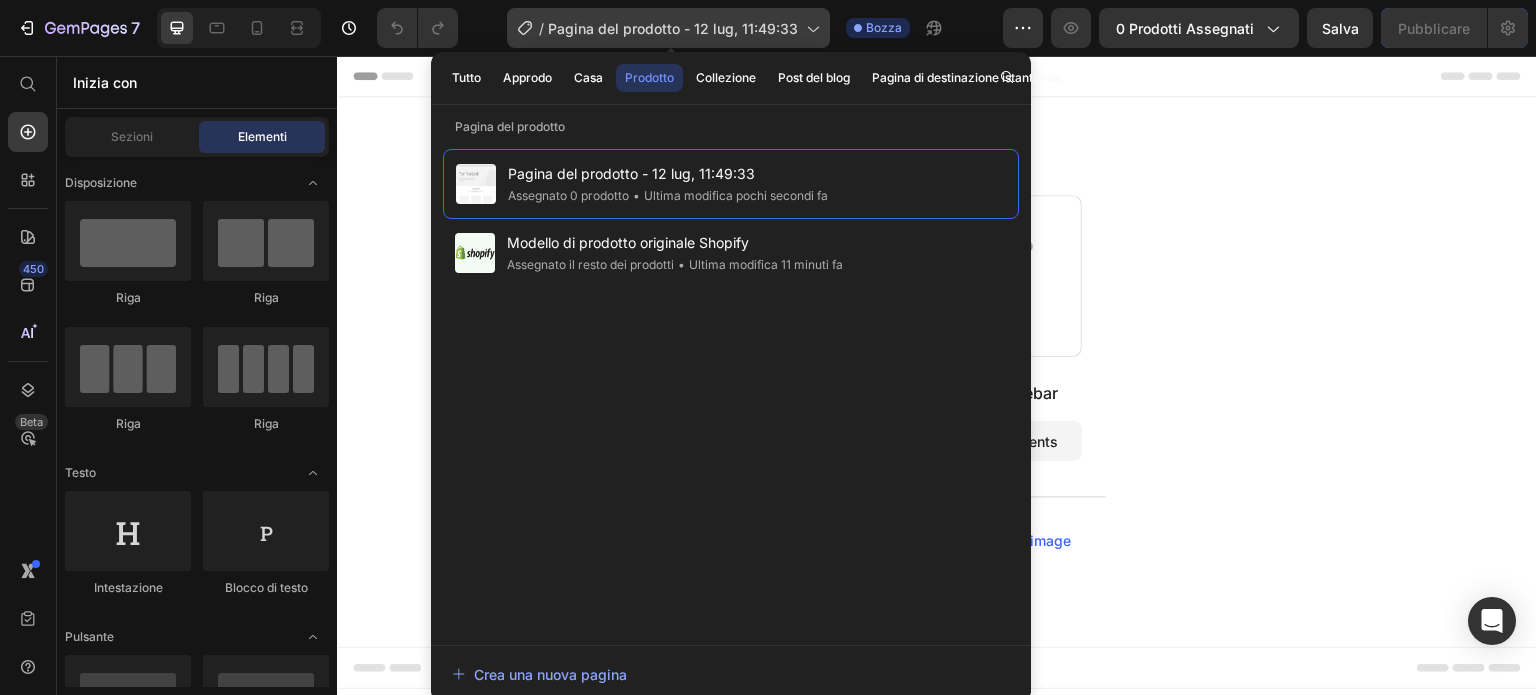 click on "Pagina del prodotto - 12 lug, 11:49:33" at bounding box center (673, 28) 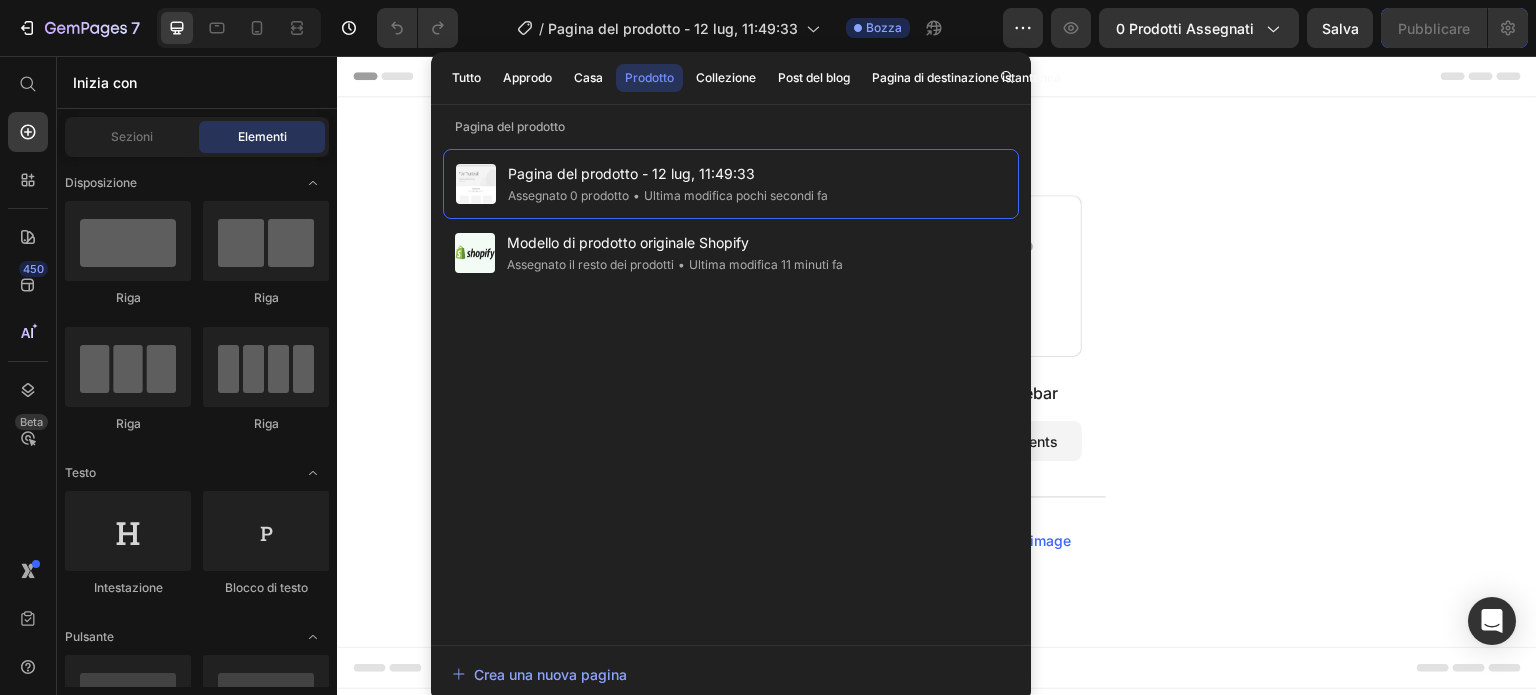click on "Start with Sections from sidebar Add sections Add elements Start with Generating from URL or image" at bounding box center (937, 372) 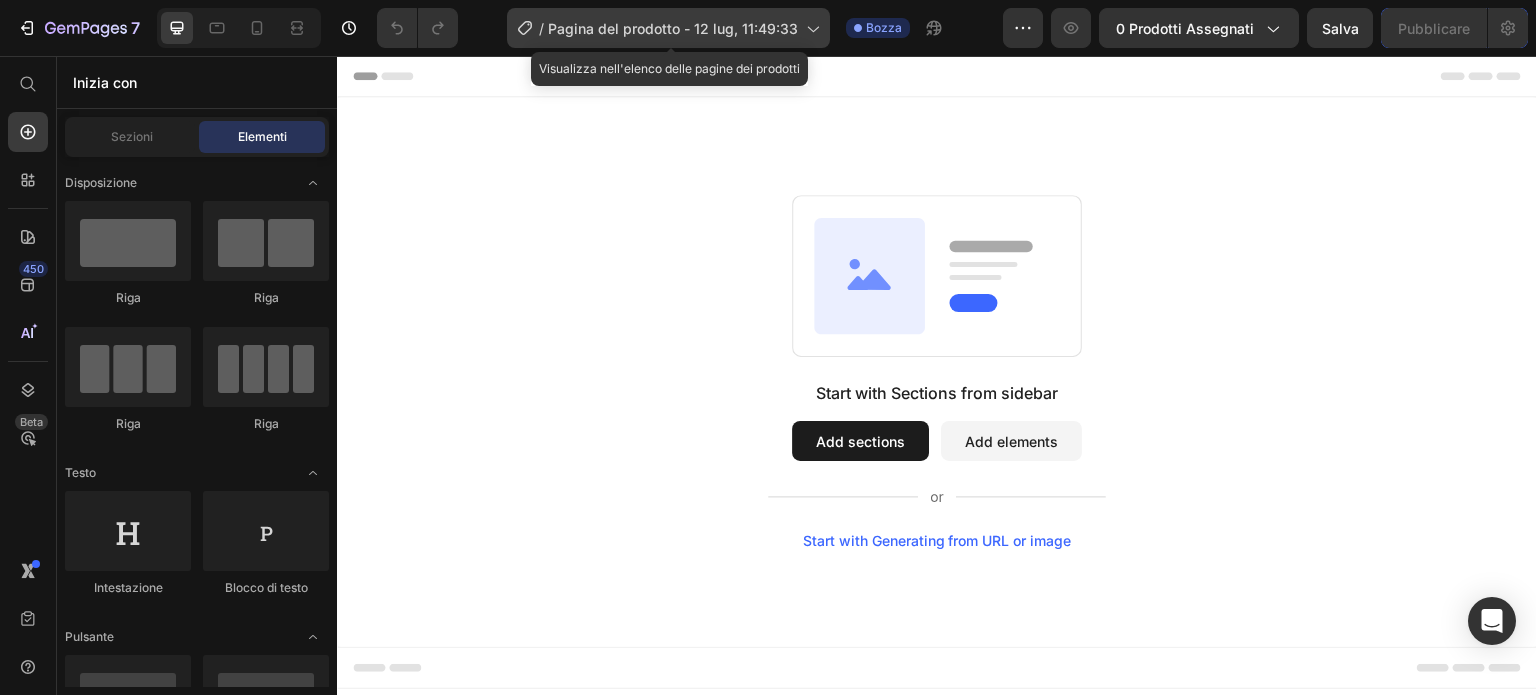 click on "Pagina del prodotto - 12 lug, 11:49:33" at bounding box center (673, 28) 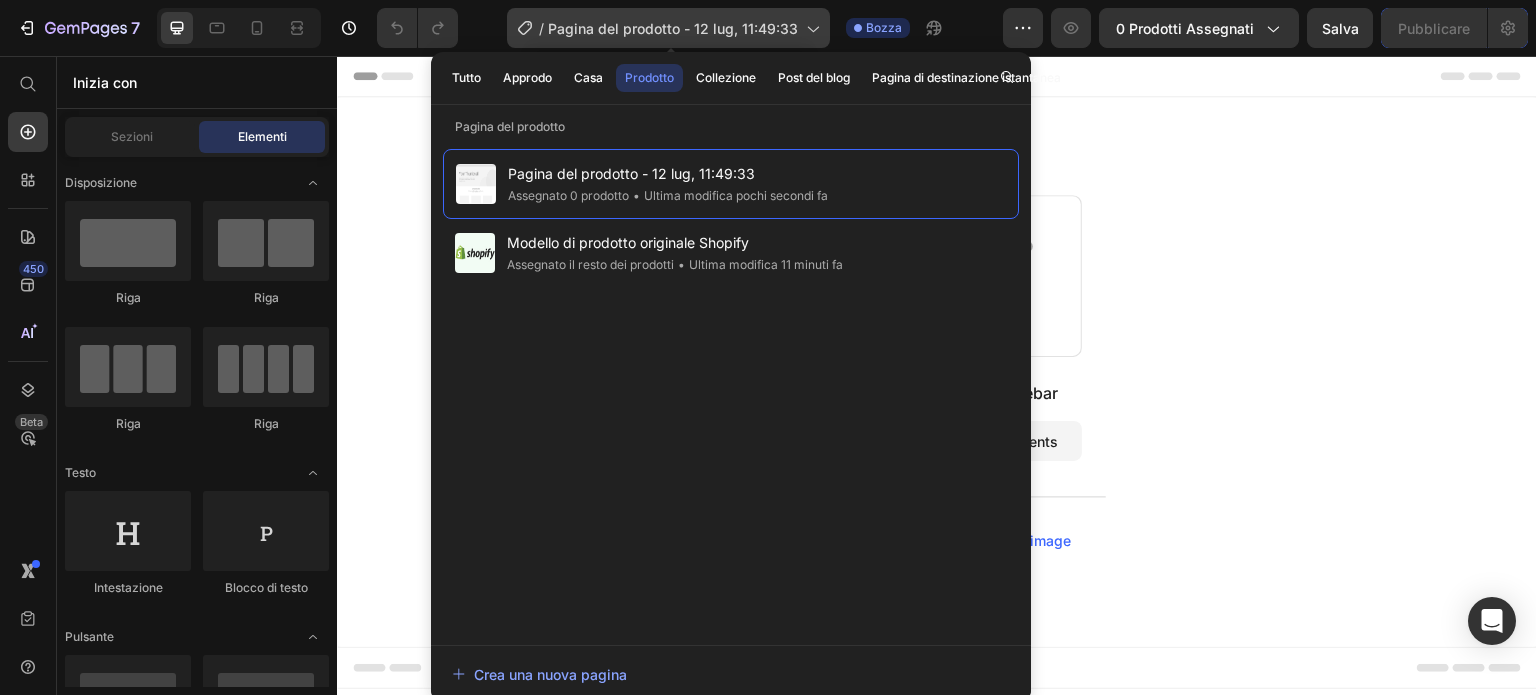 click on "Pagina del prodotto - 12 lug, 11:49:33" at bounding box center [673, 28] 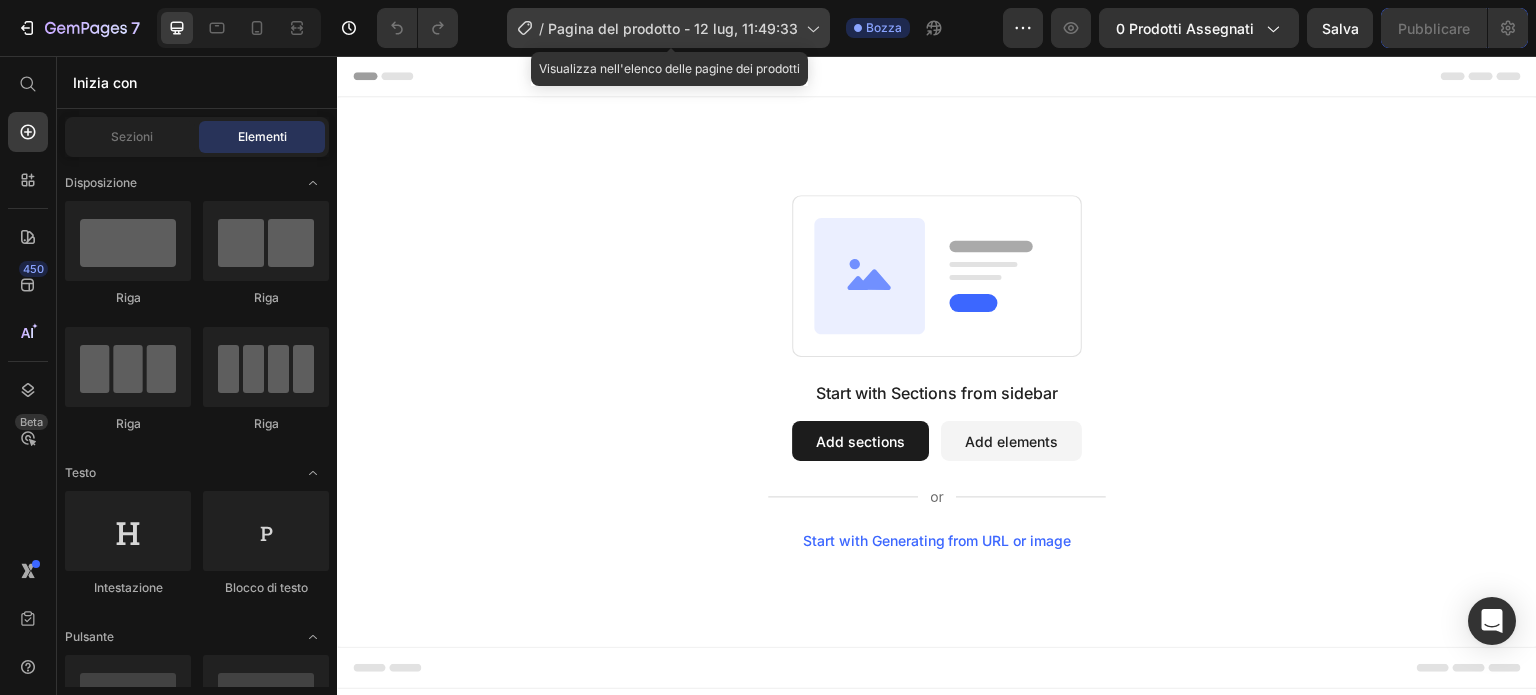 click on "Pagina del prodotto - 12 lug, 11:49:33" at bounding box center (673, 28) 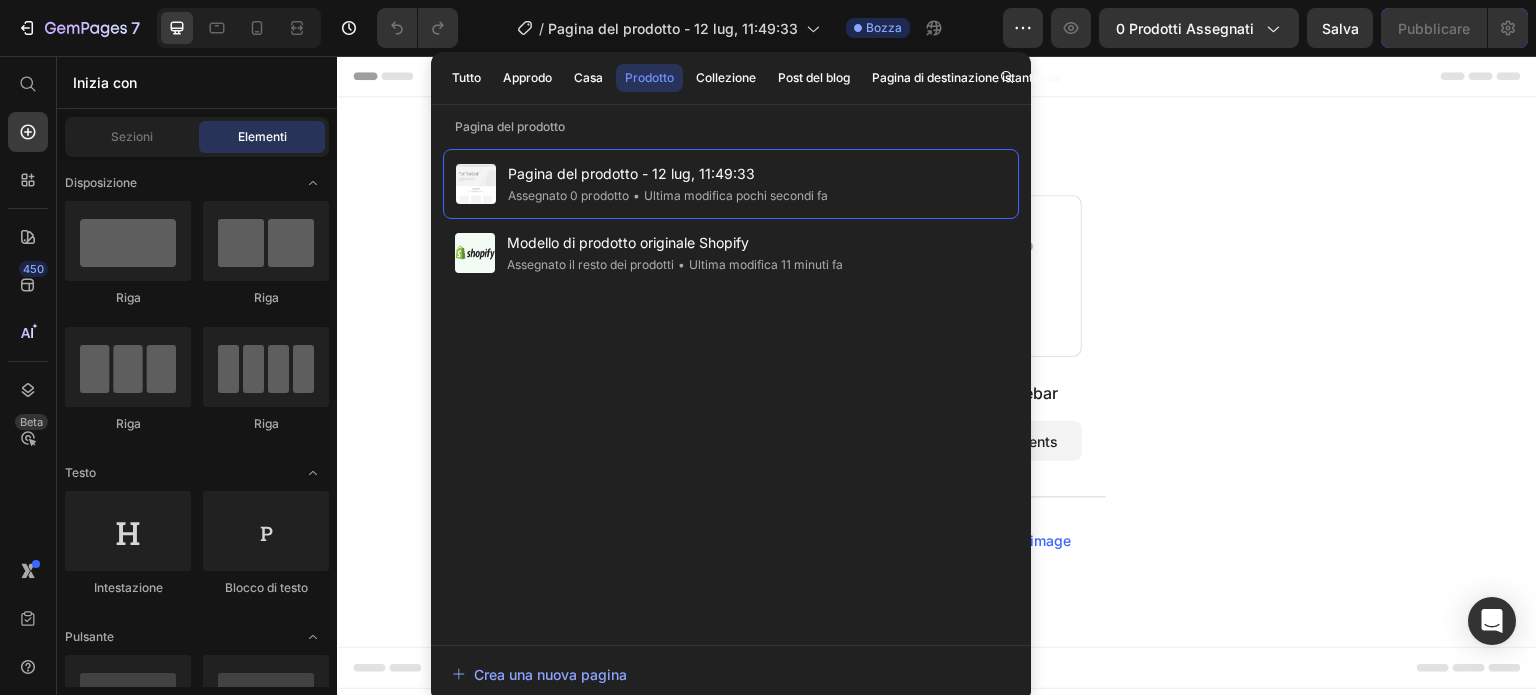 click on "Start with Sections from sidebar Add sections Add elements Start with Generating from URL or image" at bounding box center (937, 372) 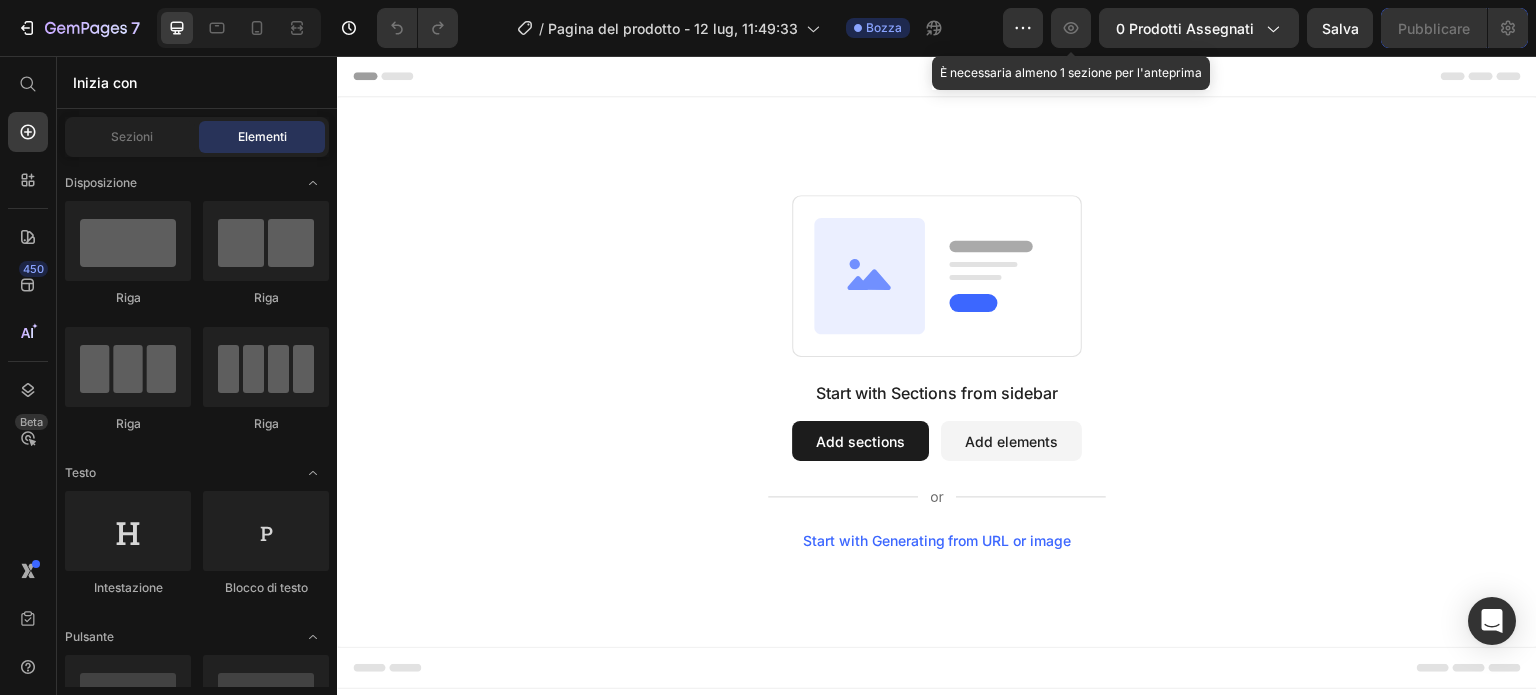 click 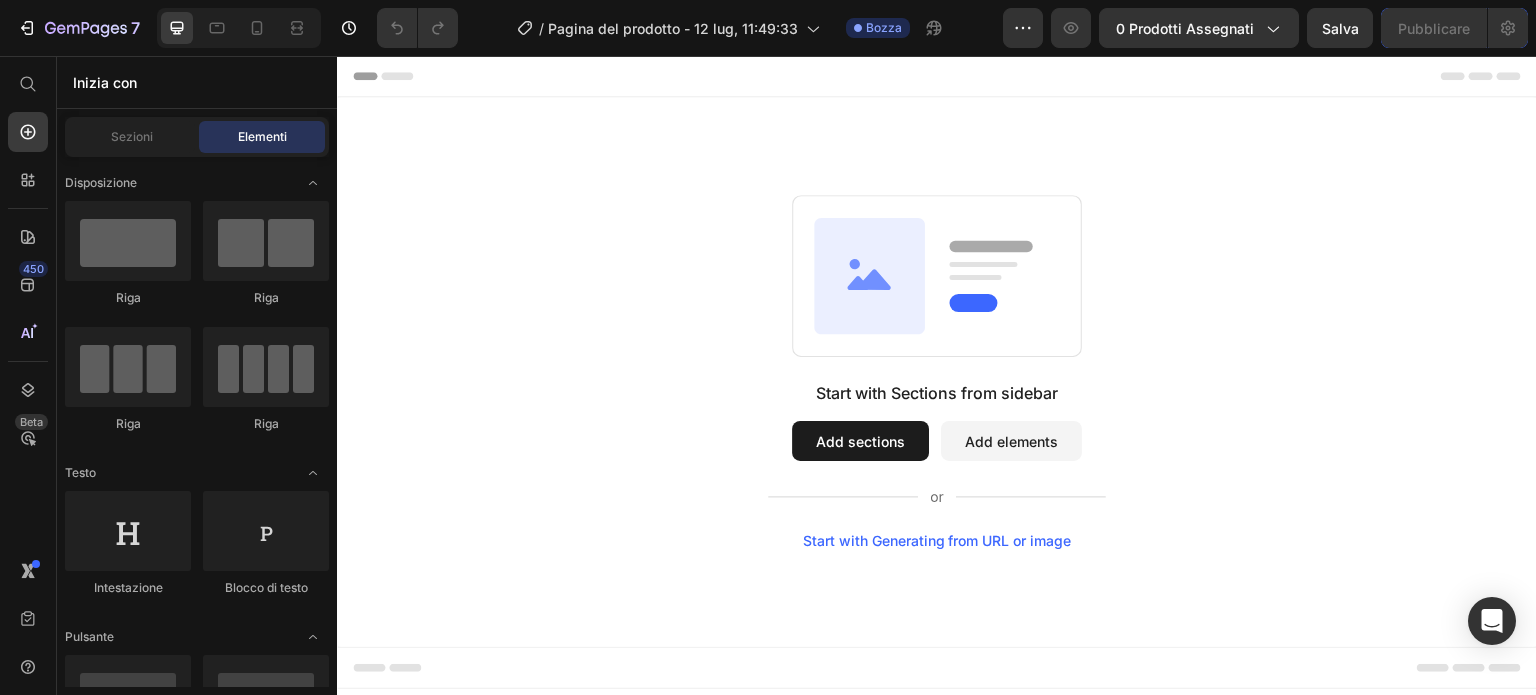 click on "Add elements" at bounding box center (1011, 441) 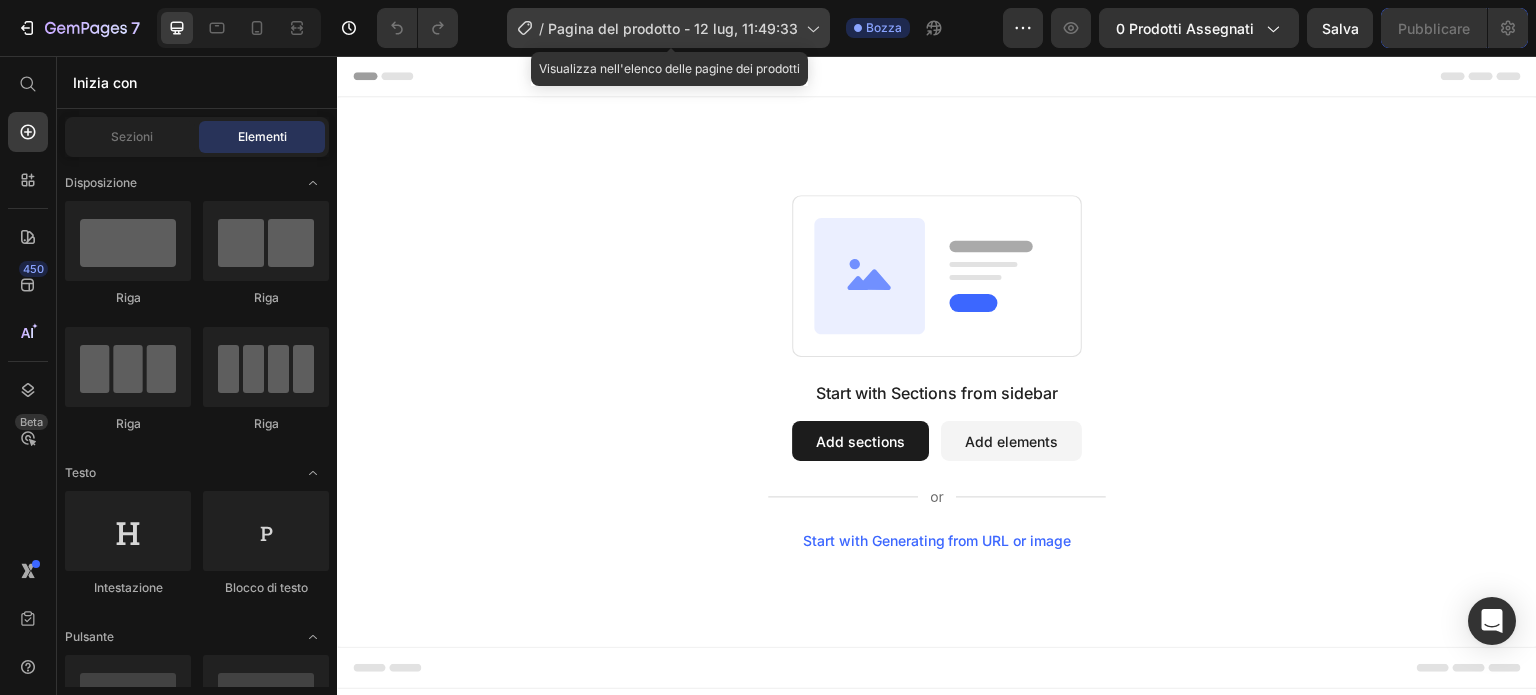 click 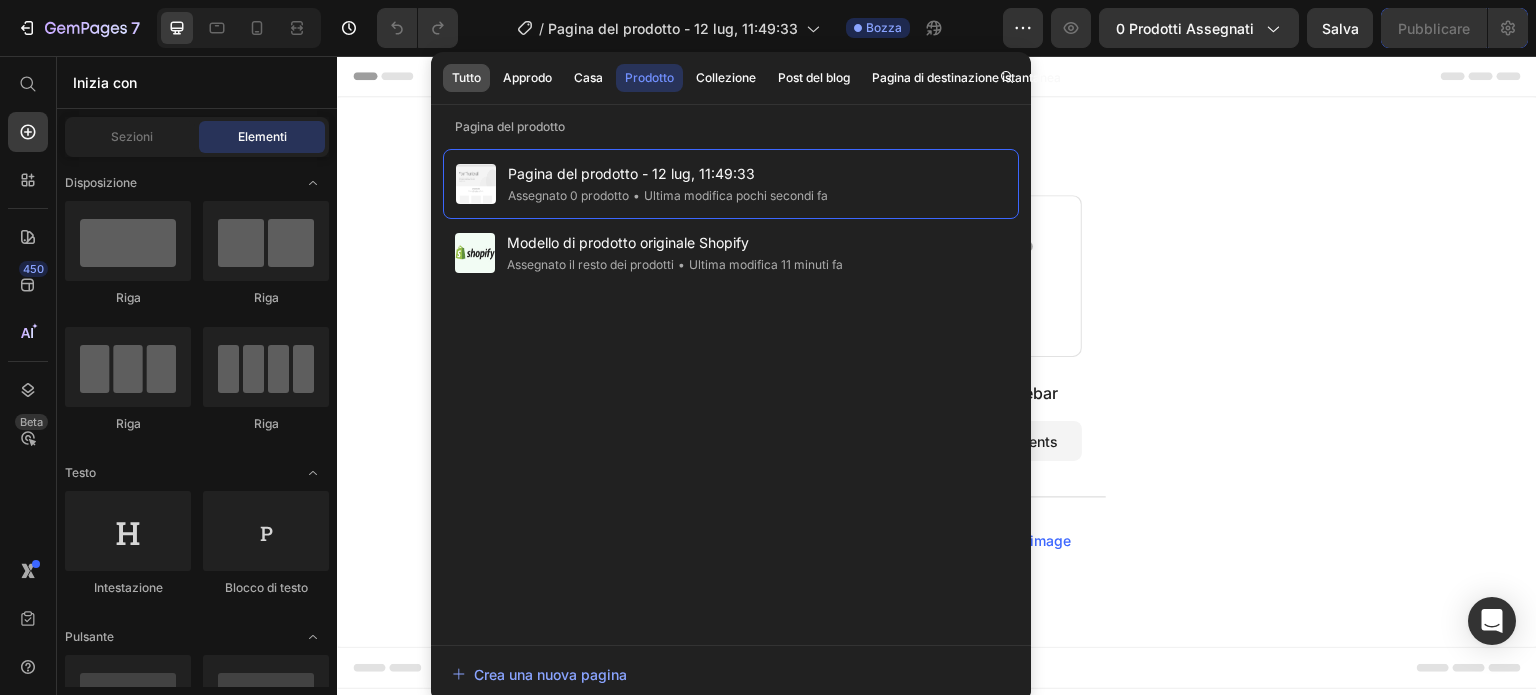 click on "Tutto" at bounding box center [466, 77] 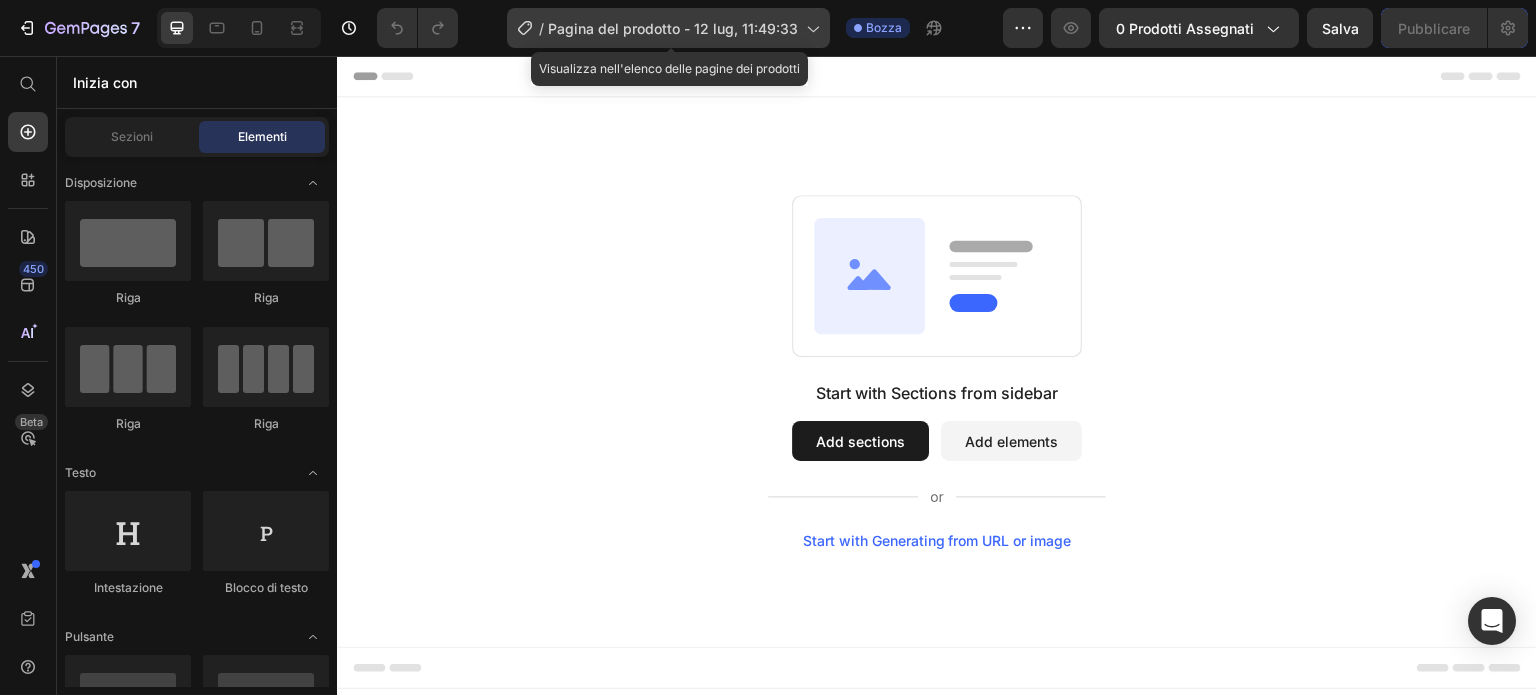 click on "/ Pagina del prodotto - 12 lug, 11:49:33" 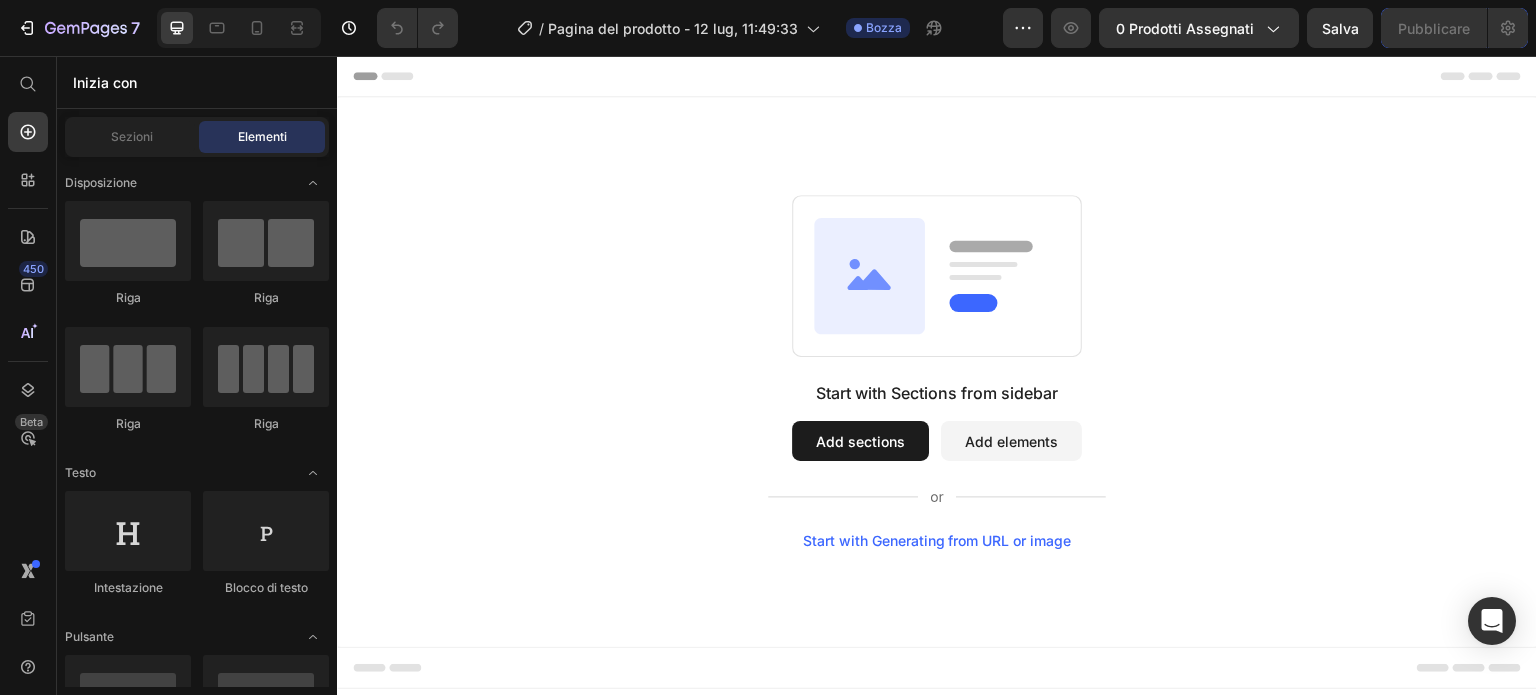 click on "Start with Sections from sidebar Add sections Add elements Start with Generating from URL or image" at bounding box center [937, 372] 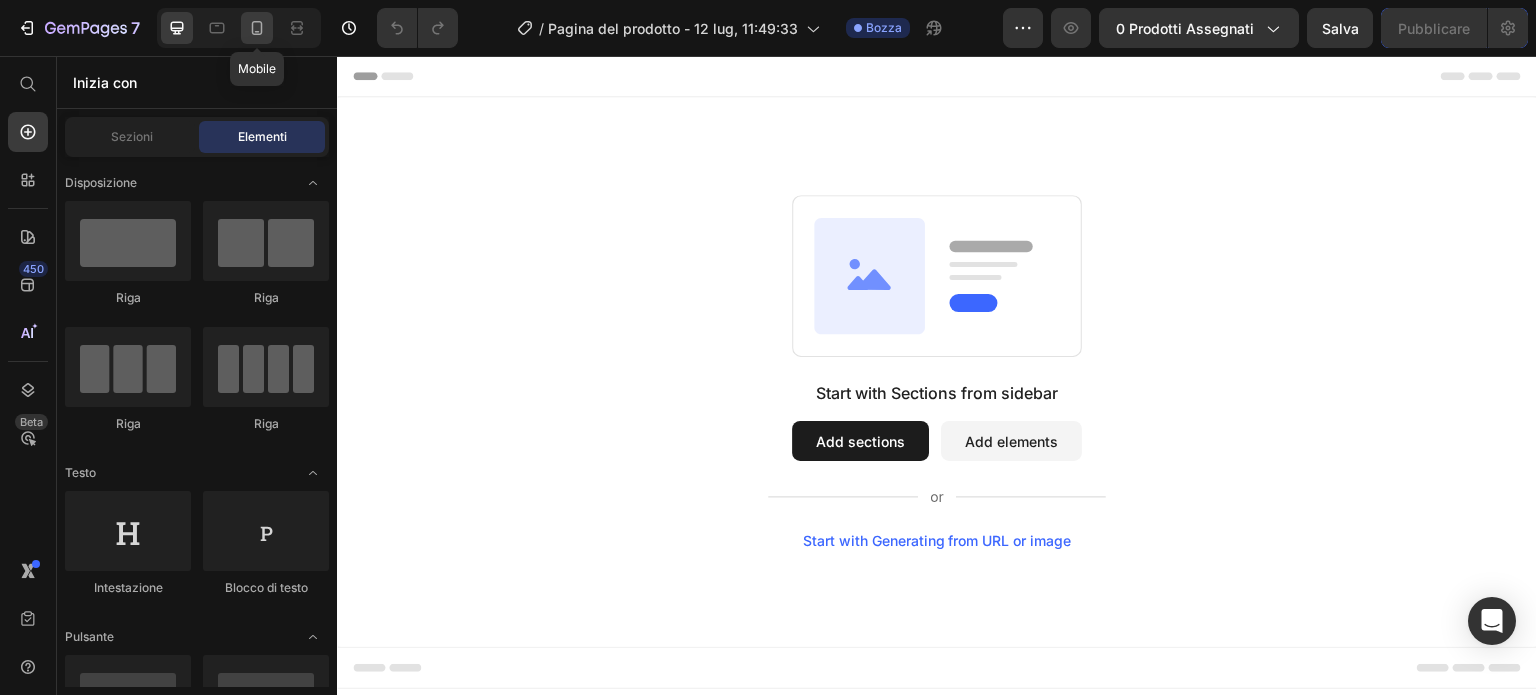 click 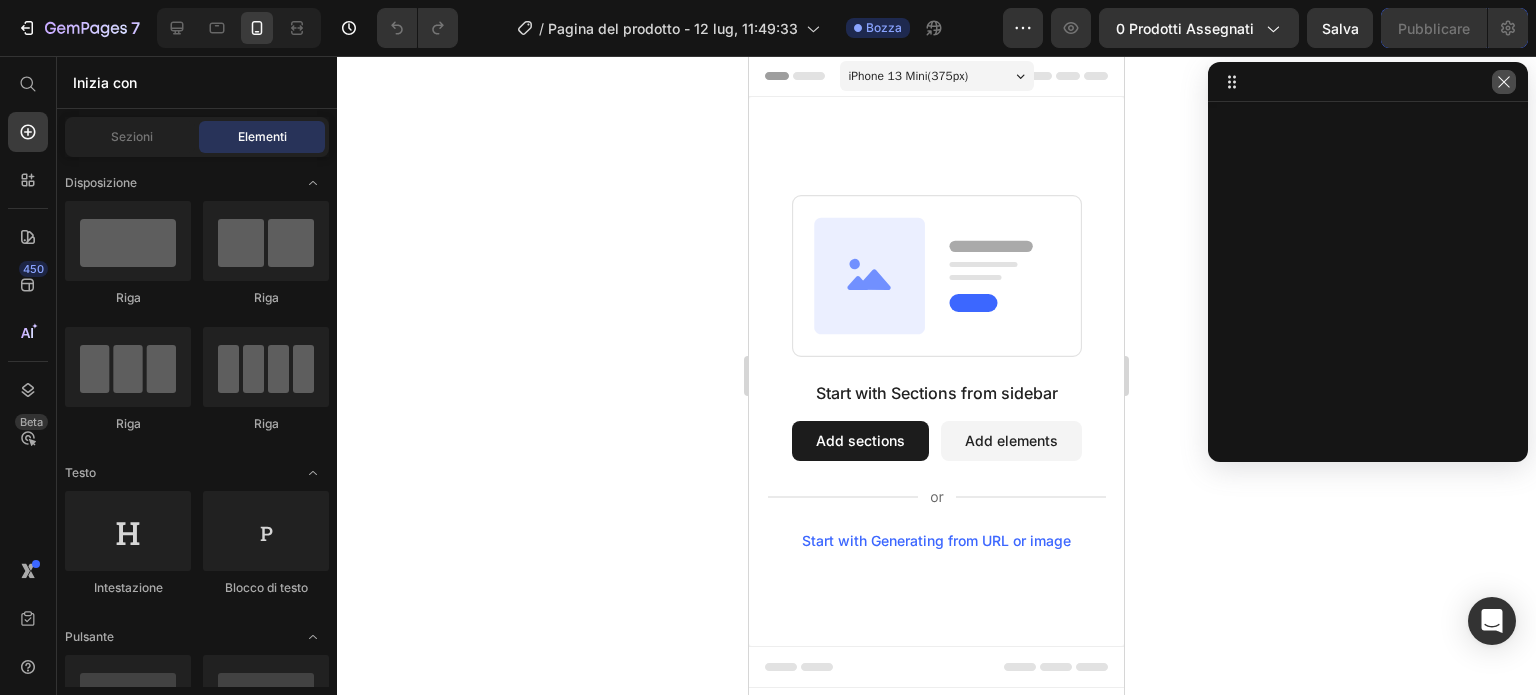 click at bounding box center [1504, 82] 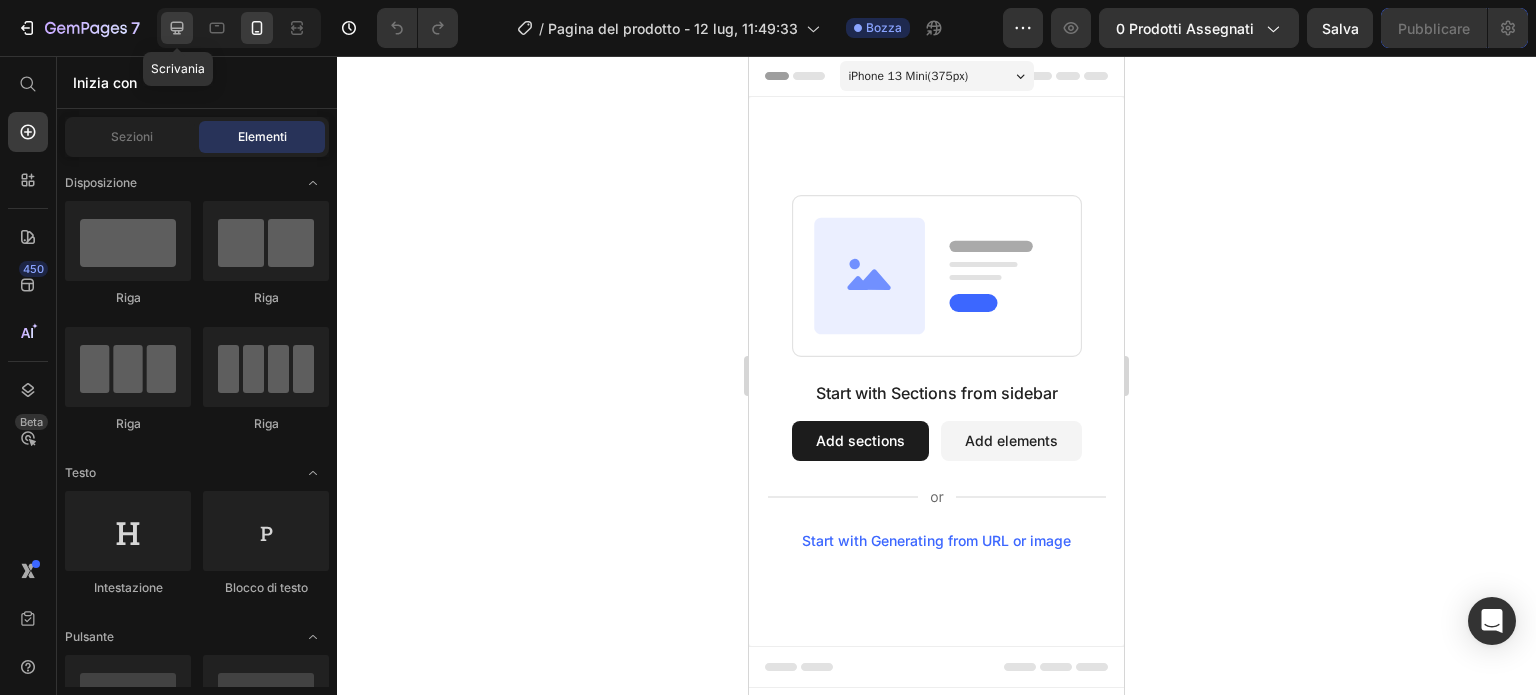 drag, startPoint x: 181, startPoint y: 39, endPoint x: 172, endPoint y: 33, distance: 10.816654 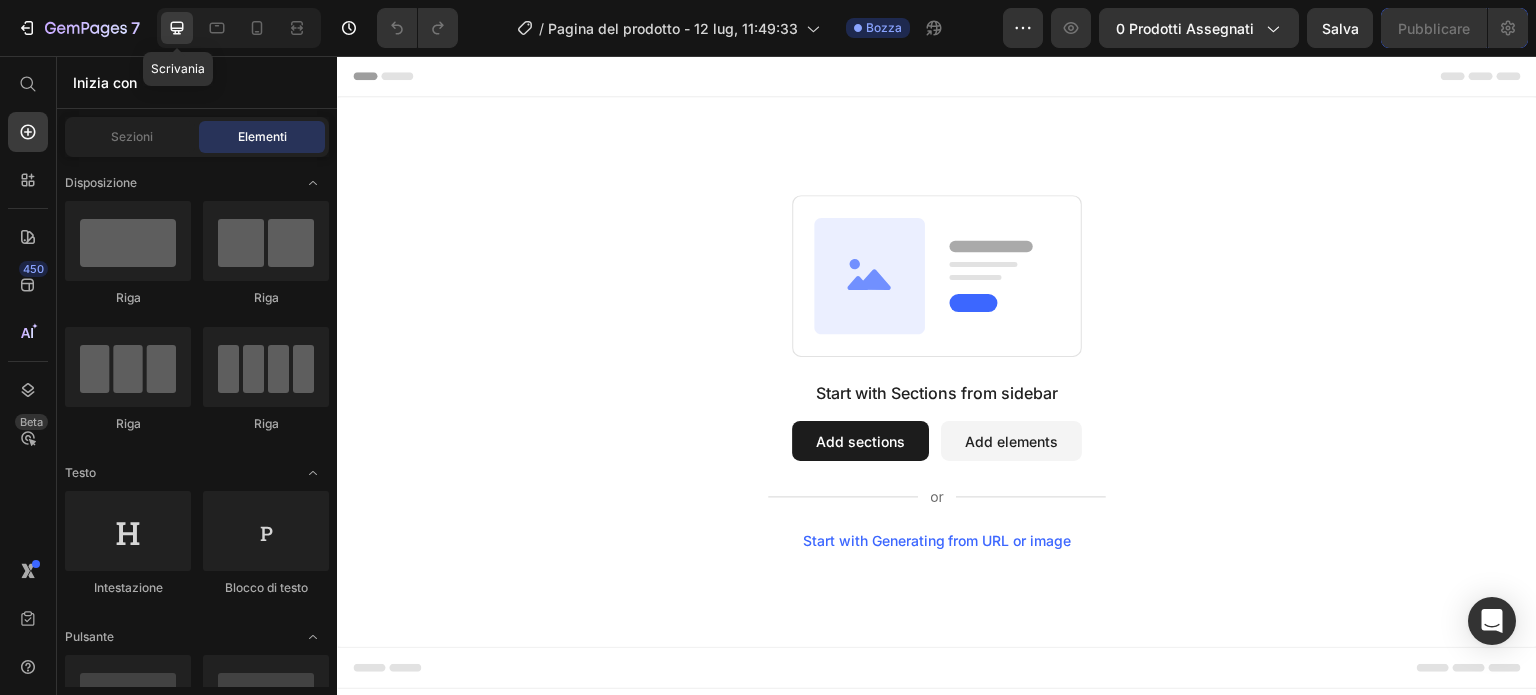 click 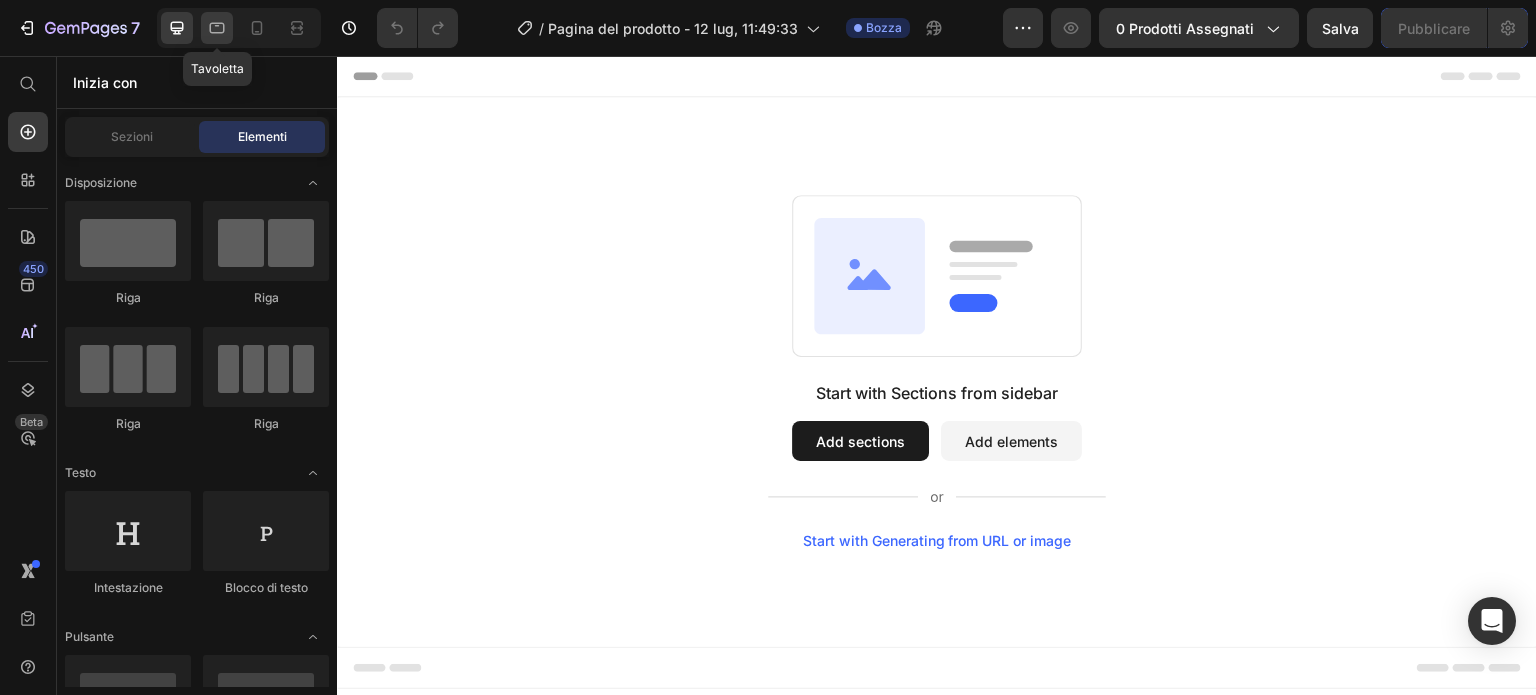 click 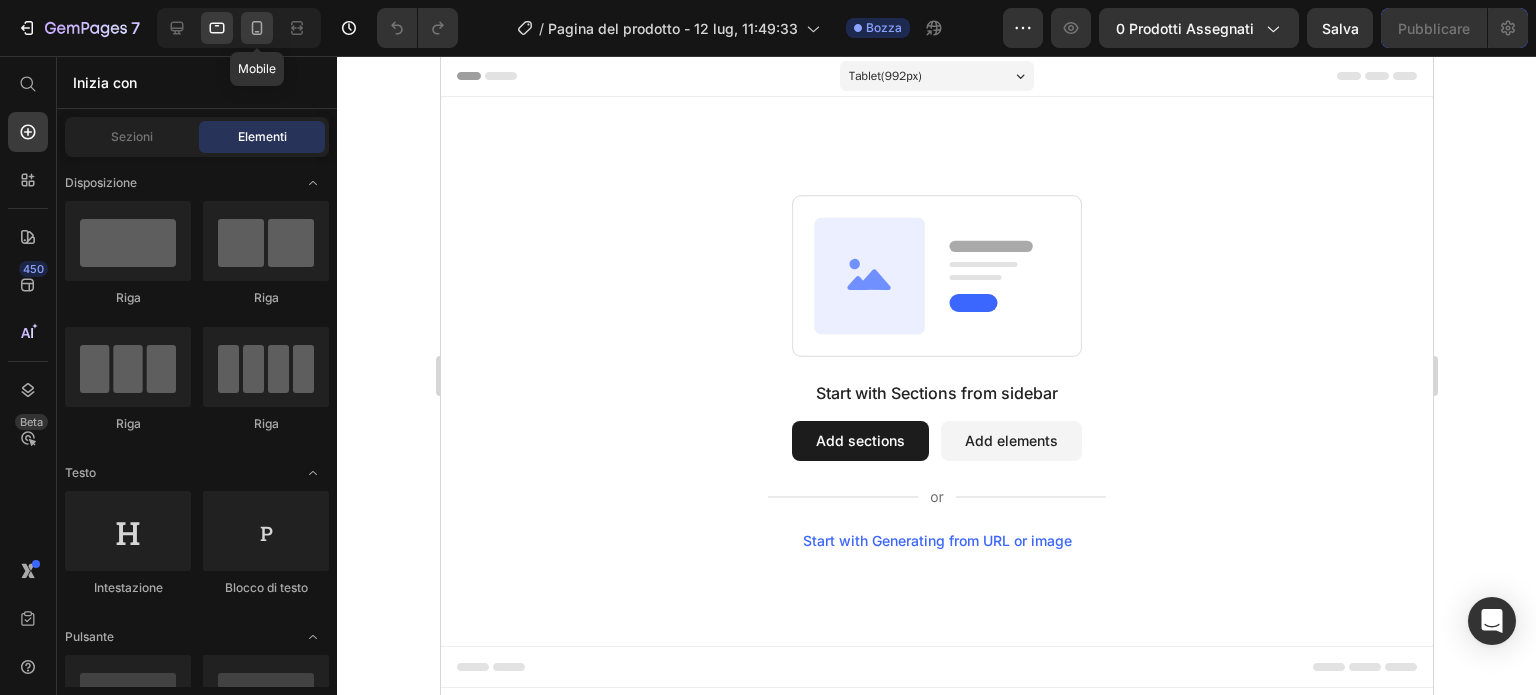 click 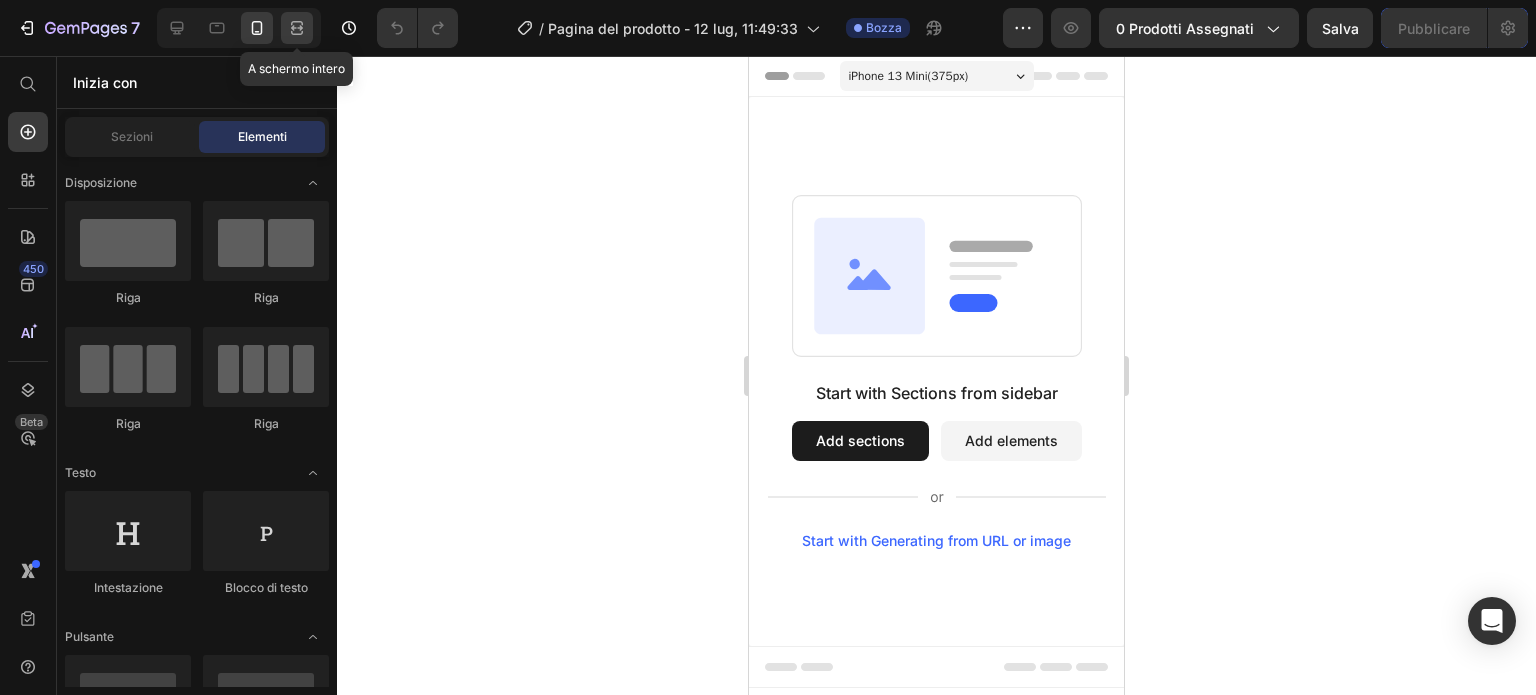 click 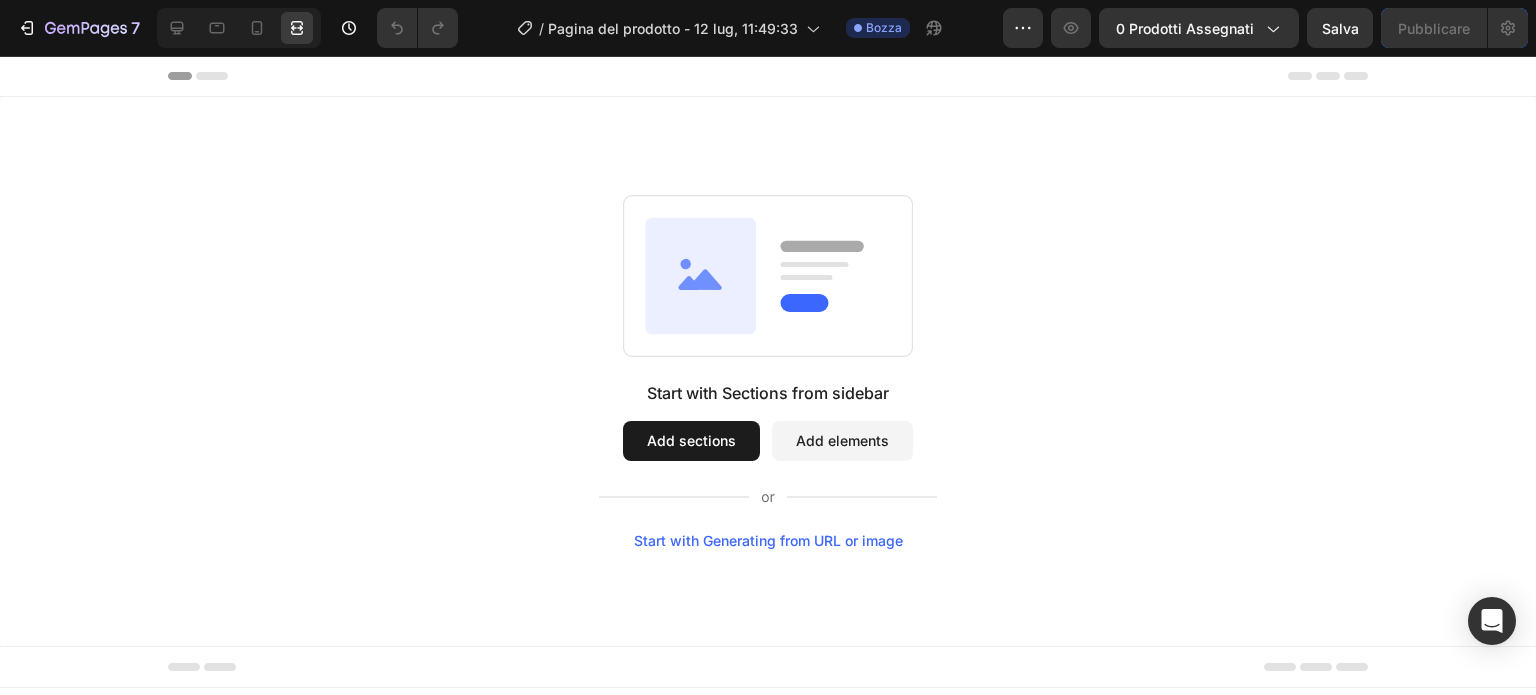 click at bounding box center [239, 28] 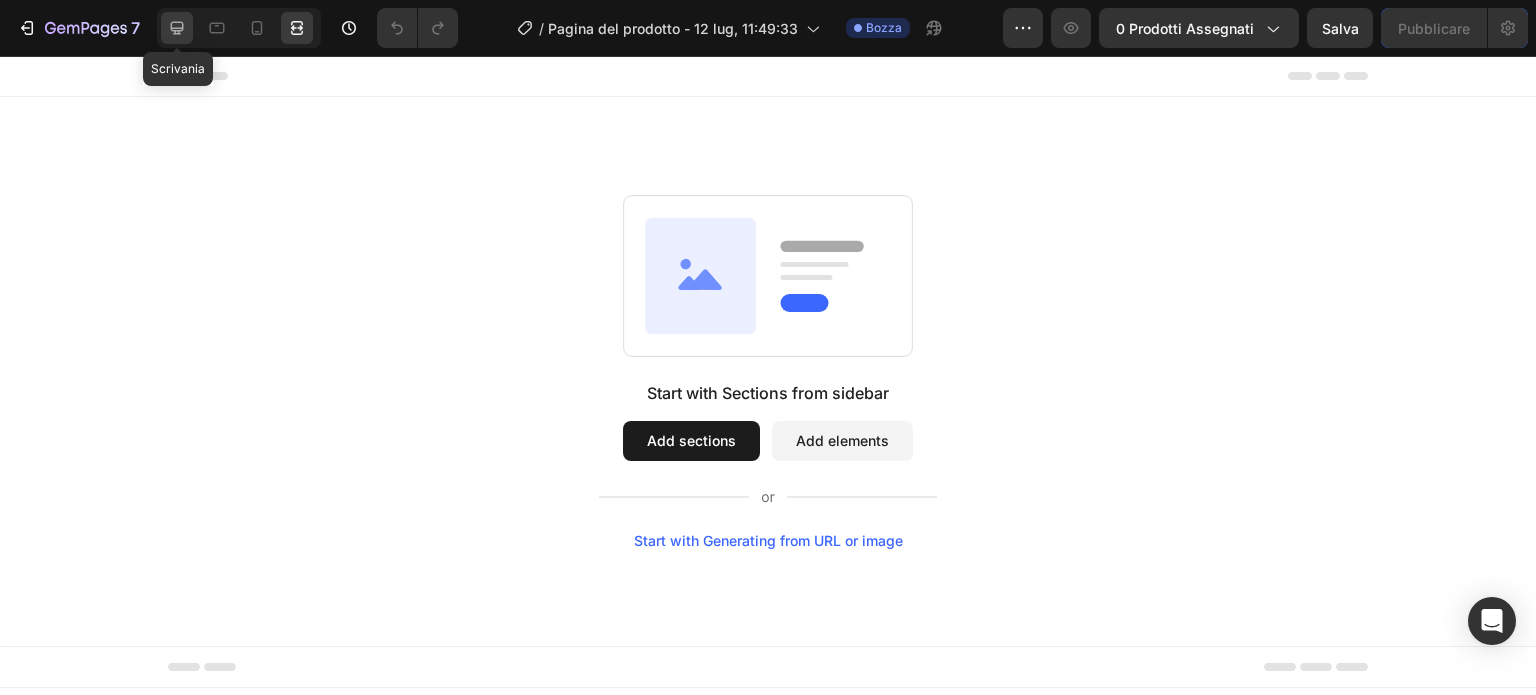 click 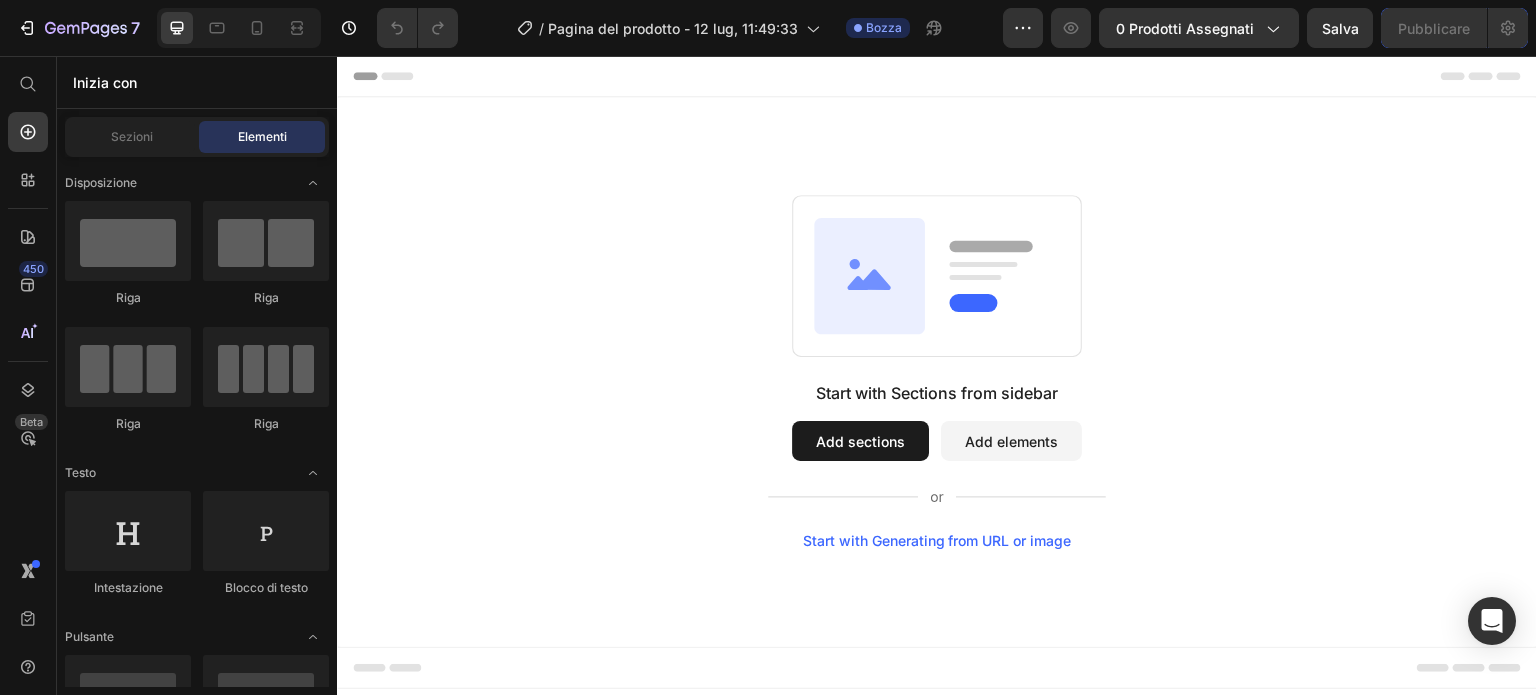 click on "Add elements" at bounding box center [1011, 441] 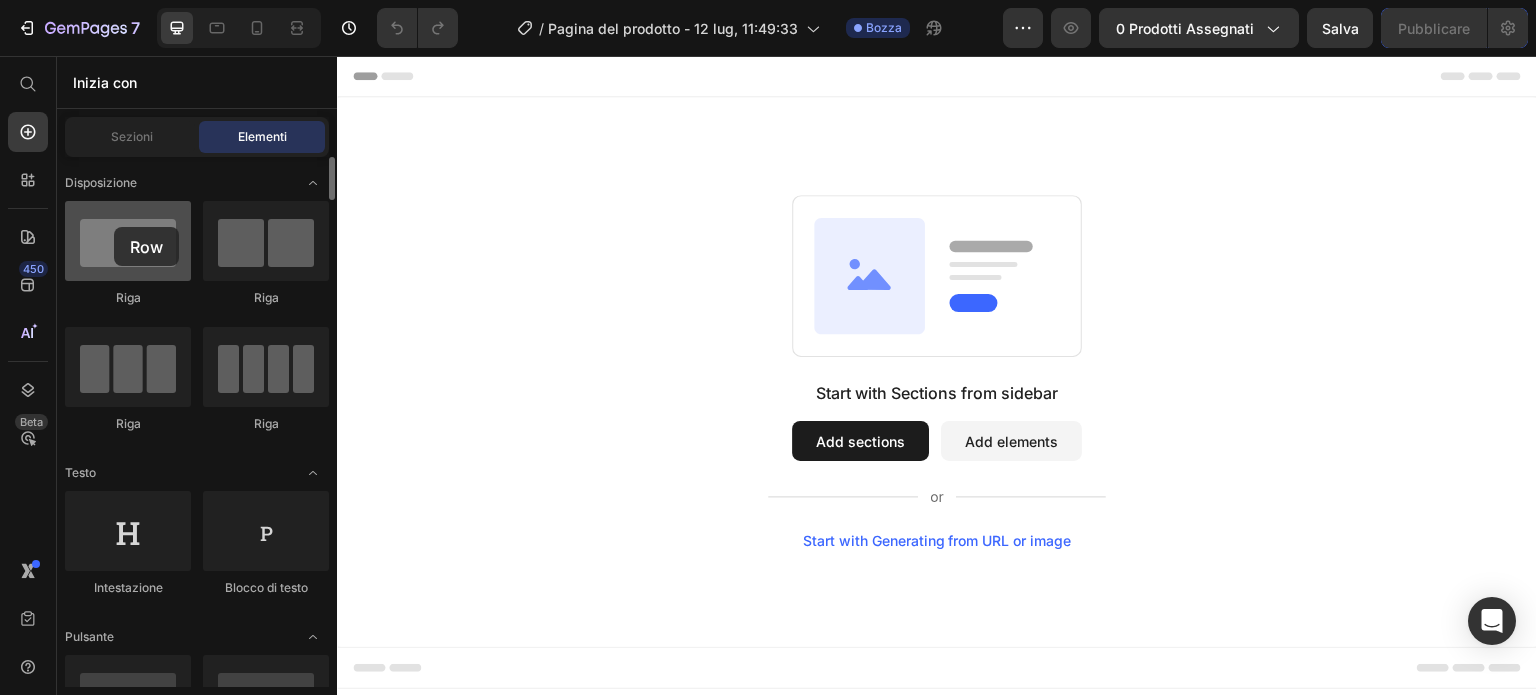 click at bounding box center (128, 241) 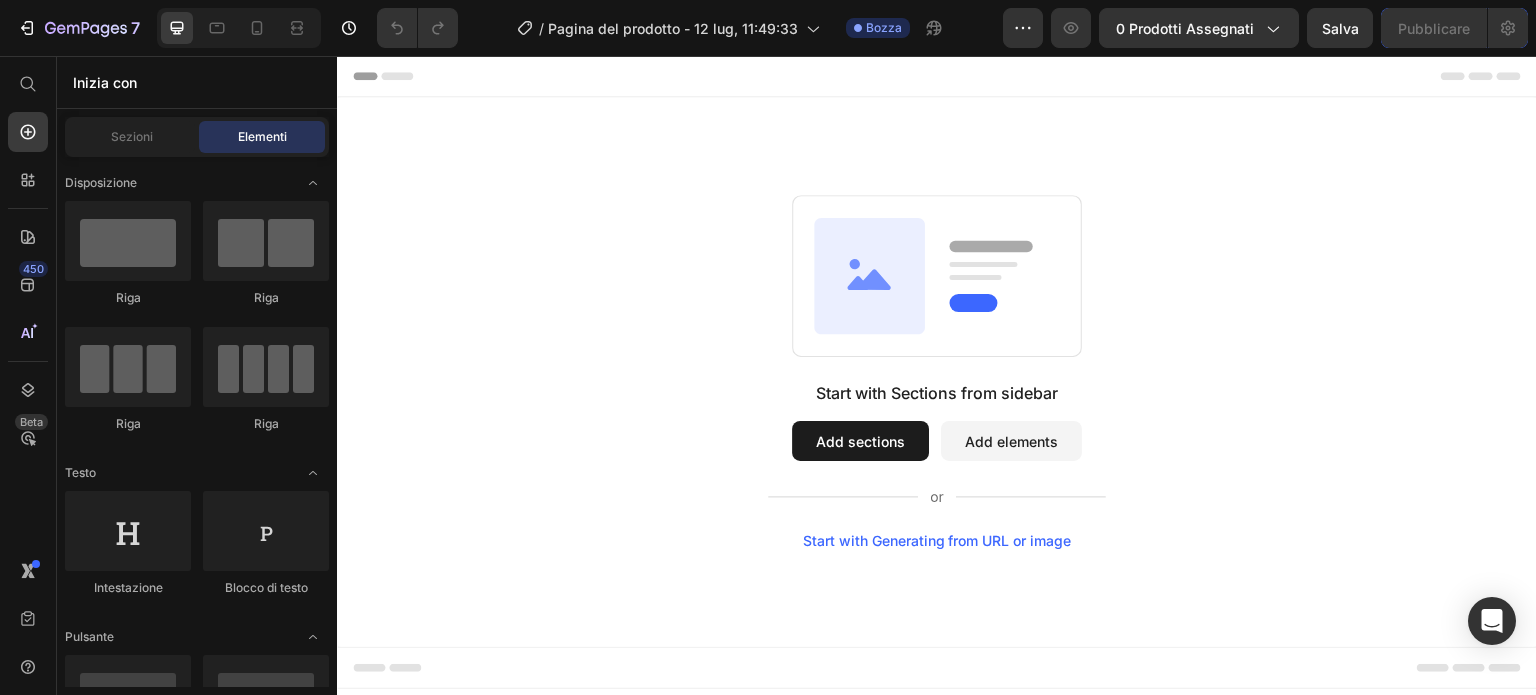 click on "Add elements" at bounding box center (1011, 441) 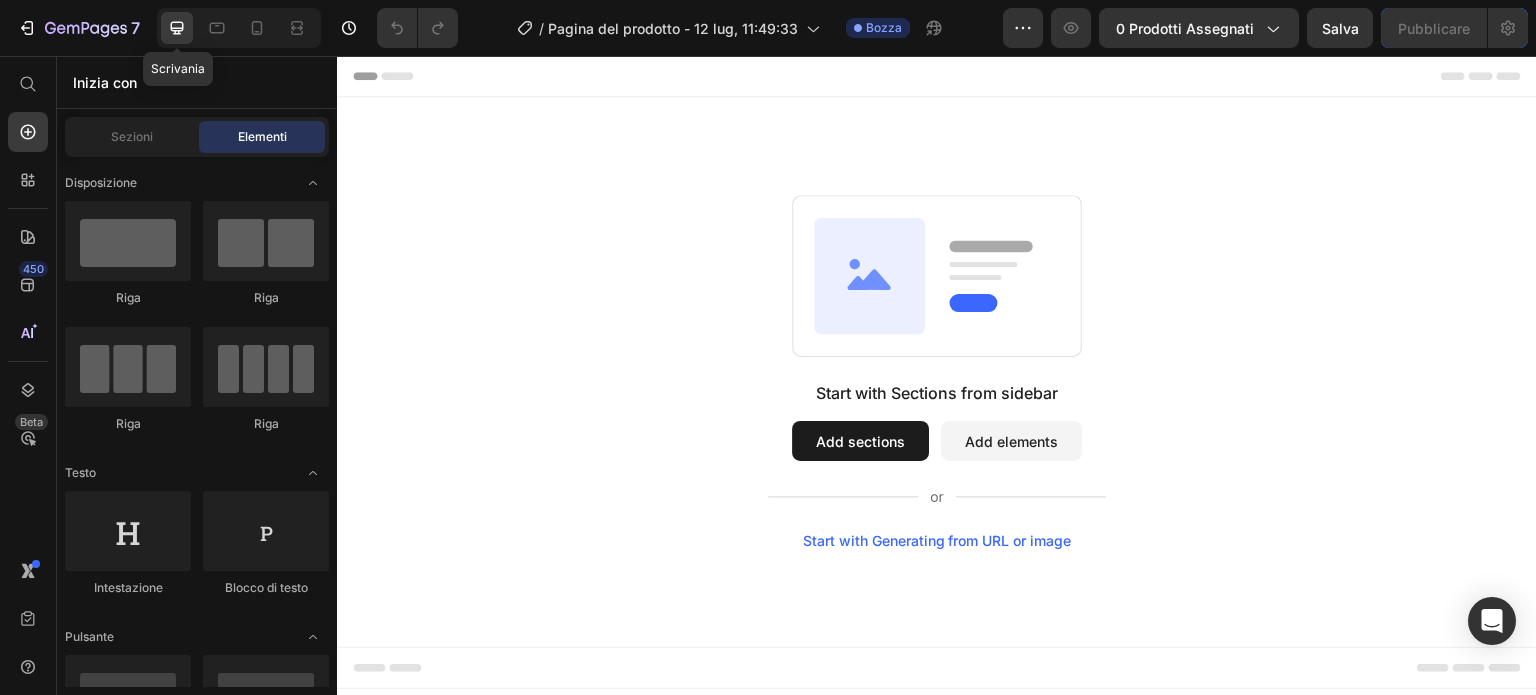click 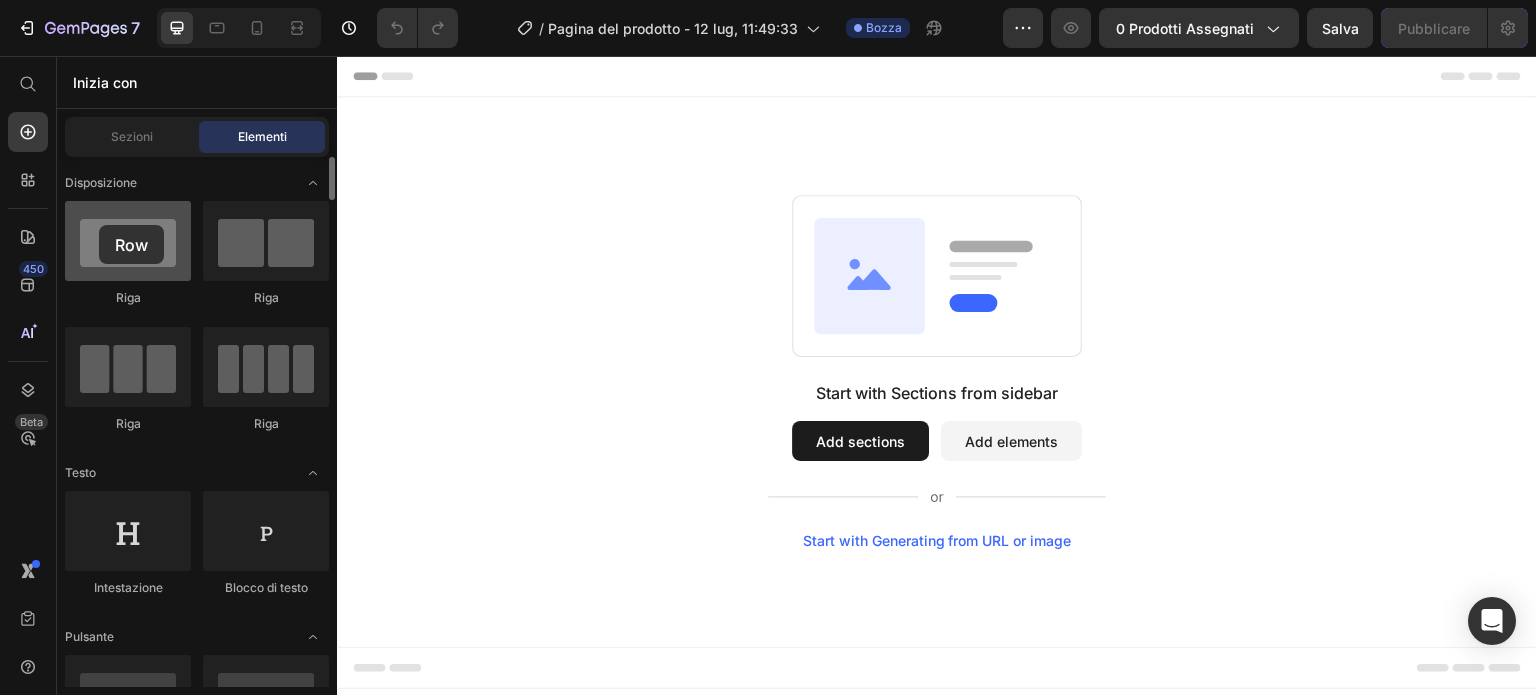 click at bounding box center [128, 241] 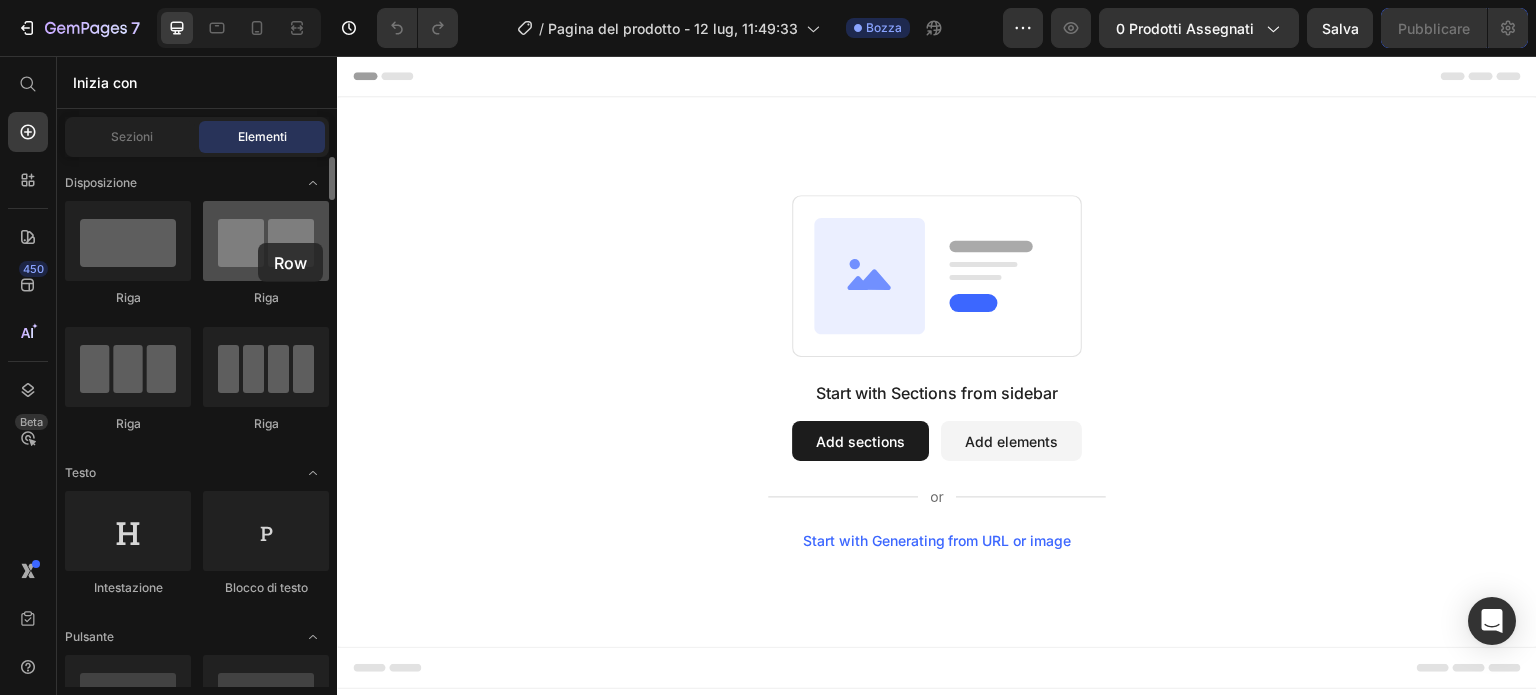 click at bounding box center (266, 241) 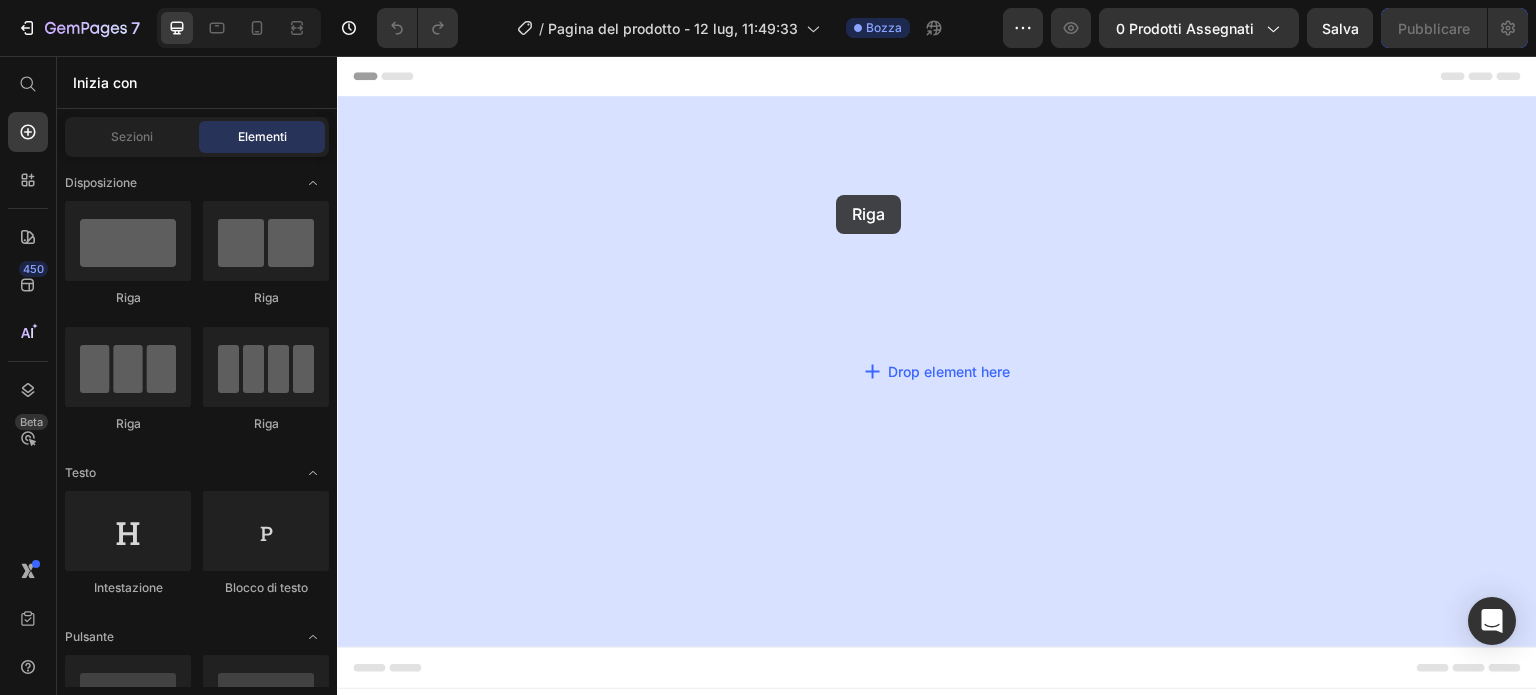 drag, startPoint x: 507, startPoint y: 295, endPoint x: 836, endPoint y: 193, distance: 344.44882 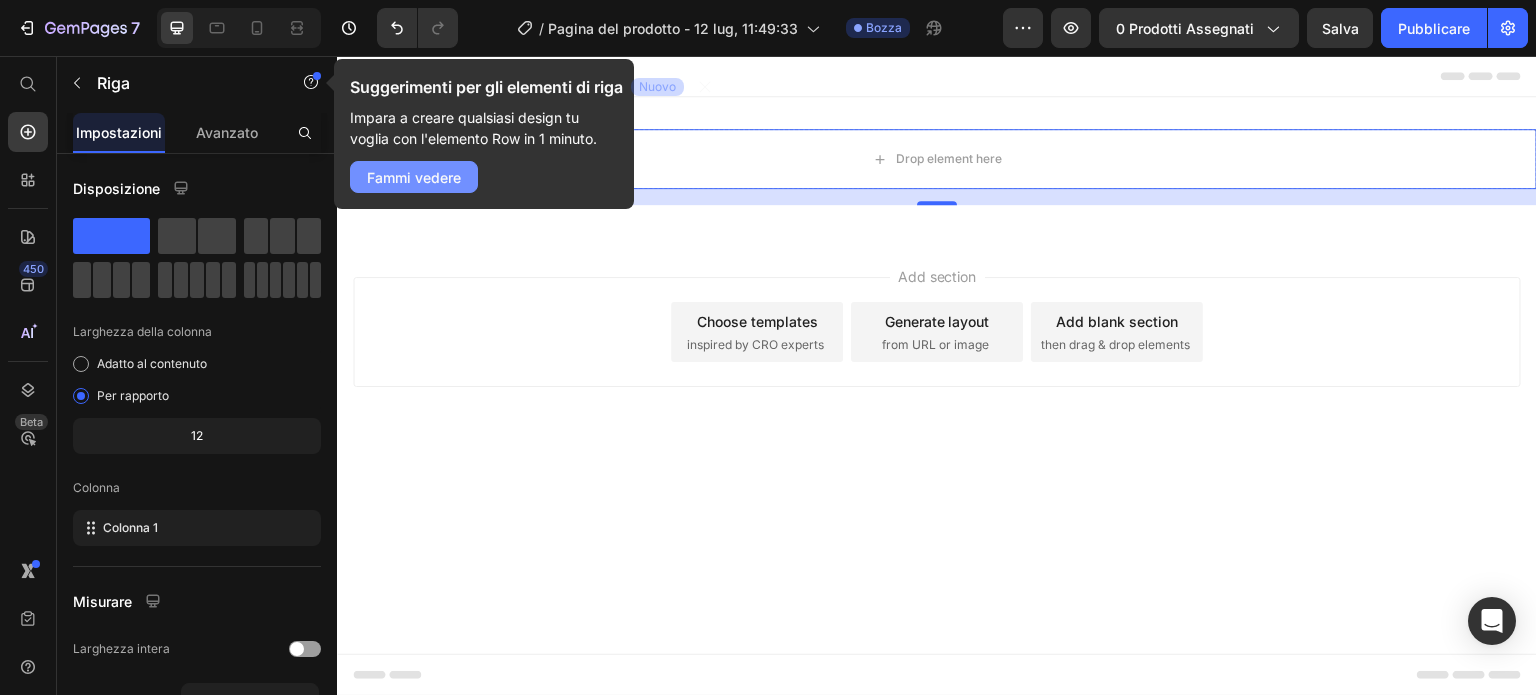 click on "Fammi vedere" 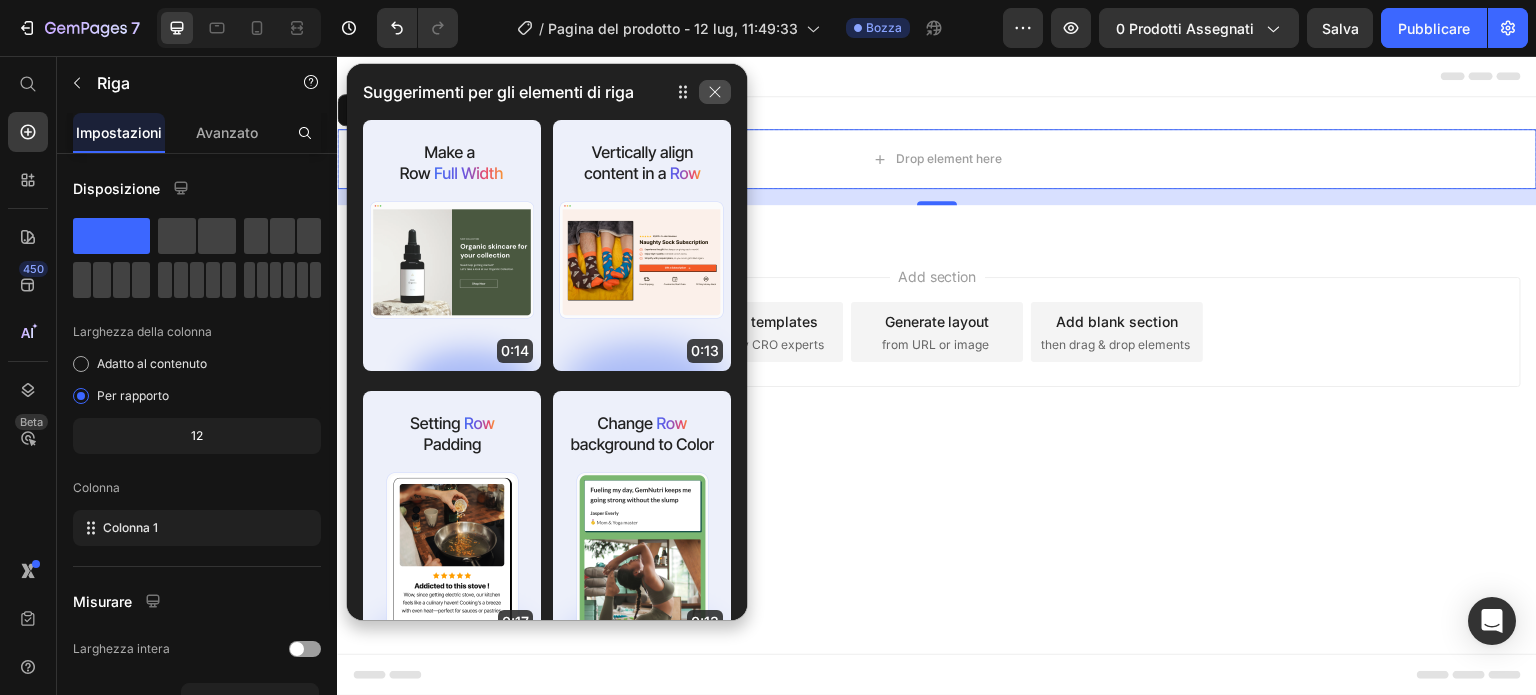 click 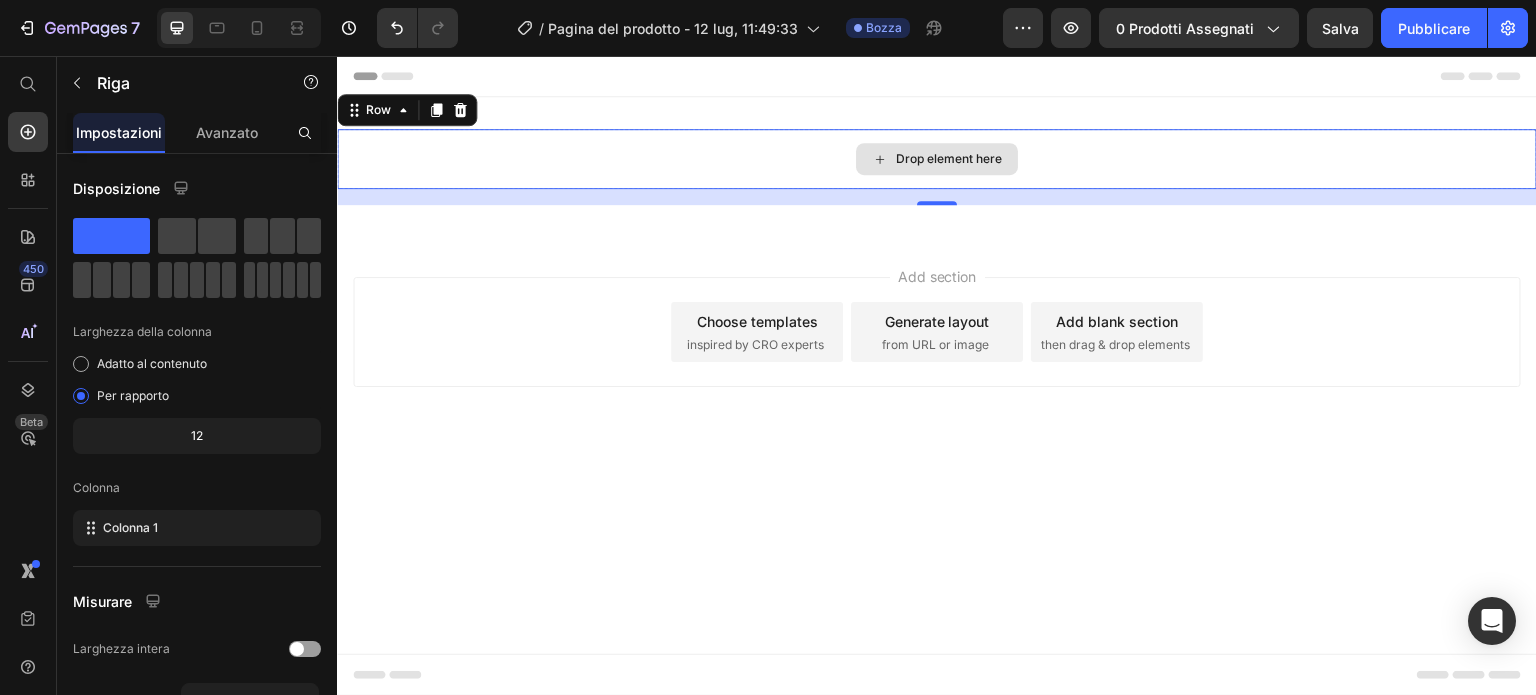 click on "Drop element here" at bounding box center (937, 159) 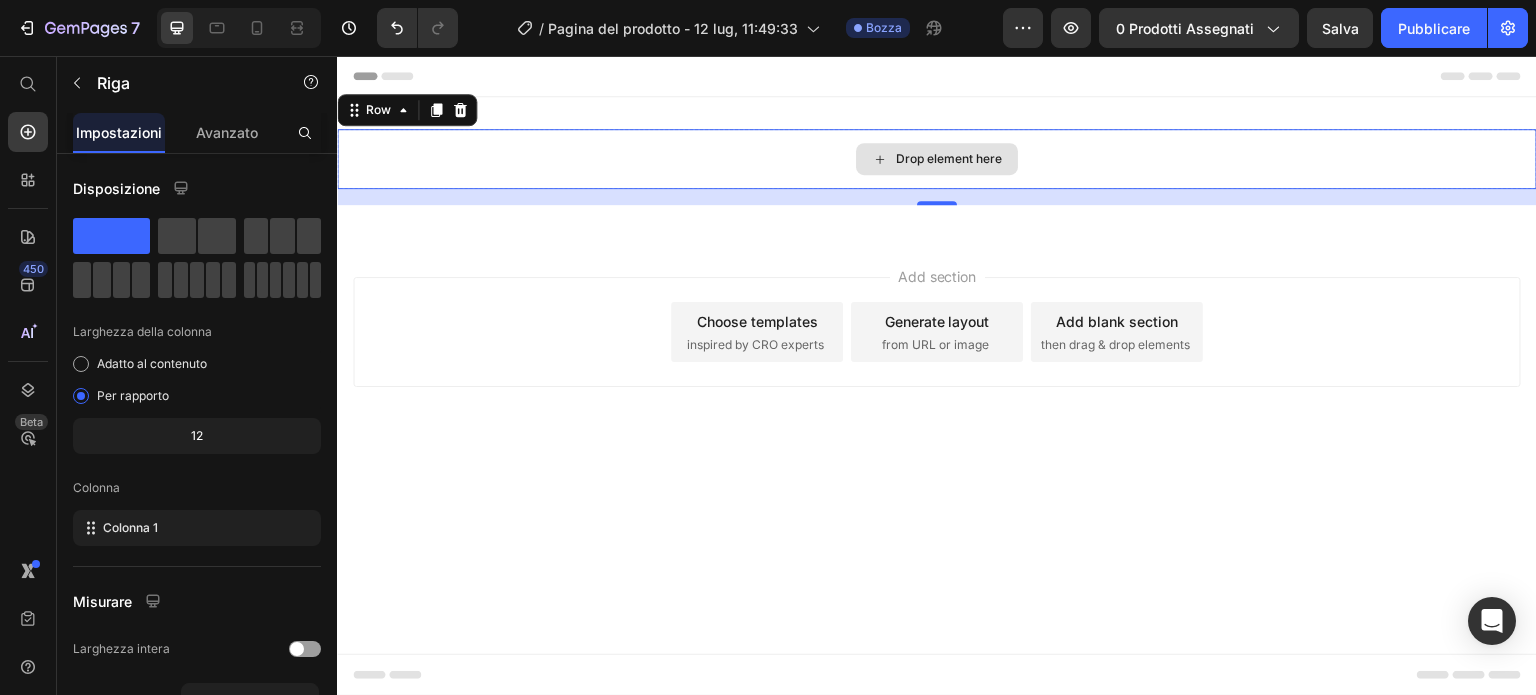 click on "Drop element here" at bounding box center (937, 159) 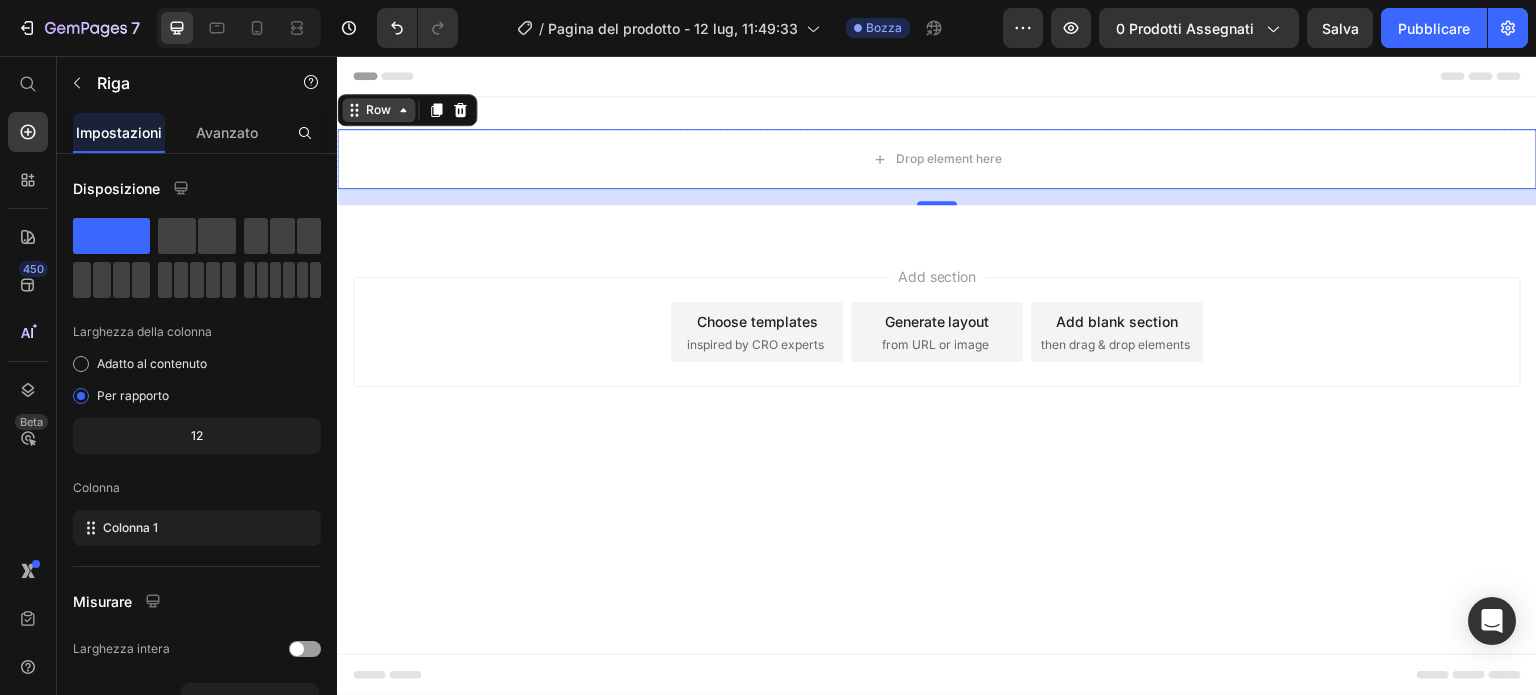 click on "Row" at bounding box center (378, 110) 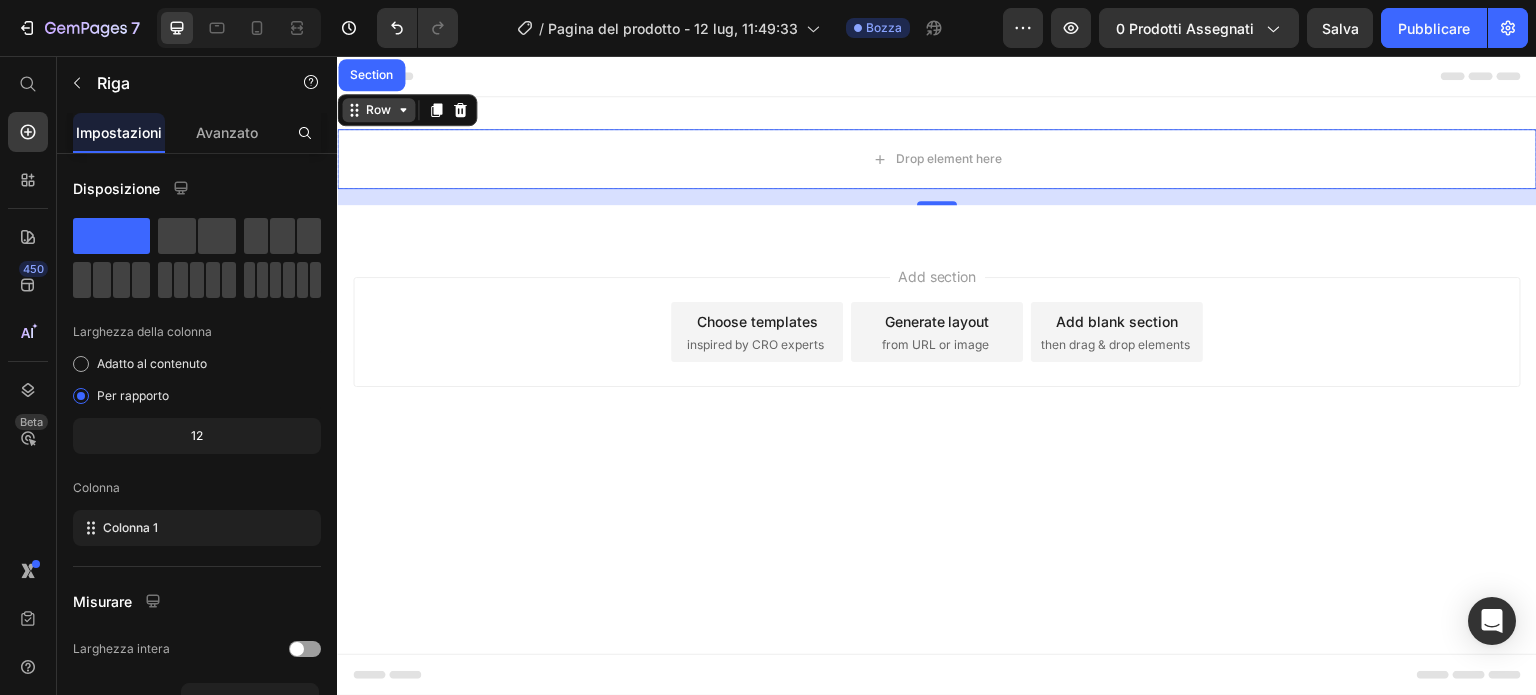 click 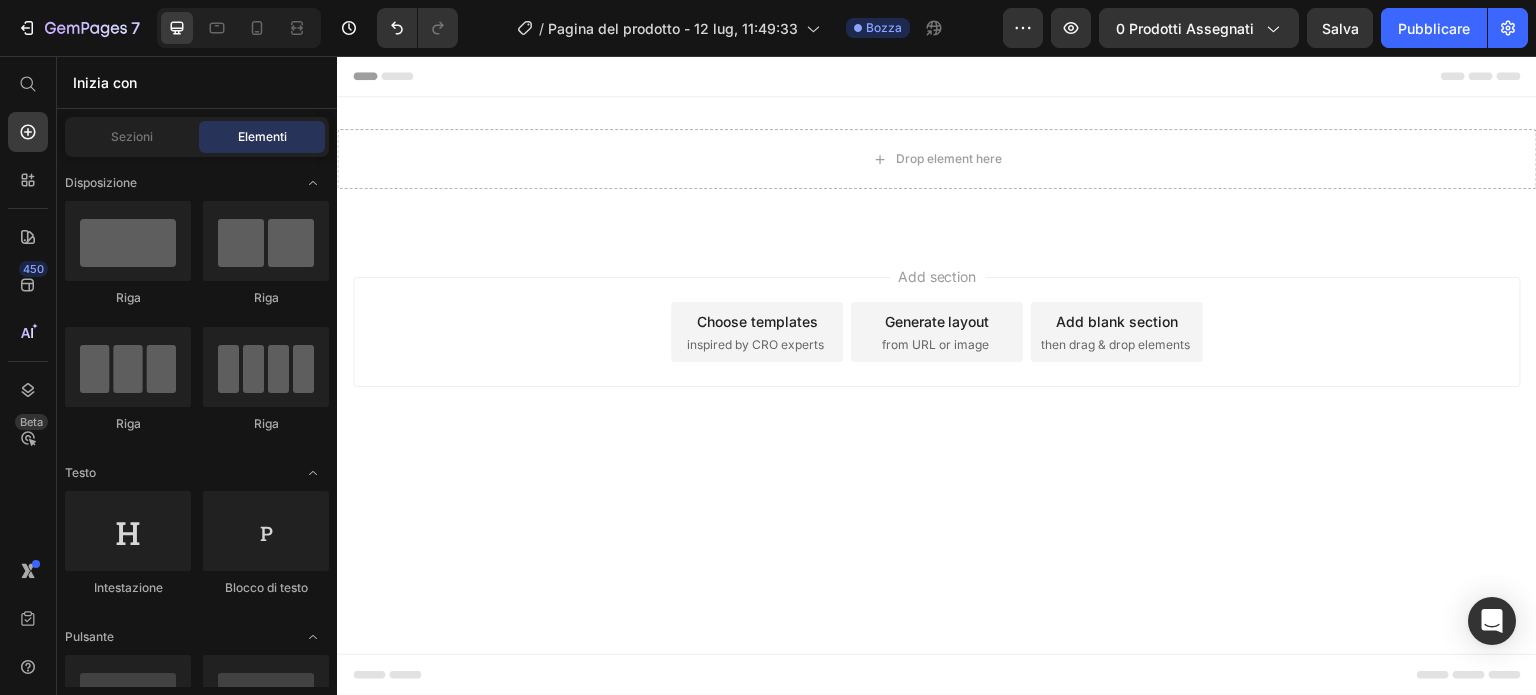 click on "Add section Choose templates inspired by CRO experts Generate layout from URL or image Add blank section then drag & drop elements" at bounding box center (937, 360) 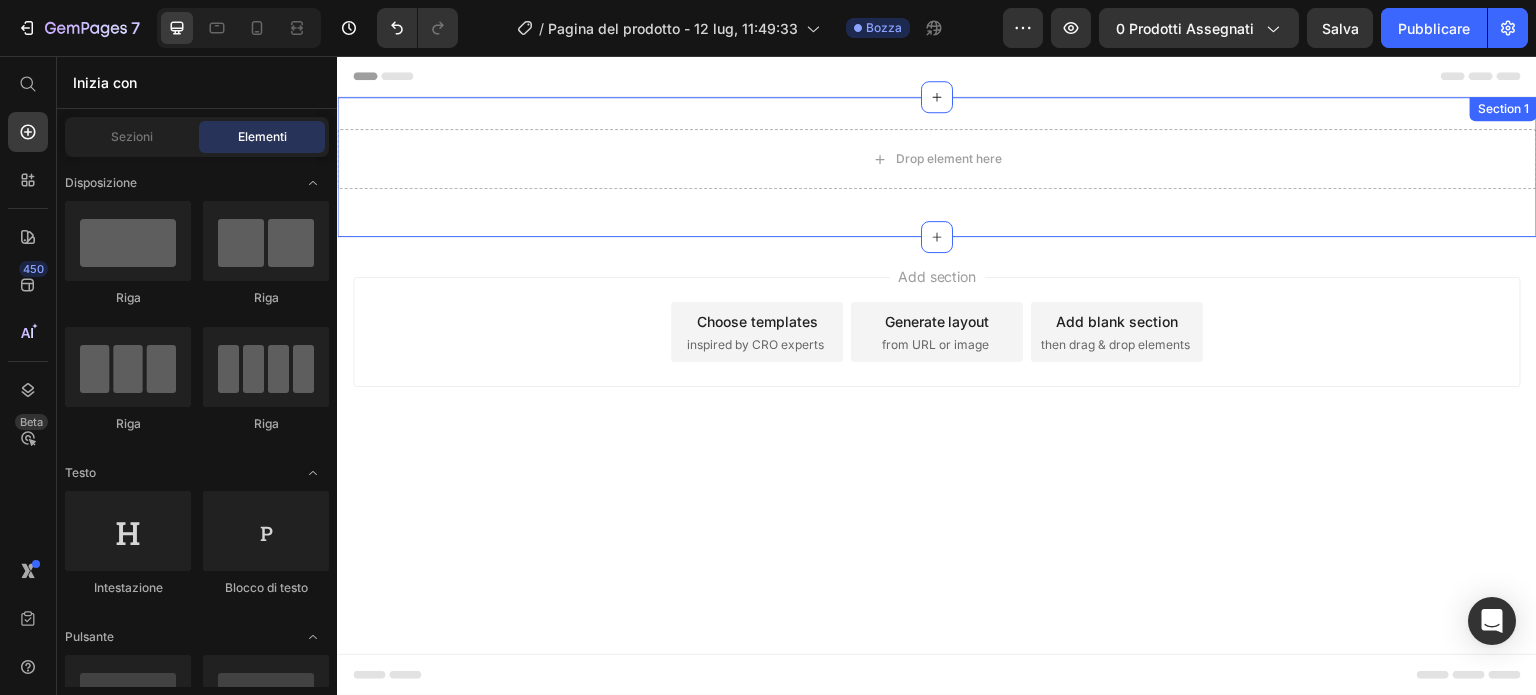 click on "Section 1" at bounding box center [1503, 109] 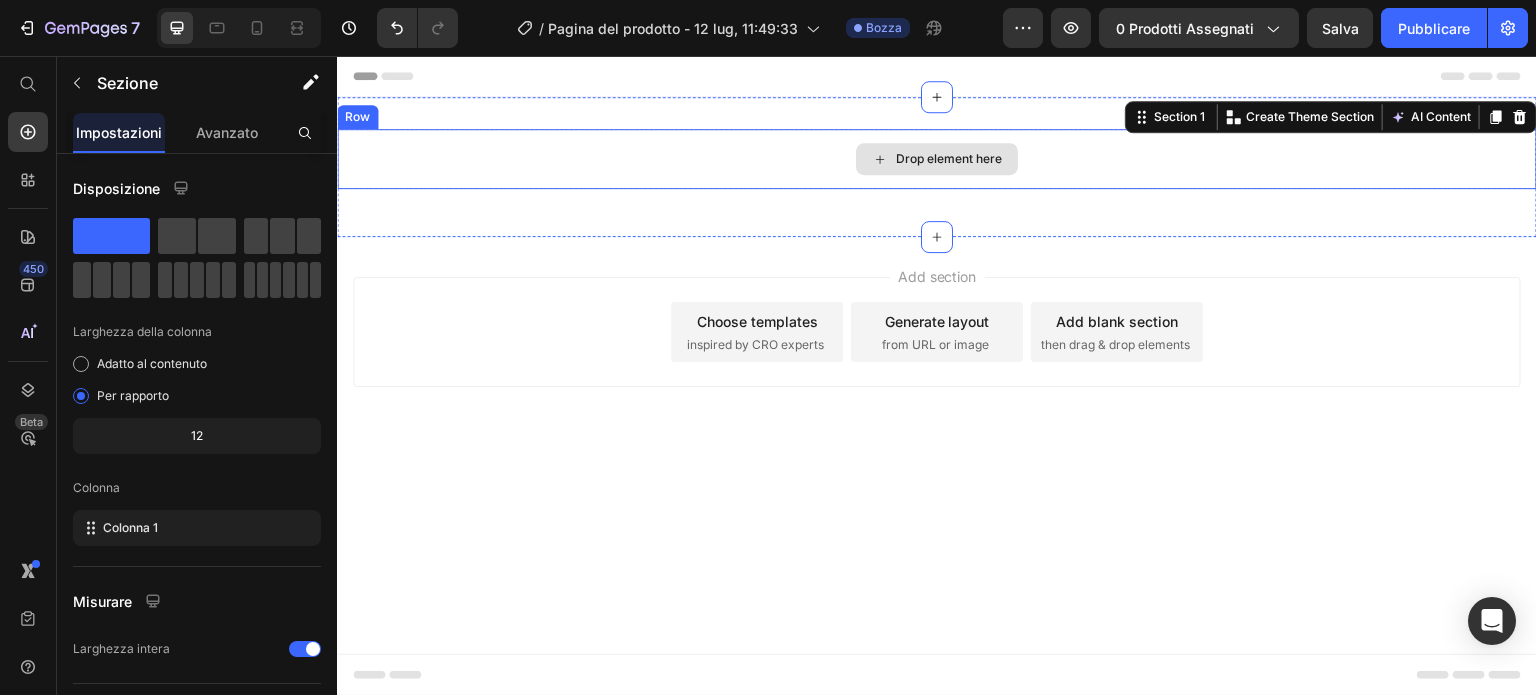 click on "Drop element here" at bounding box center (937, 159) 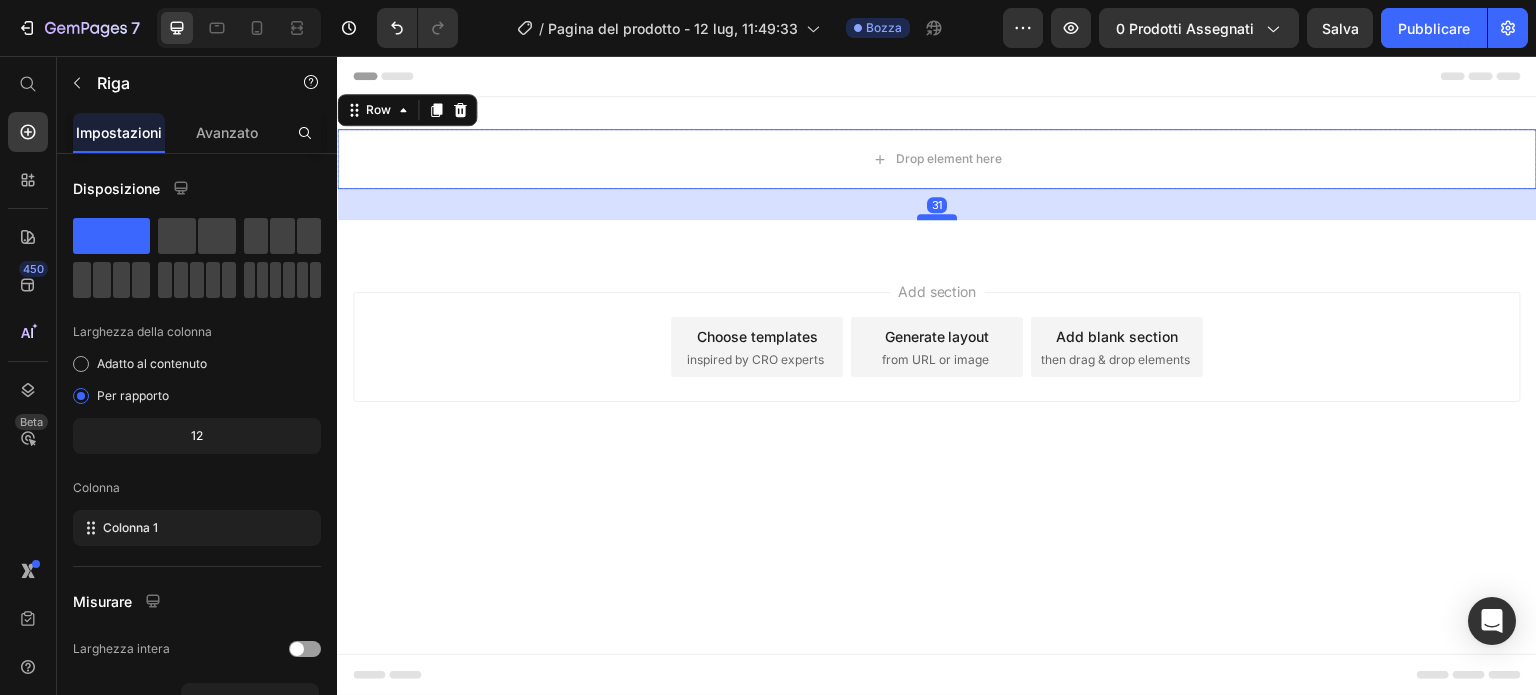 drag, startPoint x: 946, startPoint y: 203, endPoint x: 949, endPoint y: 218, distance: 15.297058 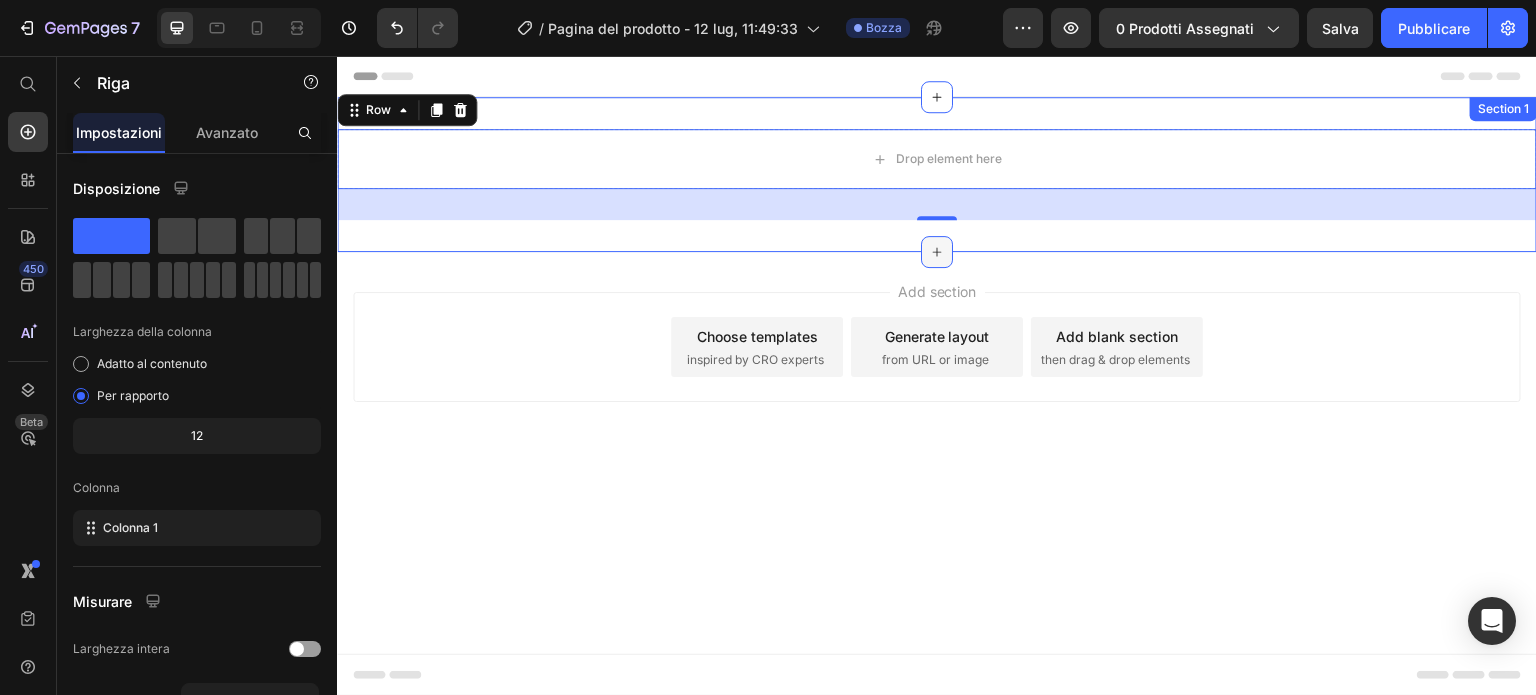 click at bounding box center (937, 252) 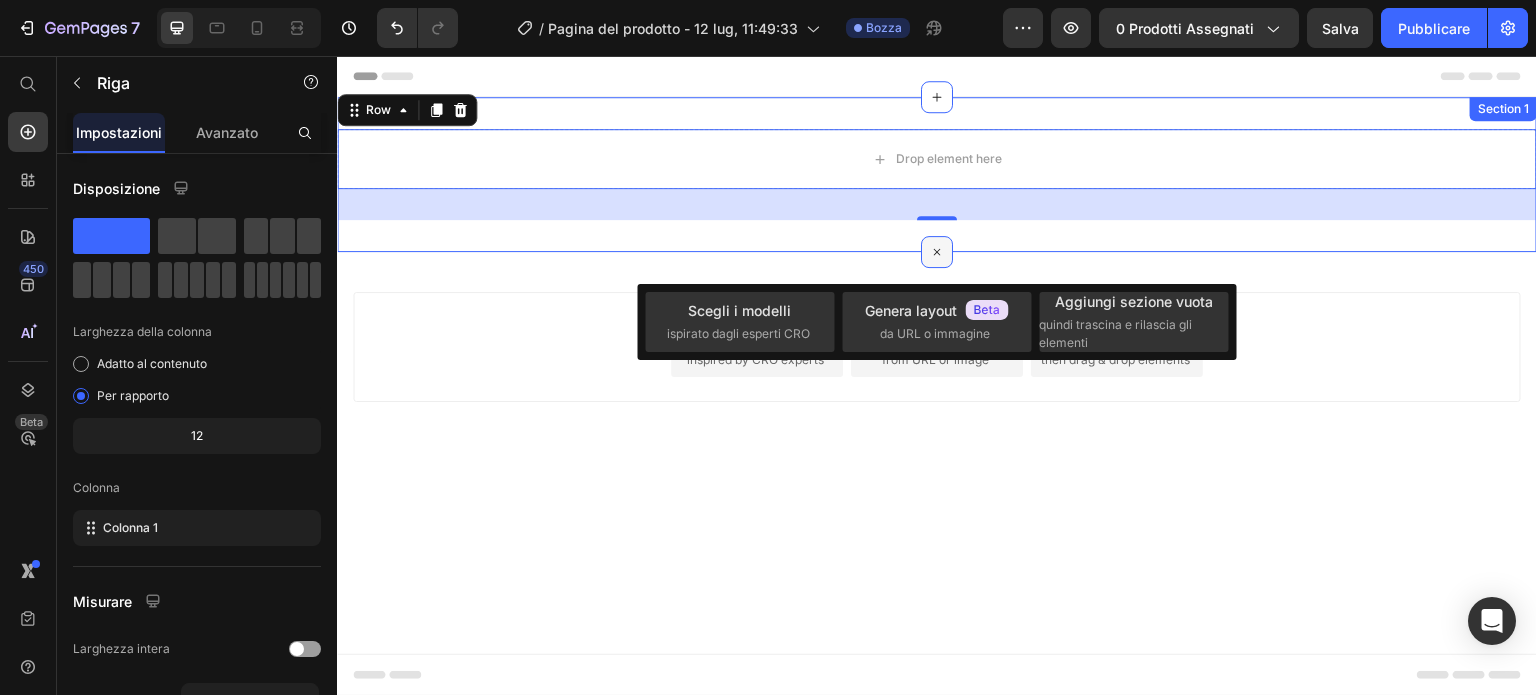 click at bounding box center (937, 252) 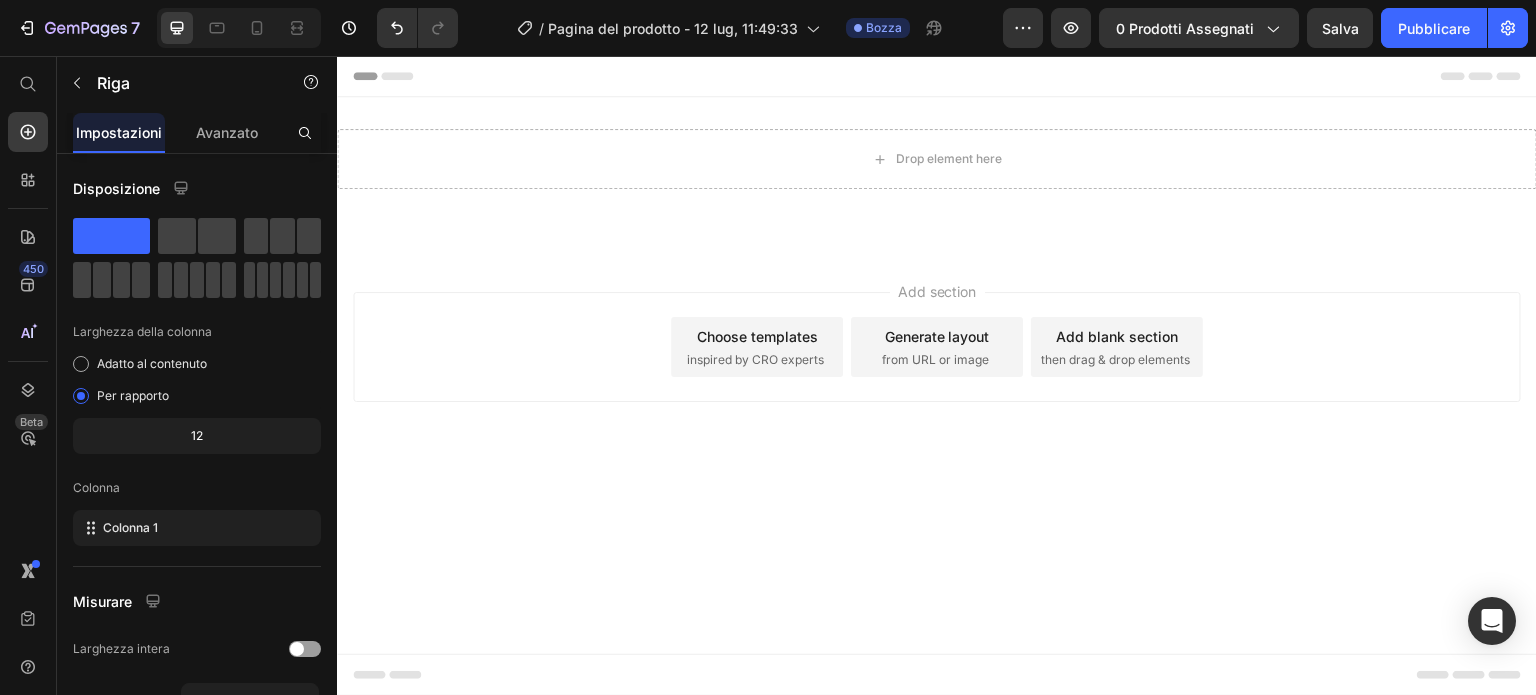 click on "Add section" at bounding box center [937, 291] 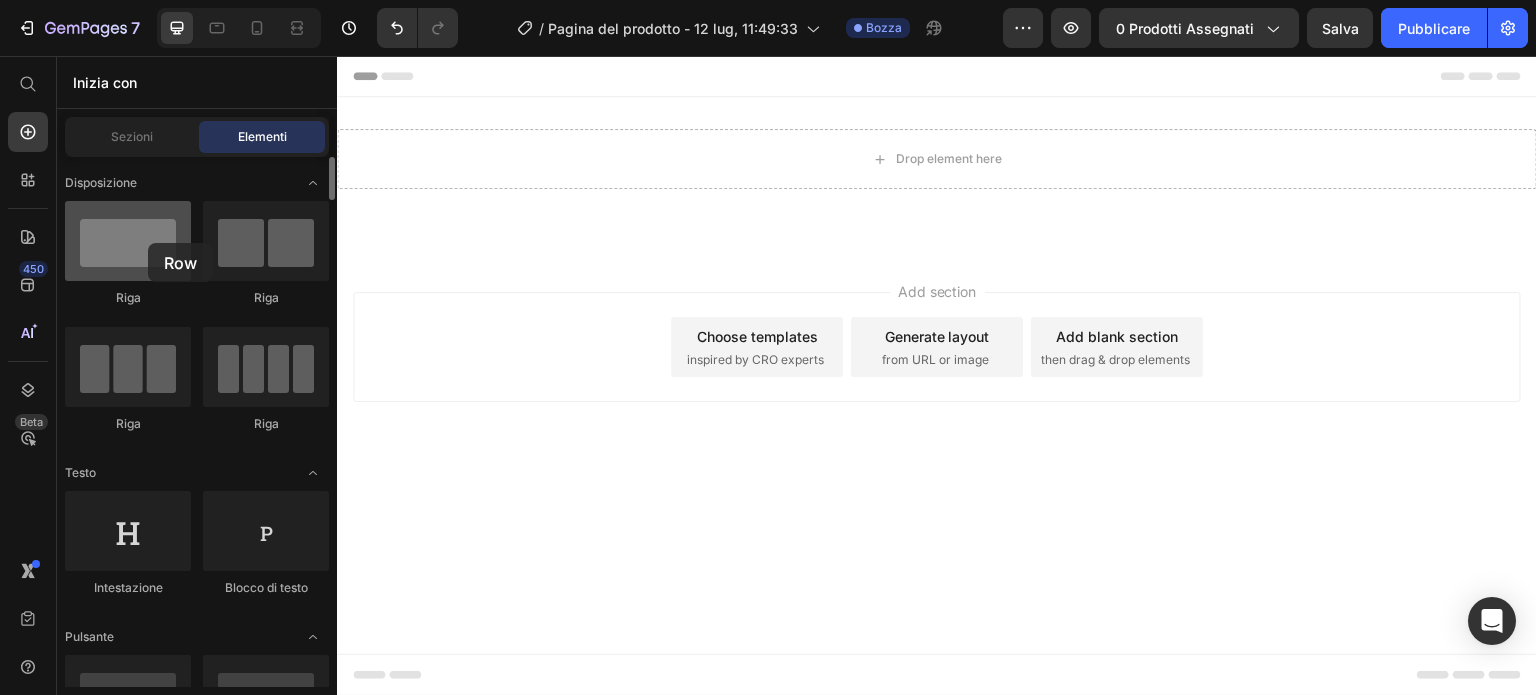 click at bounding box center (128, 241) 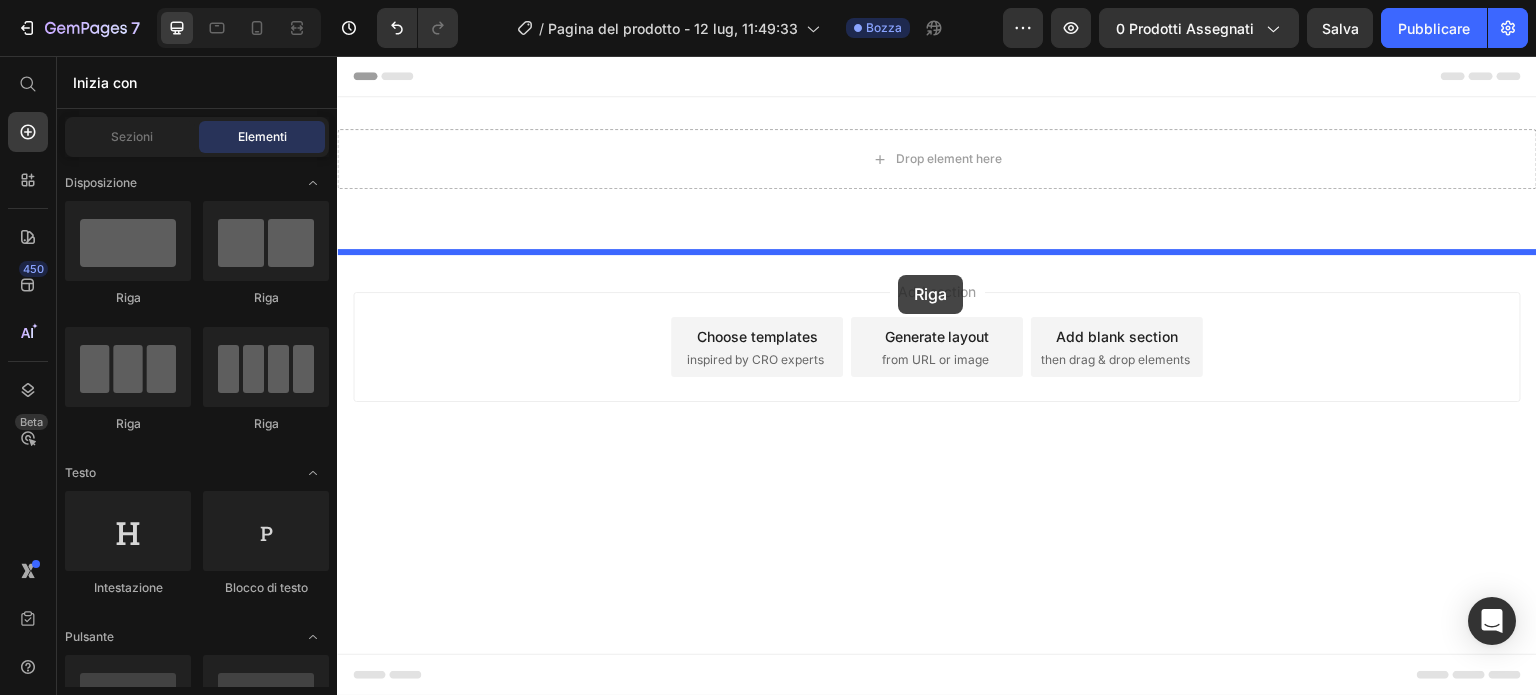 drag, startPoint x: 499, startPoint y: 319, endPoint x: 899, endPoint y: 275, distance: 402.41272 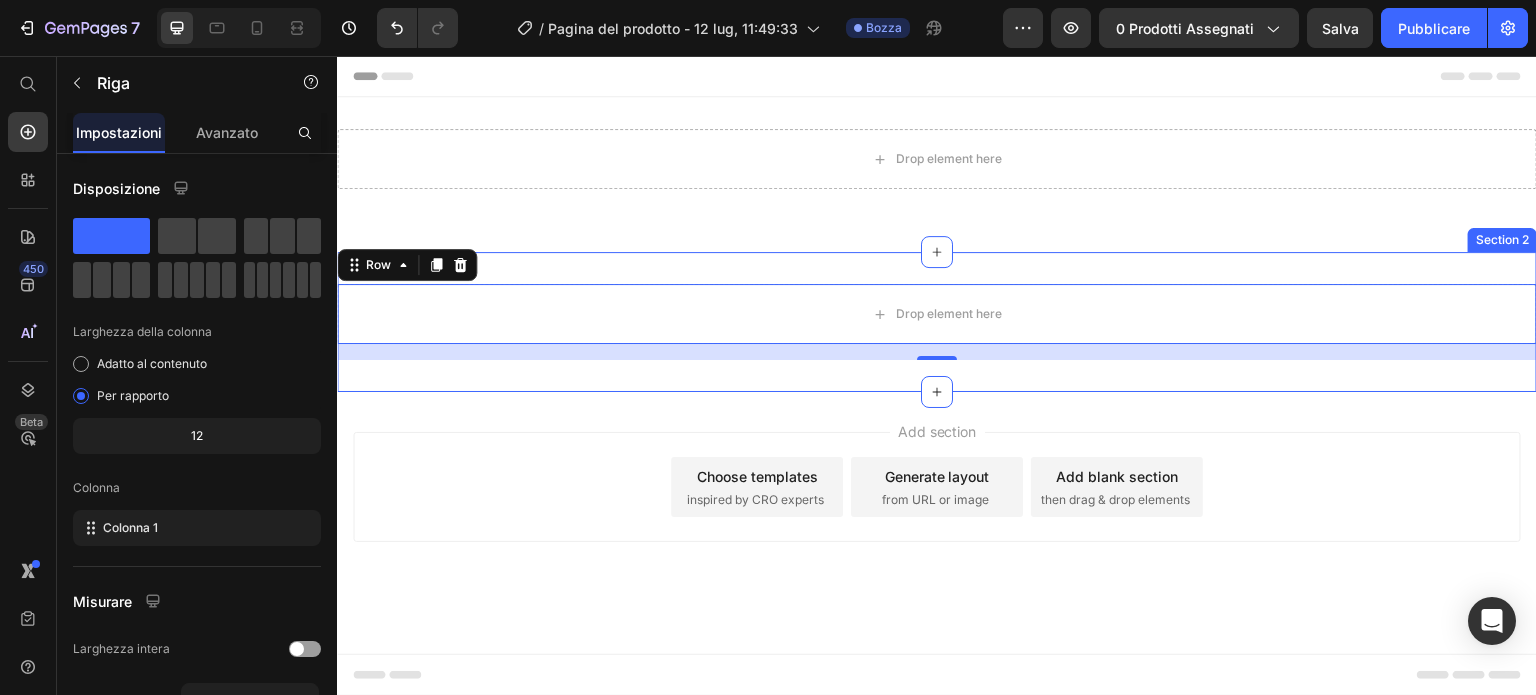 click on "Drop element here Row   16 Section 2" at bounding box center [937, 322] 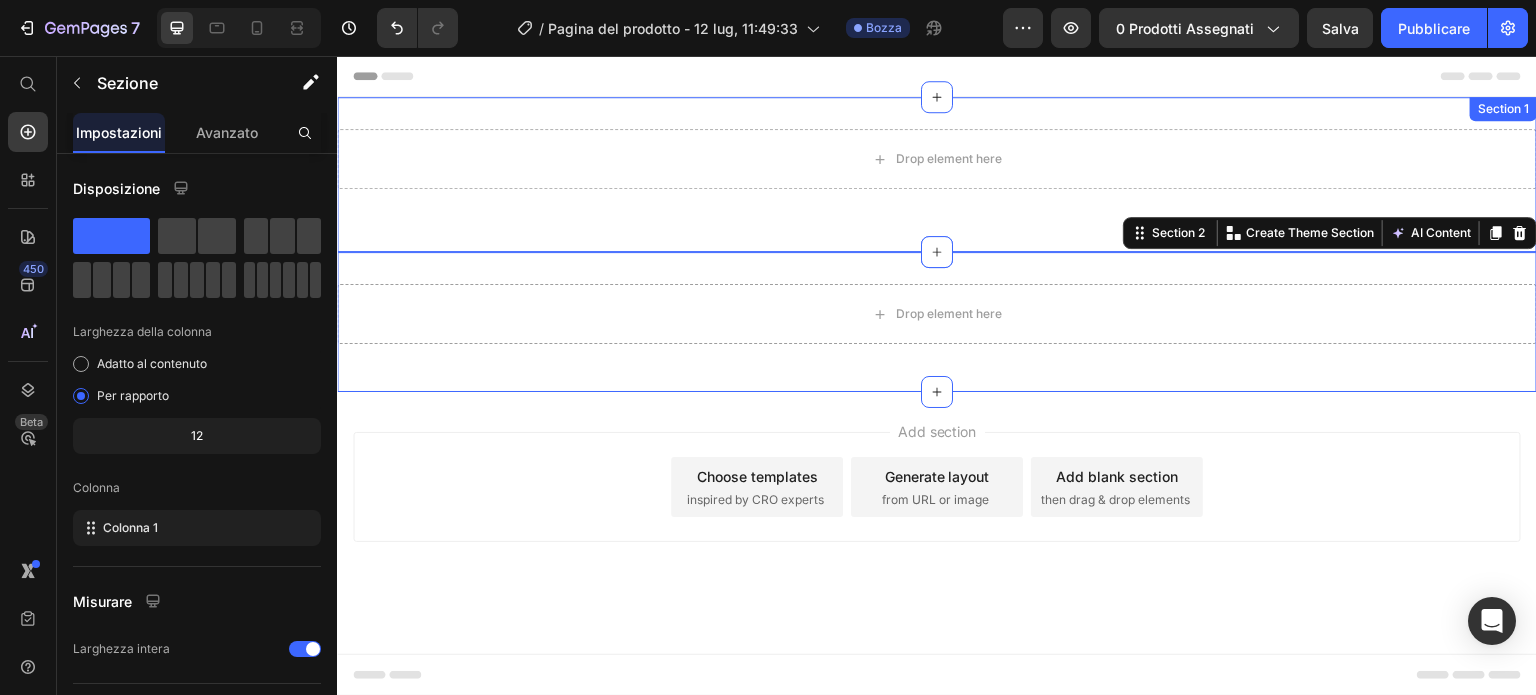 drag, startPoint x: 937, startPoint y: 258, endPoint x: 942, endPoint y: 223, distance: 35.35534 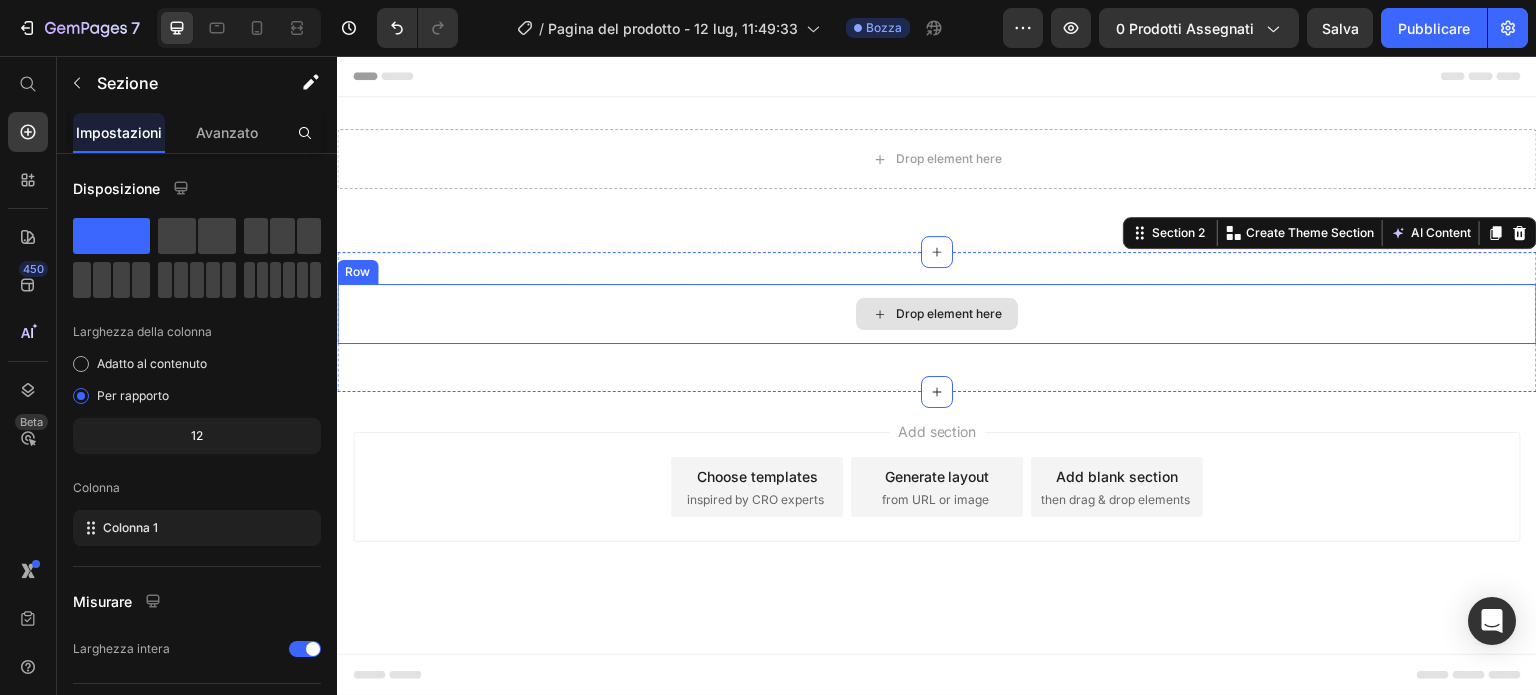 drag, startPoint x: 940, startPoint y: 255, endPoint x: 950, endPoint y: 291, distance: 37.363083 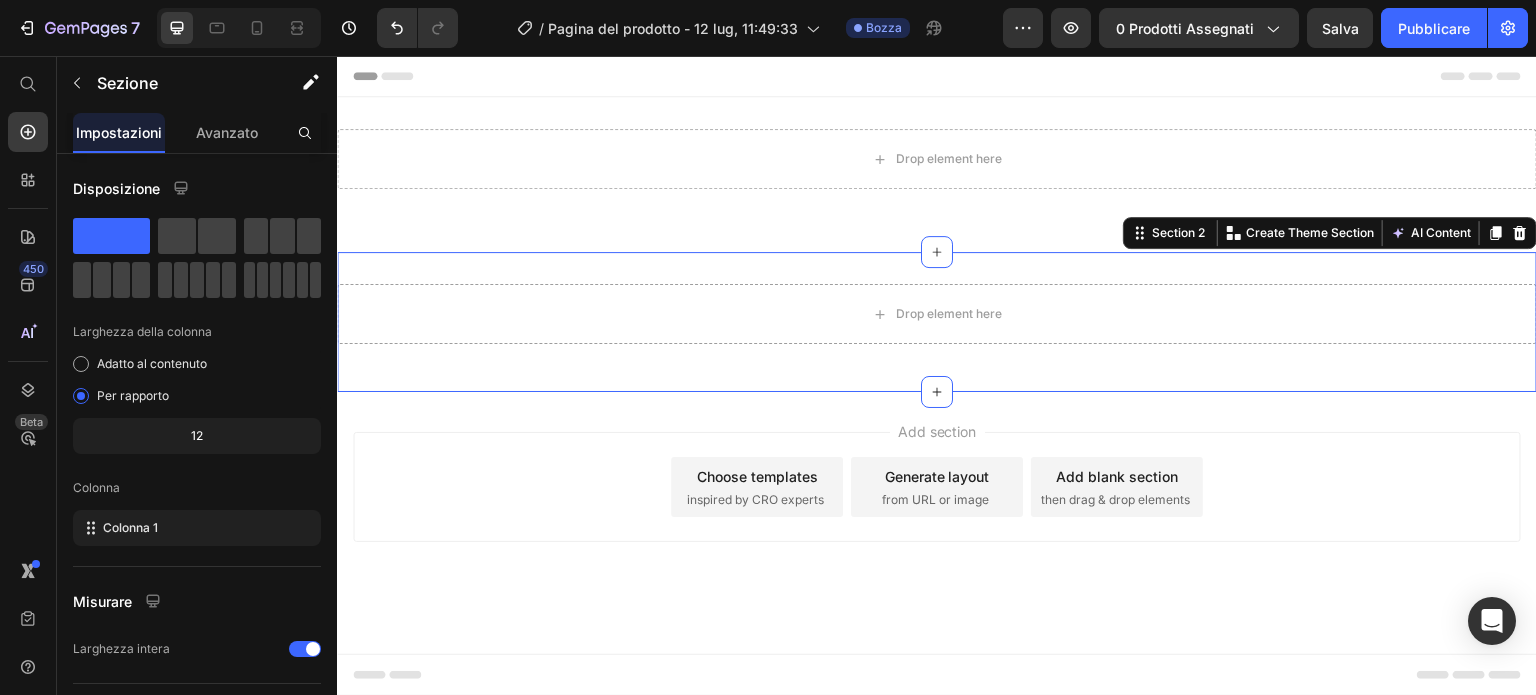 drag, startPoint x: 941, startPoint y: 389, endPoint x: 944, endPoint y: 353, distance: 36.124783 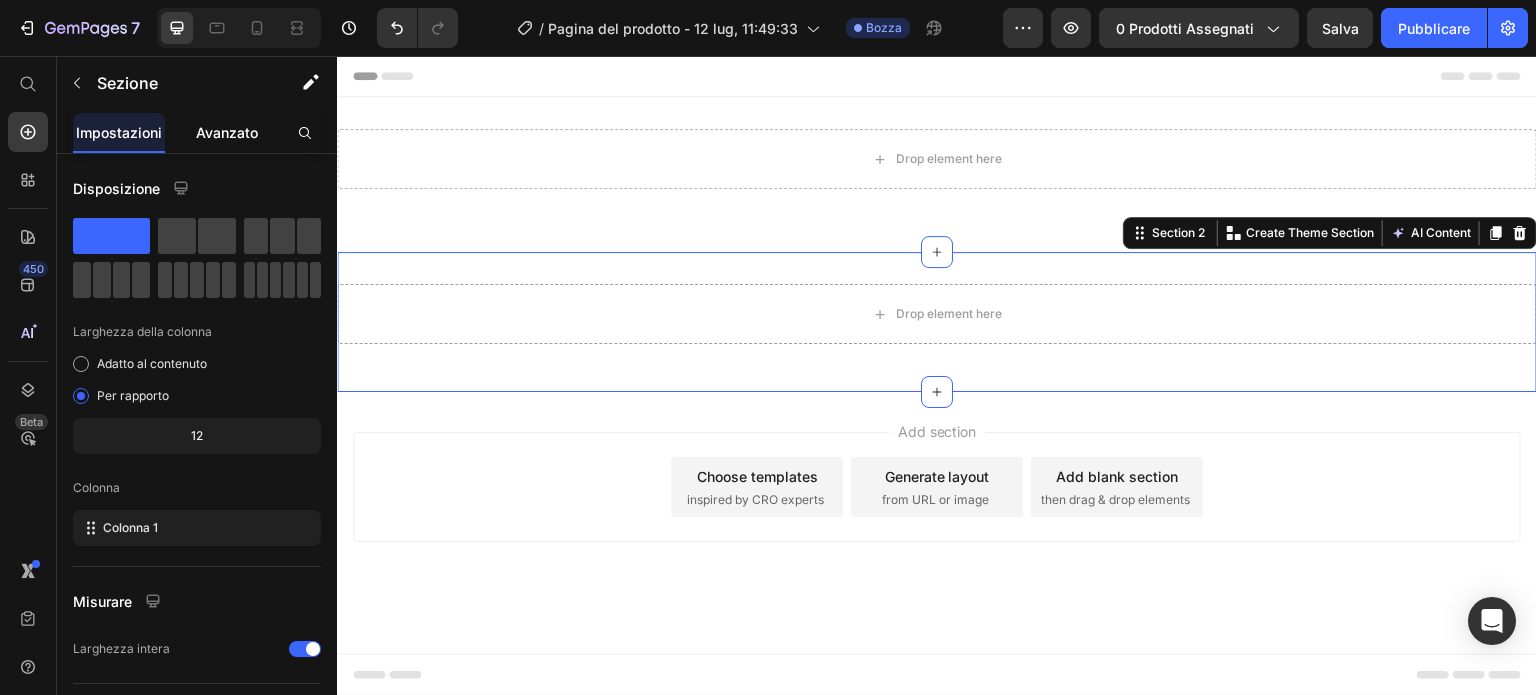 click on "Avanzato" at bounding box center [227, 132] 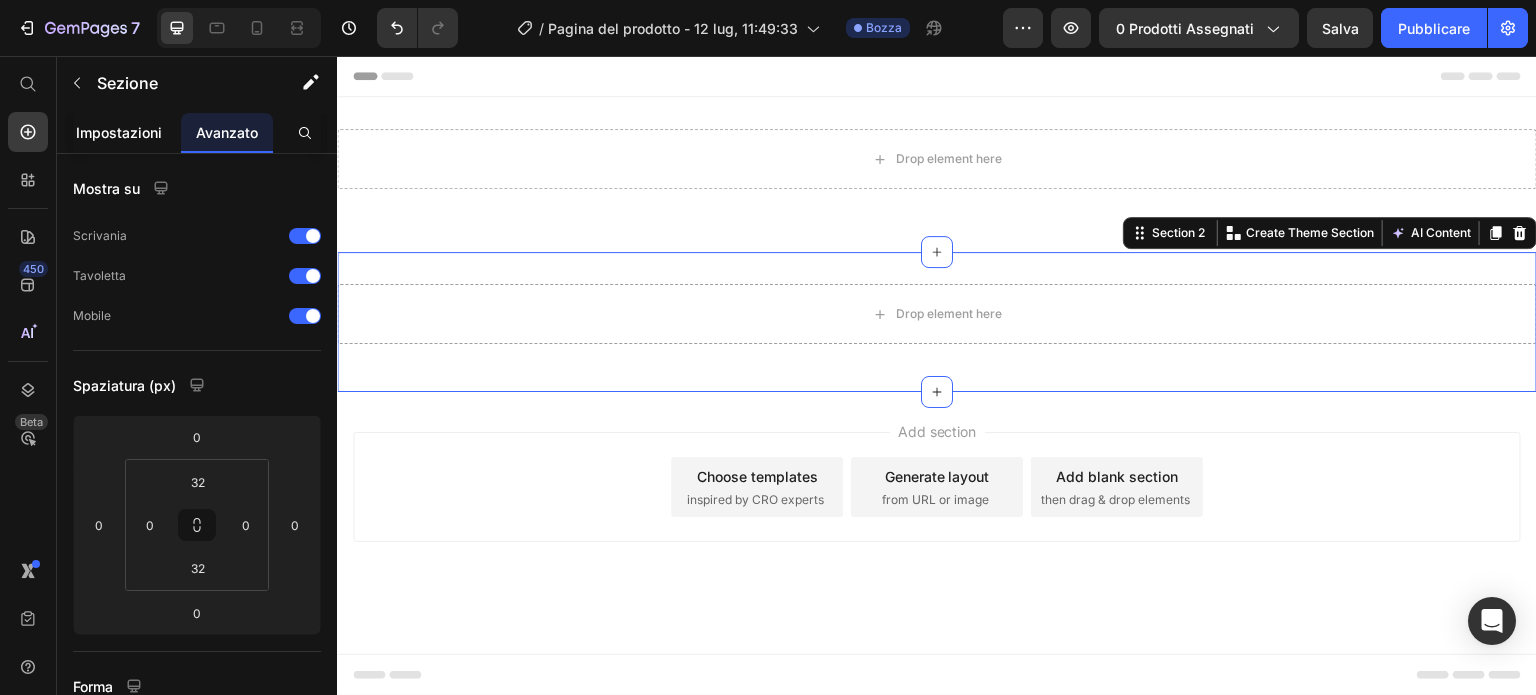 click on "Impostazioni" at bounding box center (119, 132) 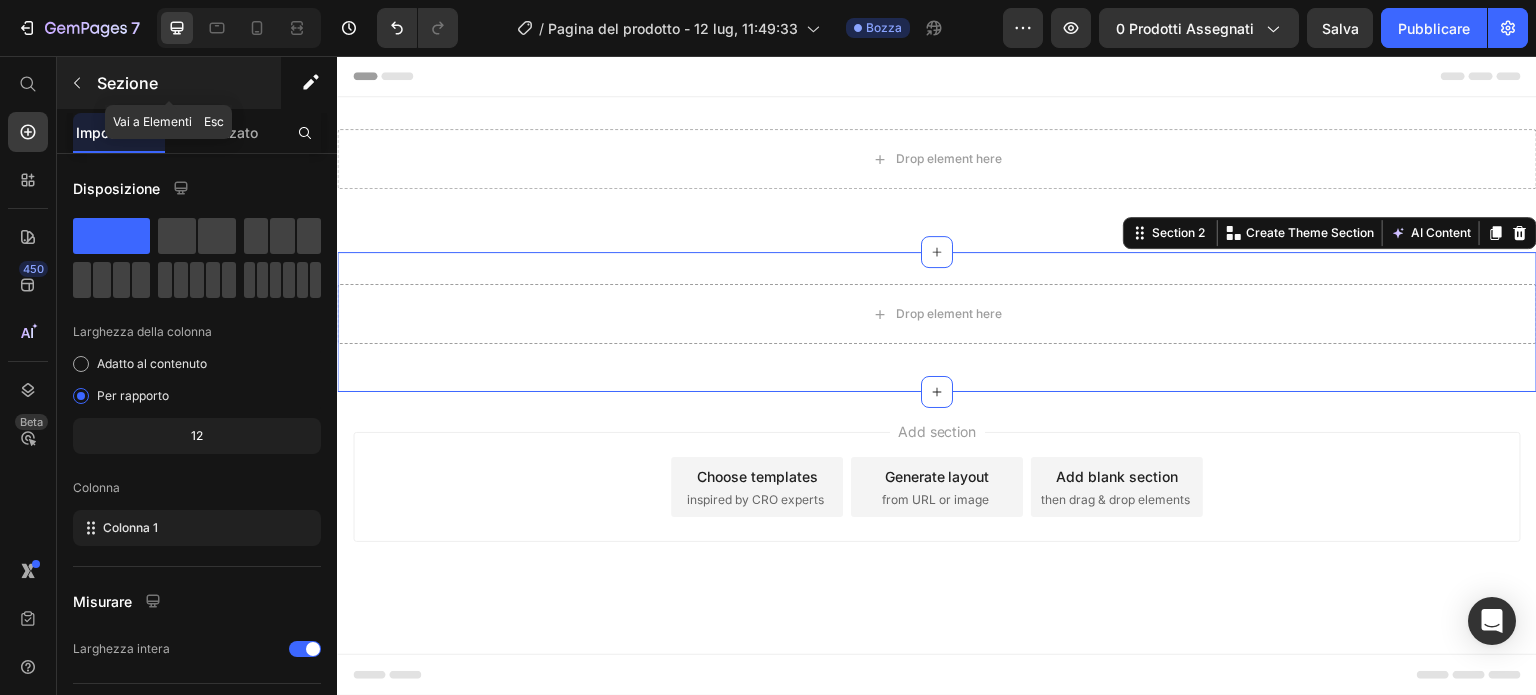 click 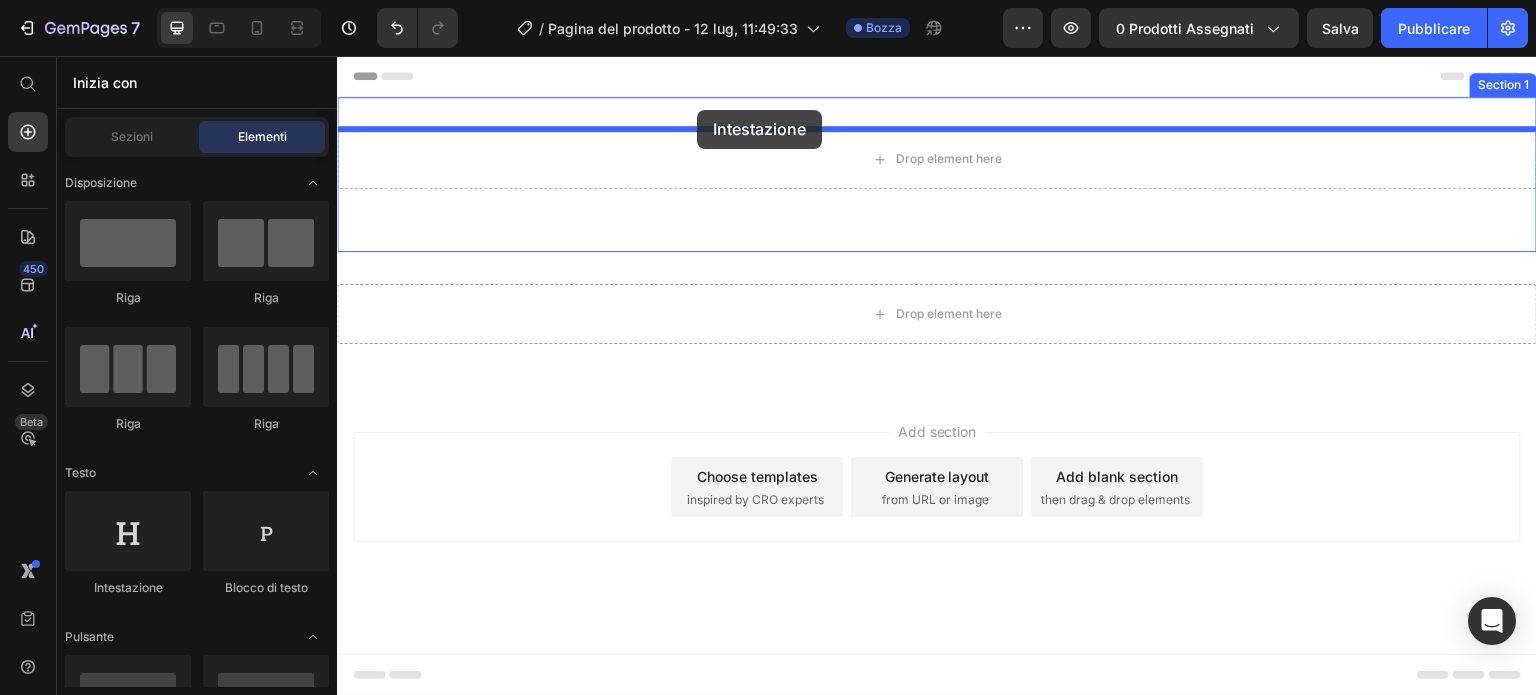 drag, startPoint x: 469, startPoint y: 559, endPoint x: 697, endPoint y: 110, distance: 503.57224 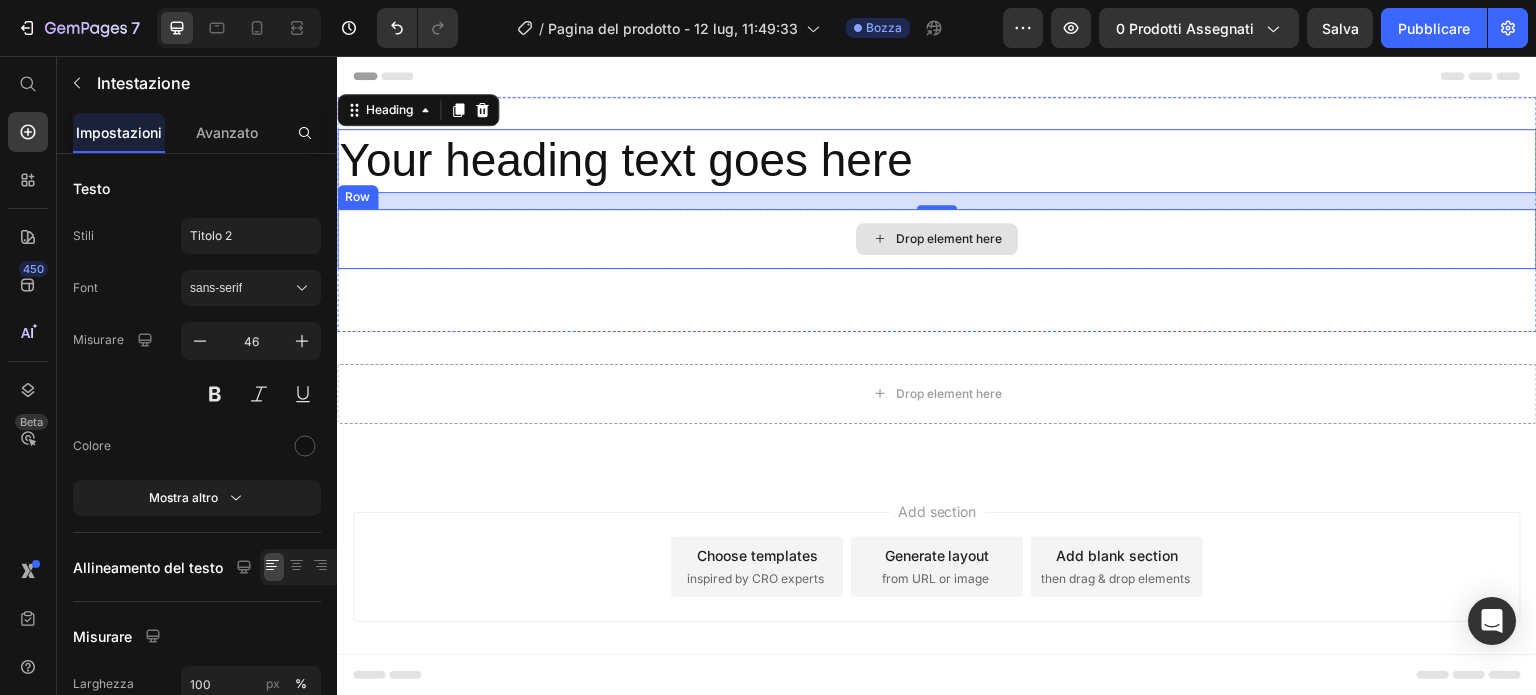click on "Drop element here" at bounding box center [937, 239] 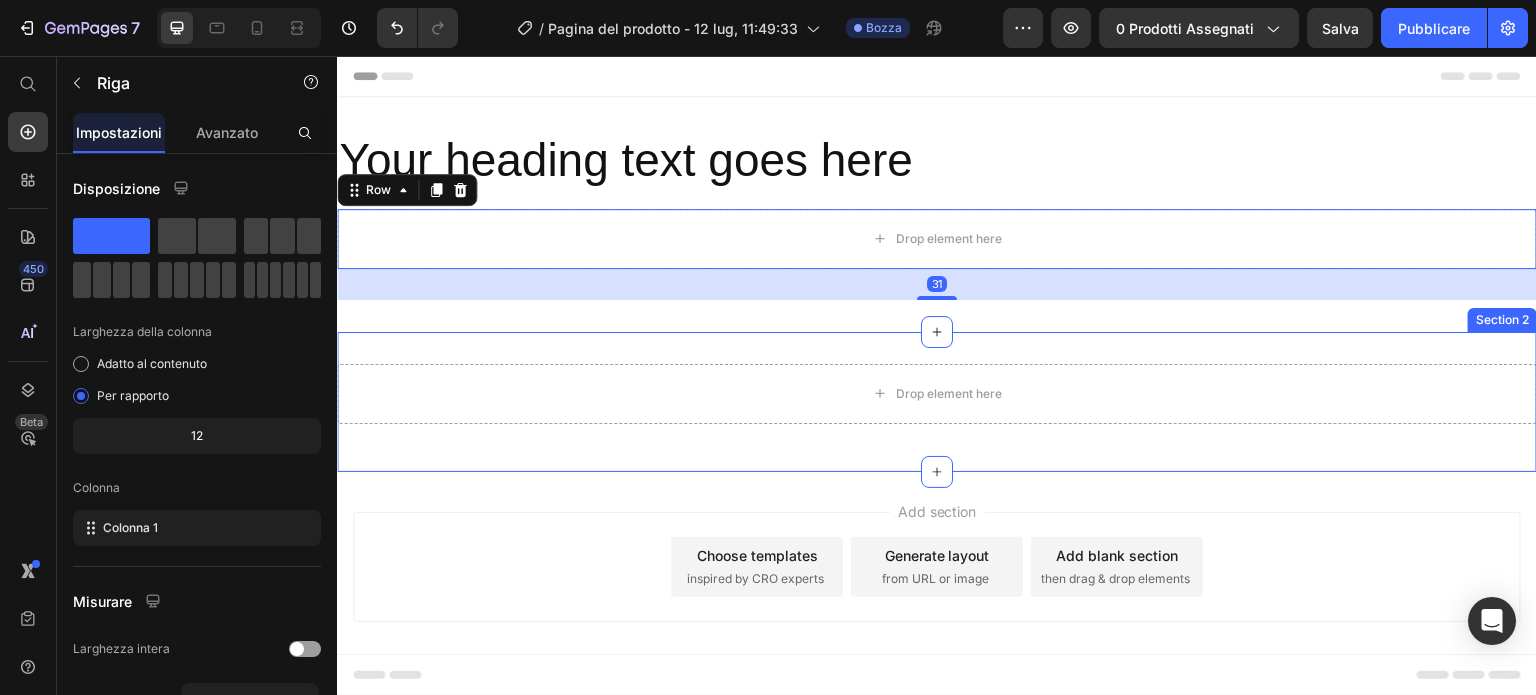 click on "Drop element here Row Section 2" at bounding box center [937, 402] 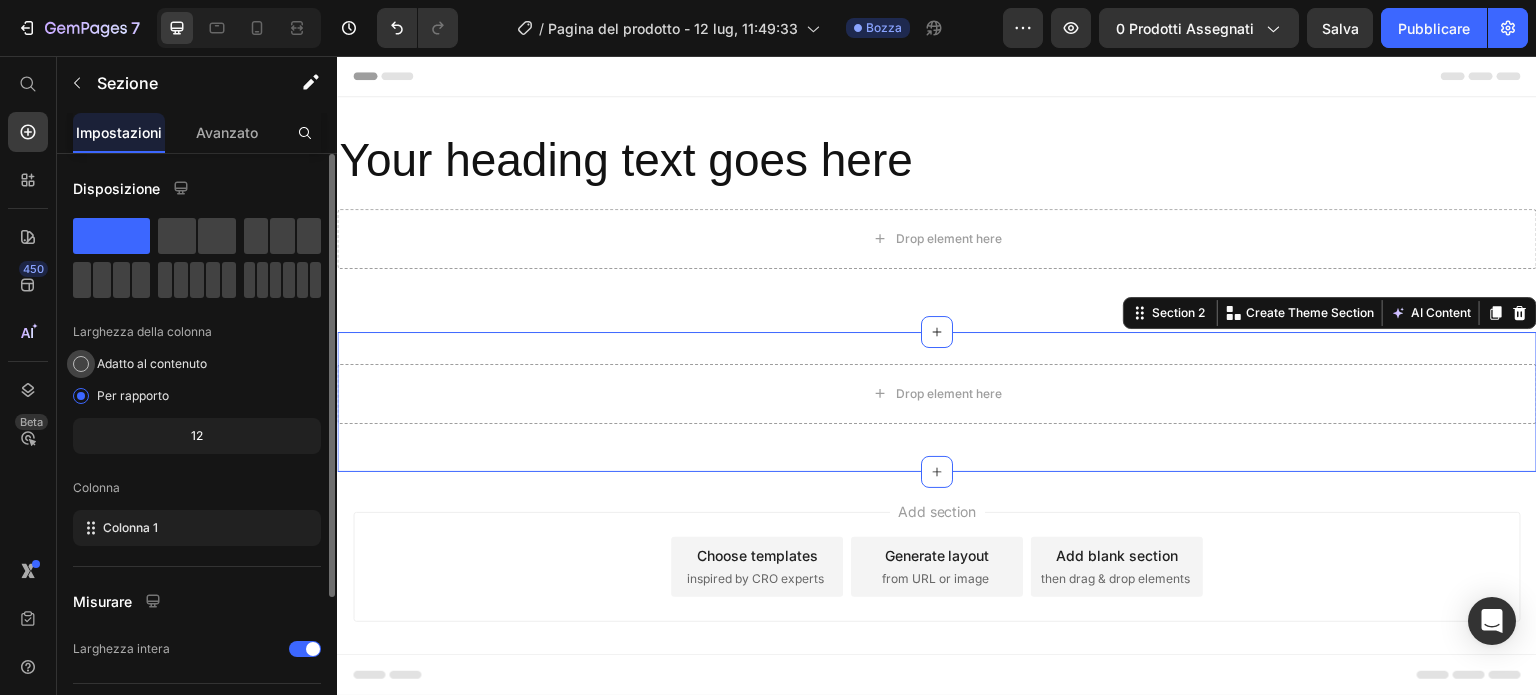 click on "Adatto al contenuto" 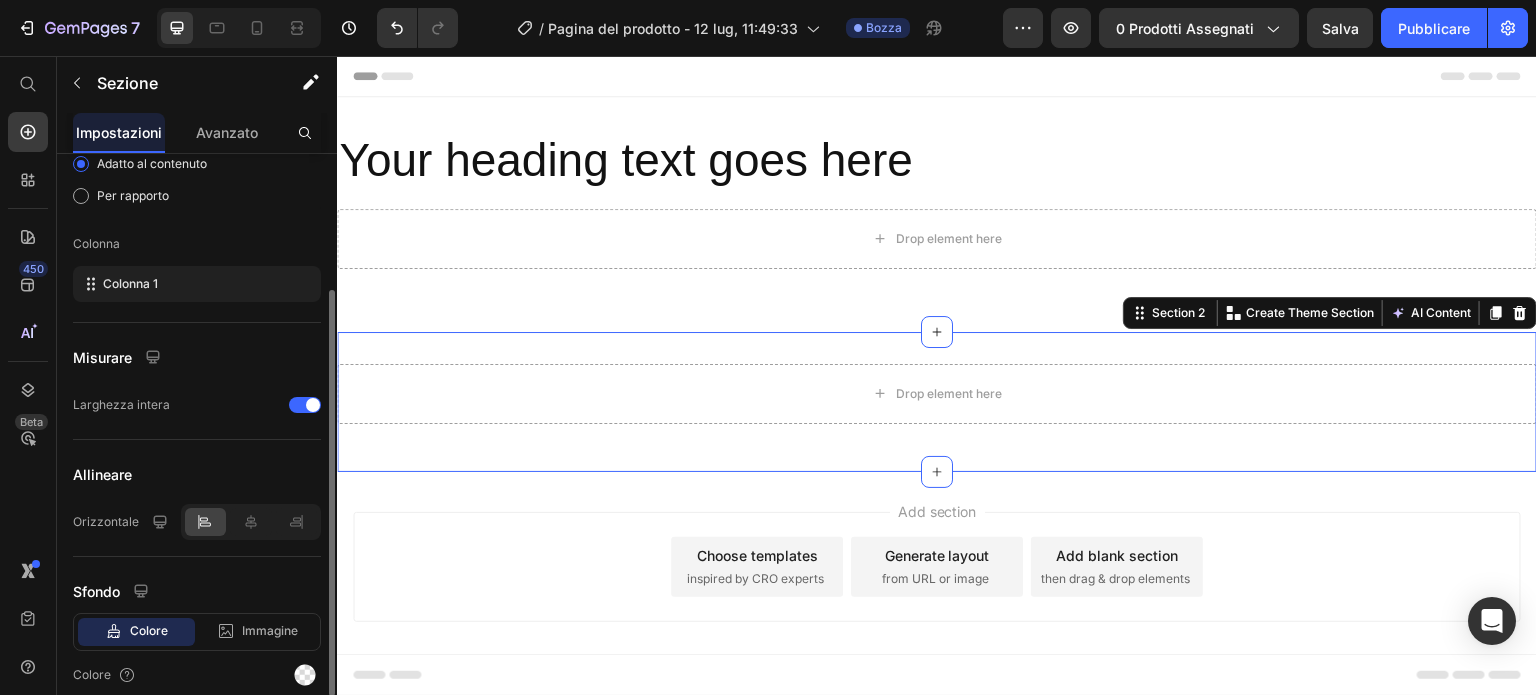 scroll, scrollTop: 280, scrollLeft: 0, axis: vertical 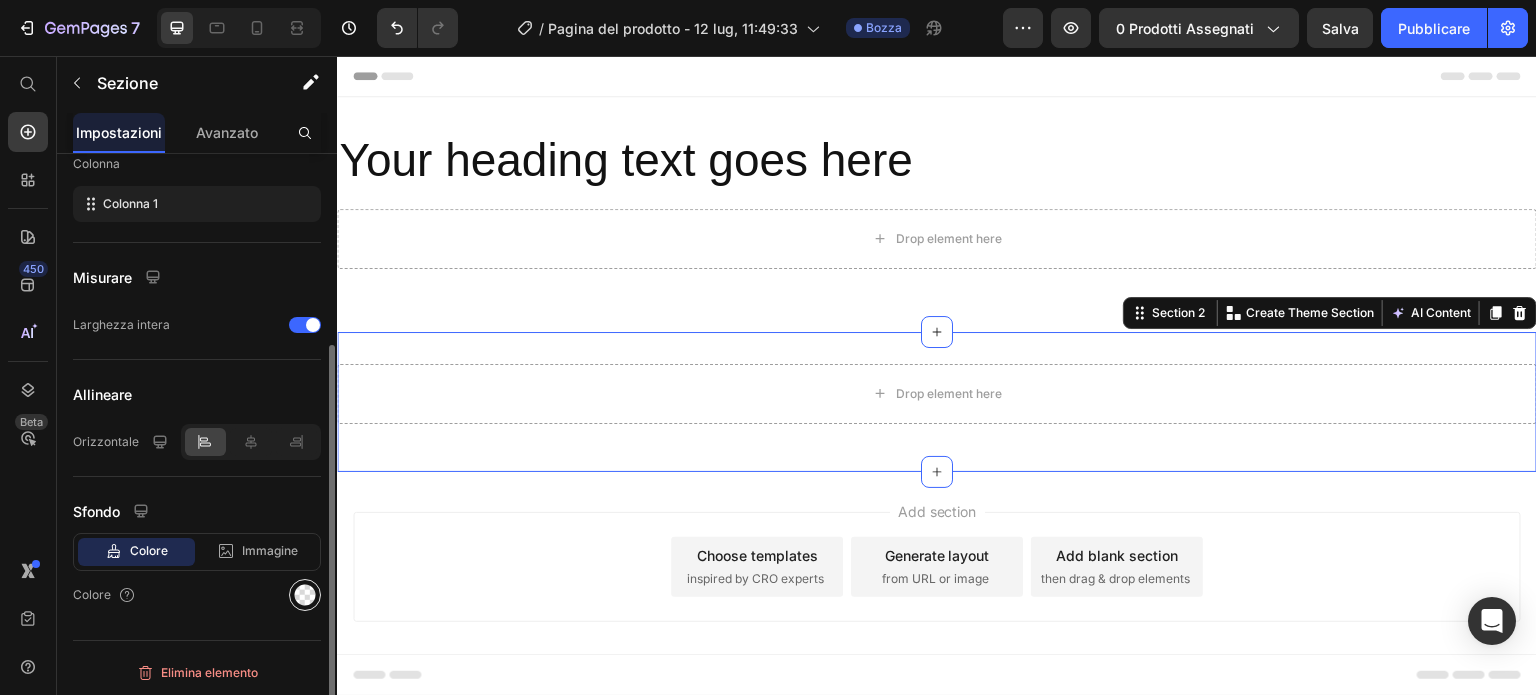 click at bounding box center (305, 595) 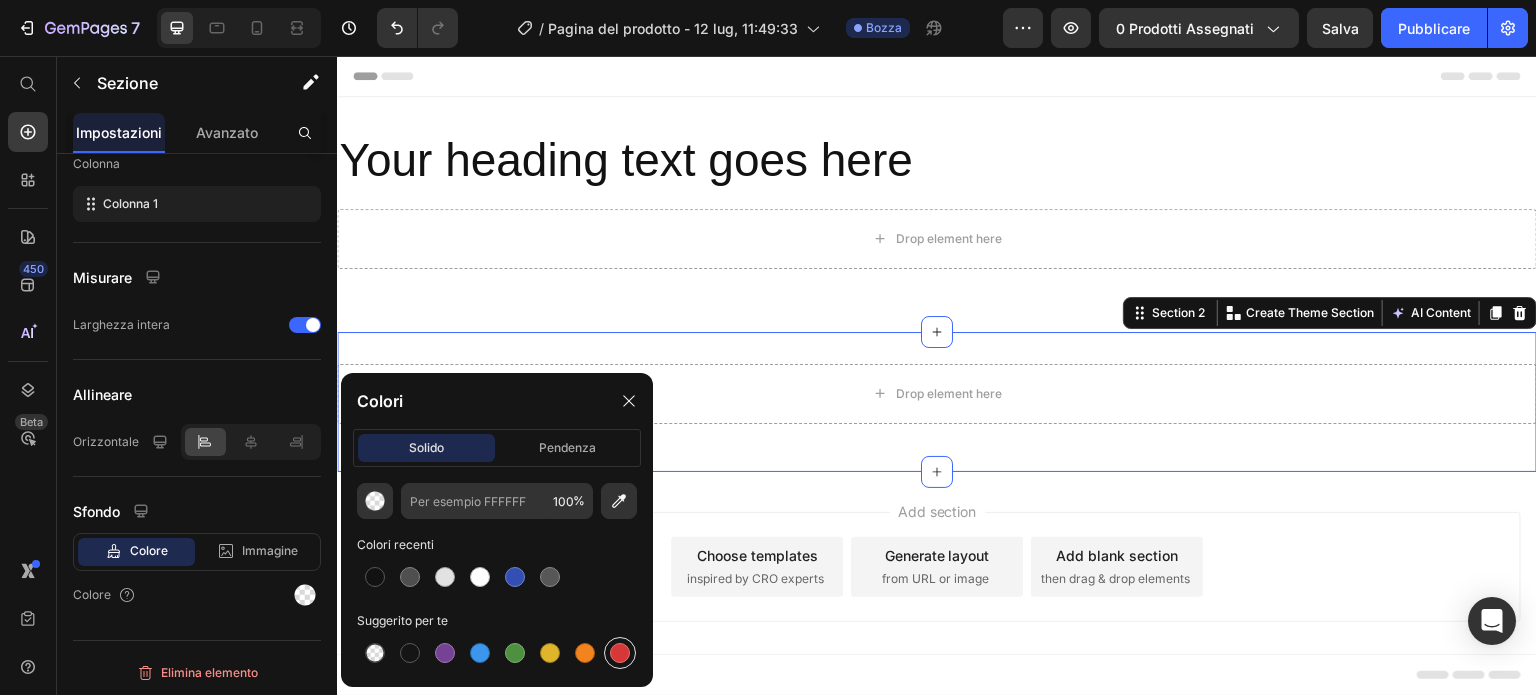 click at bounding box center (620, 653) 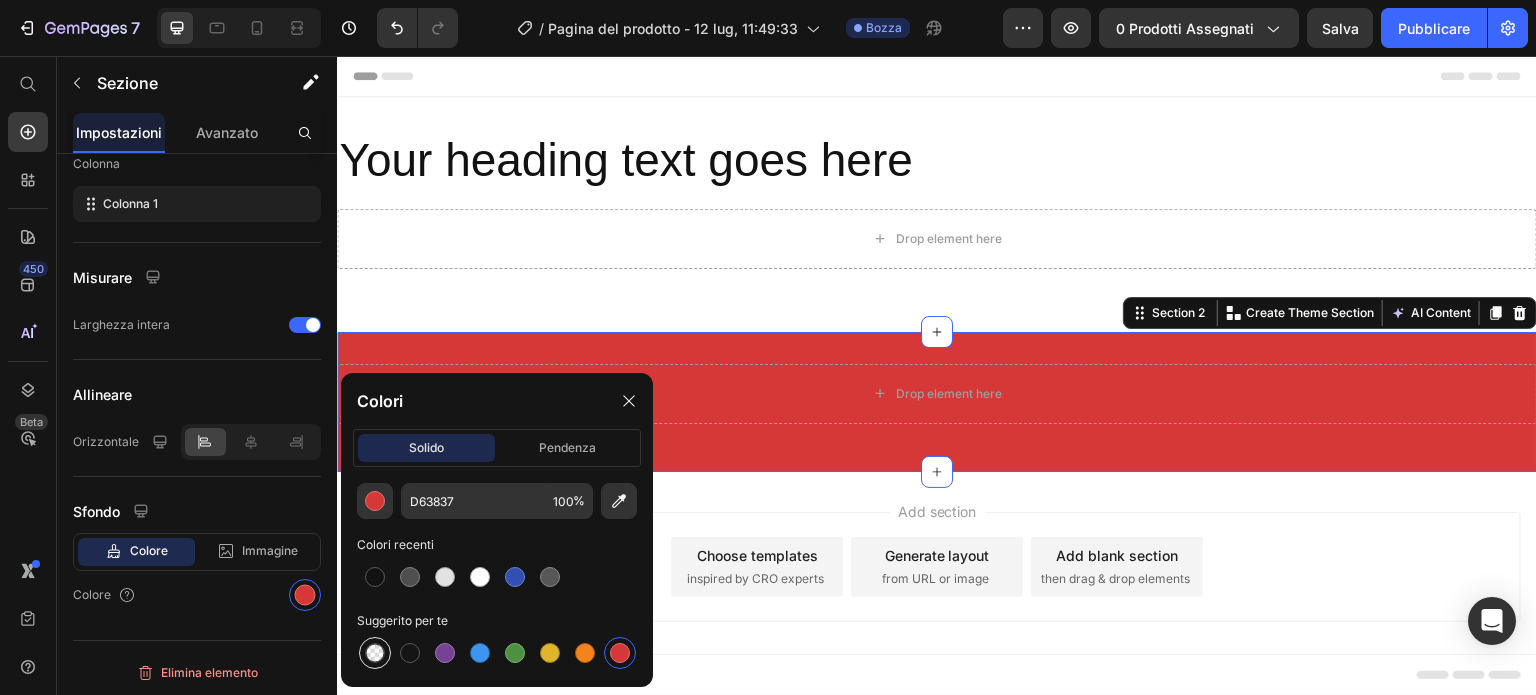 click at bounding box center (375, 653) 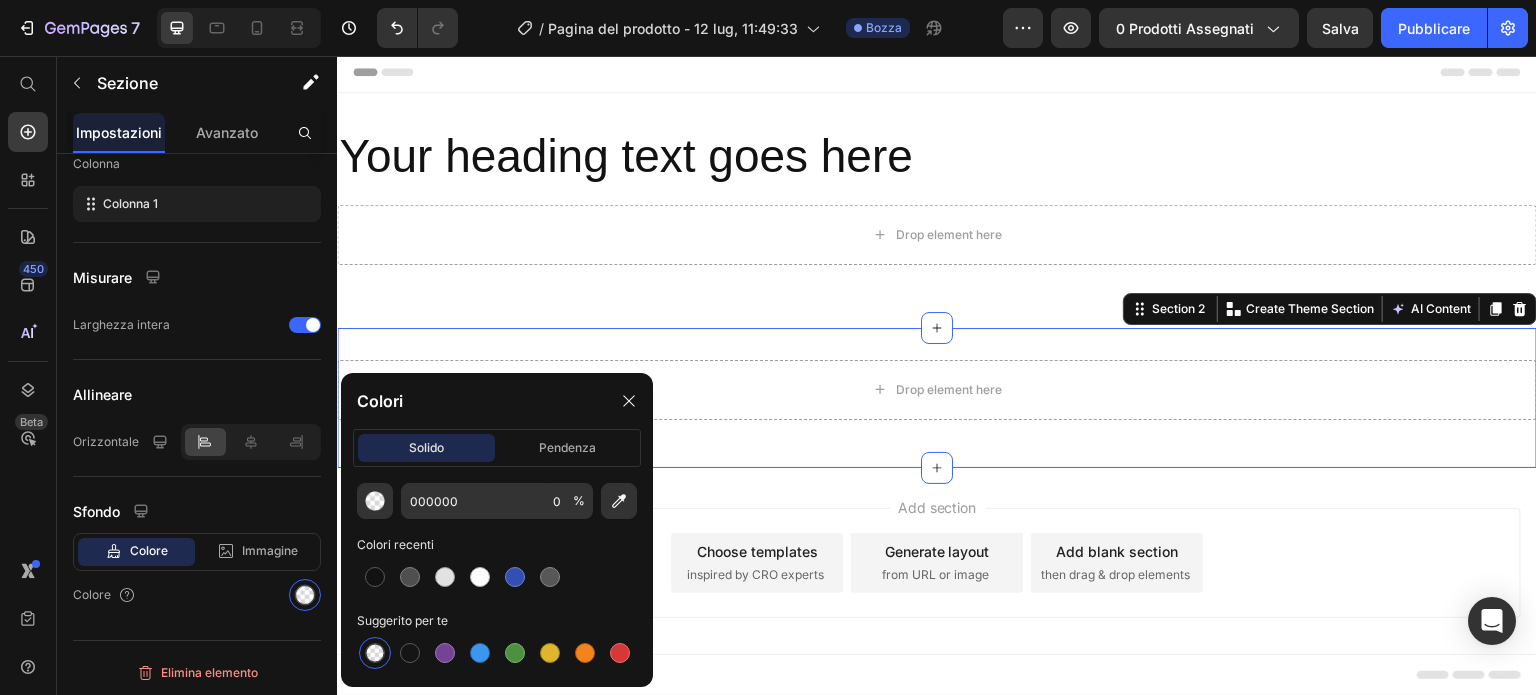 scroll, scrollTop: 0, scrollLeft: 0, axis: both 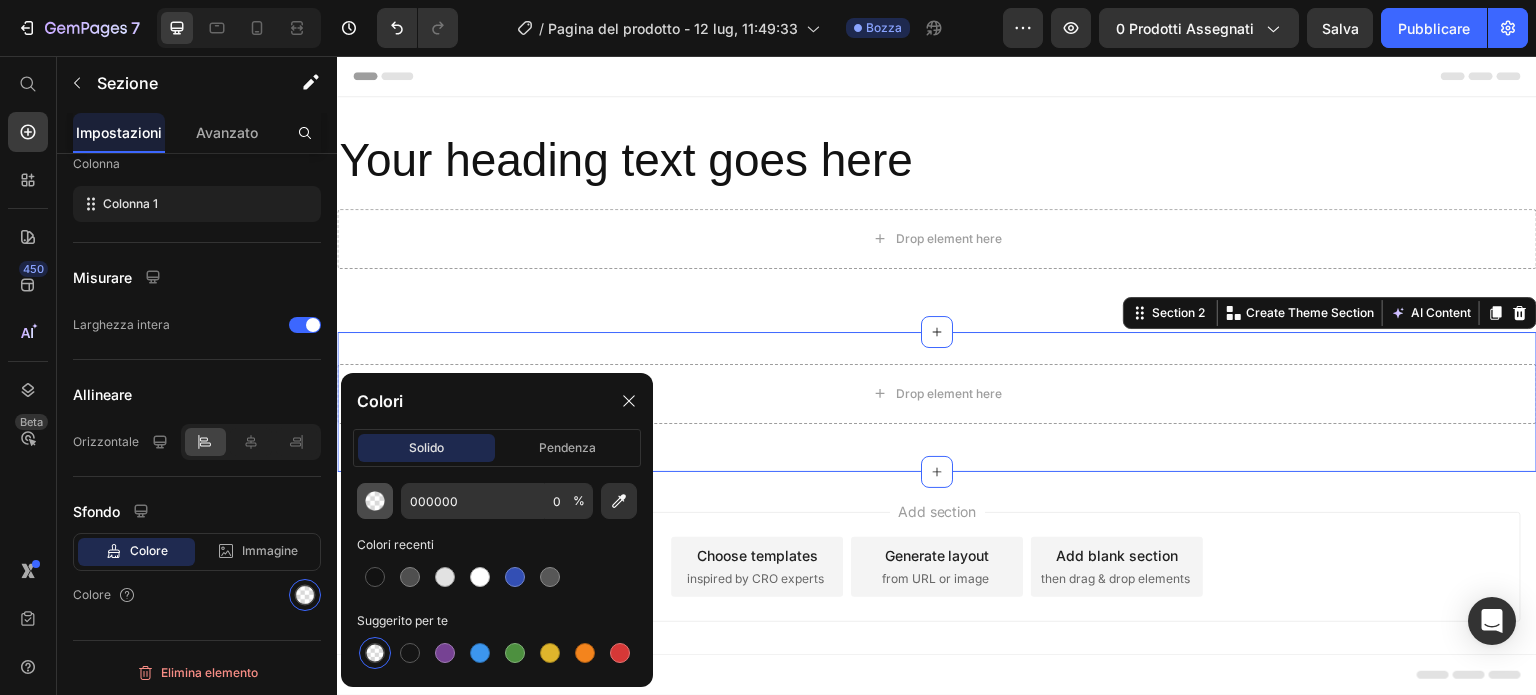 click at bounding box center (375, 501) 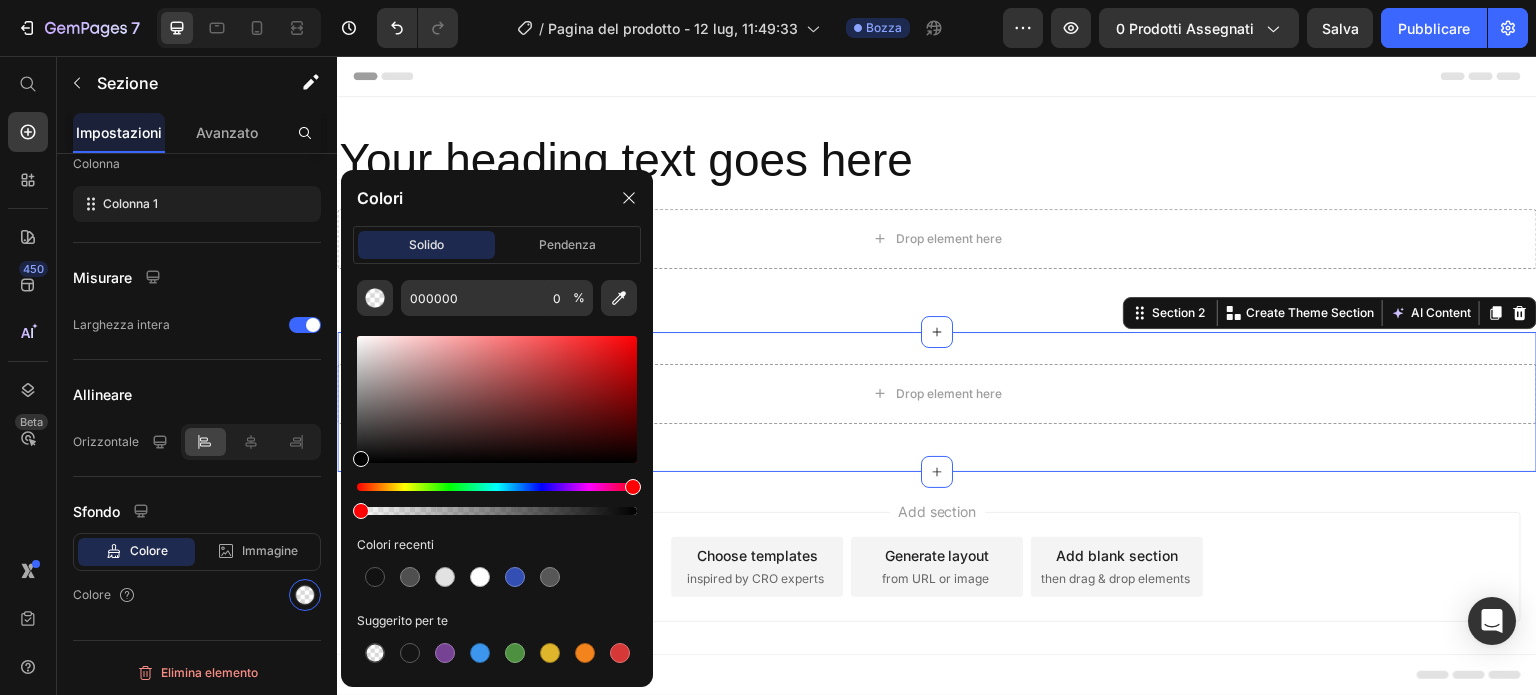 drag, startPoint x: 357, startPoint y: 492, endPoint x: 644, endPoint y: 487, distance: 287.04355 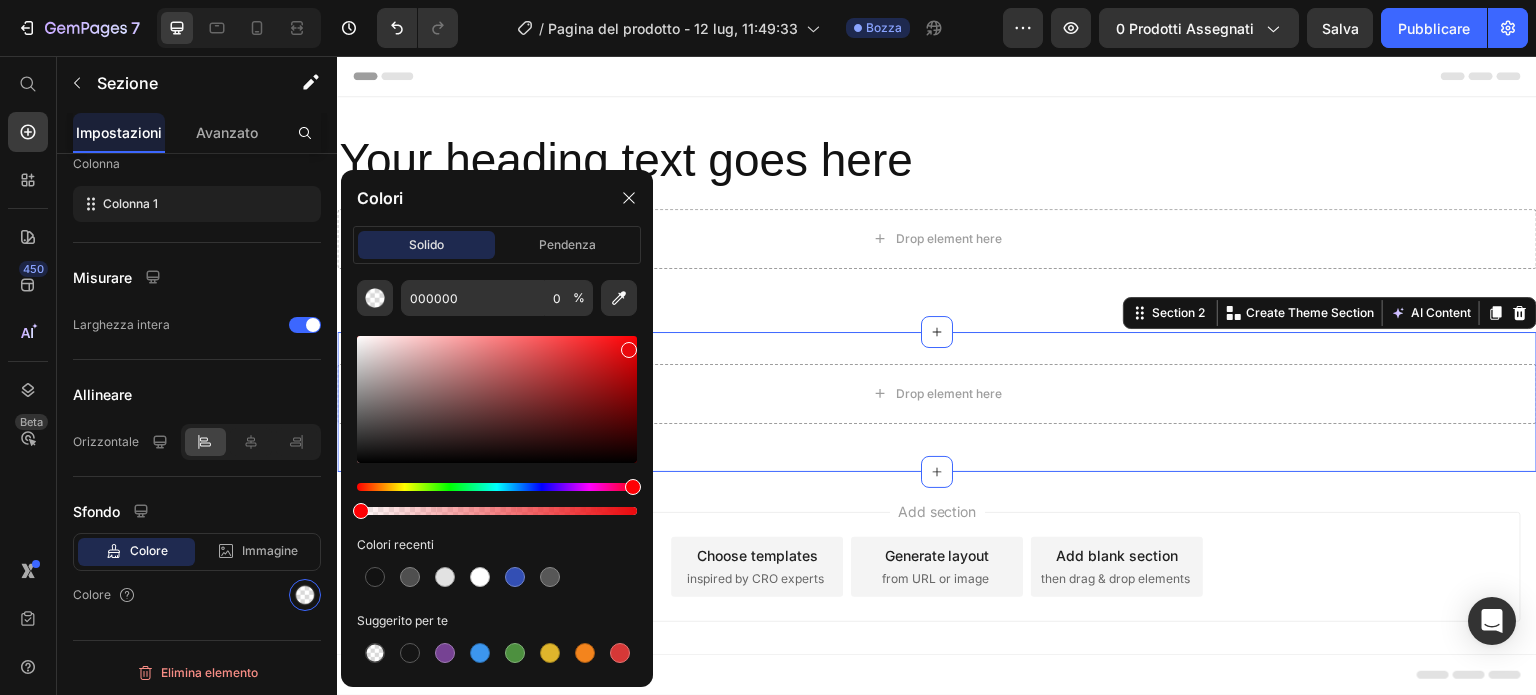 click at bounding box center [497, 399] 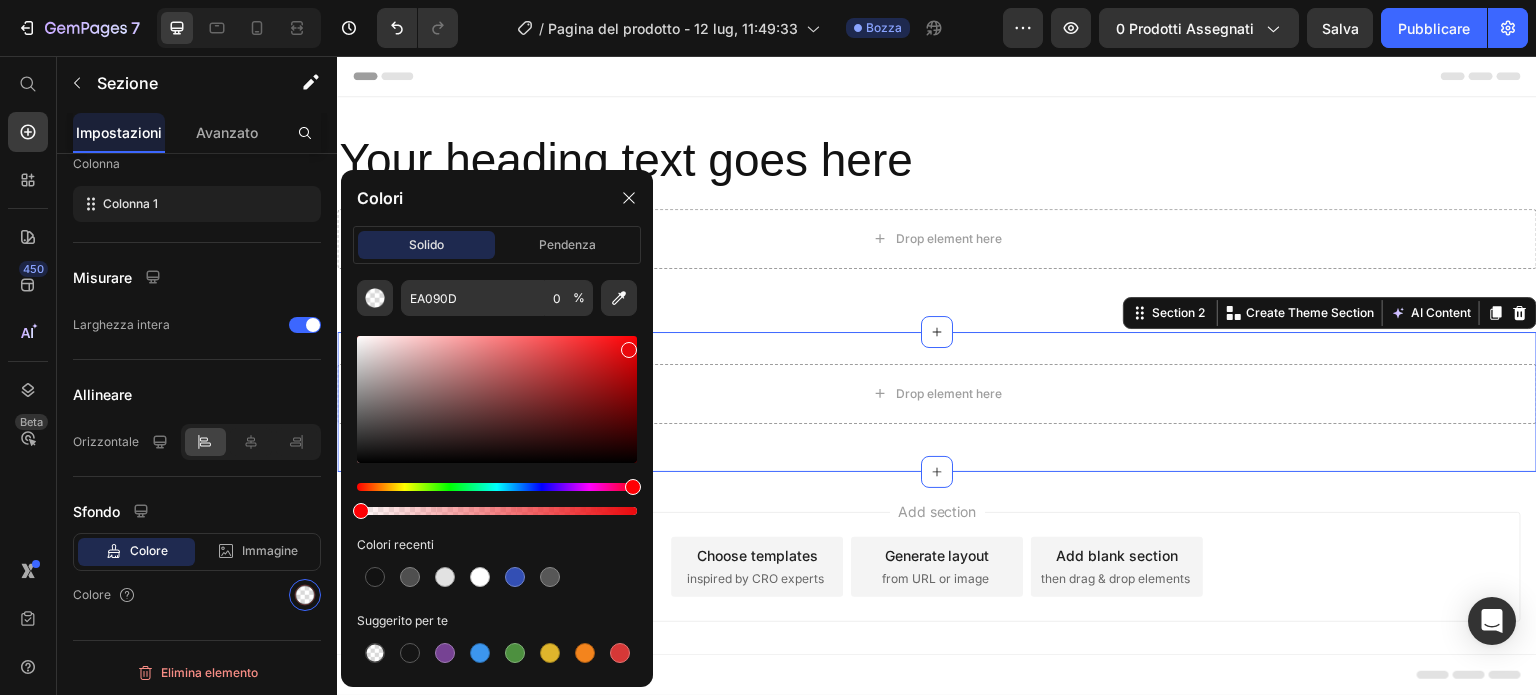 click on "Colori" 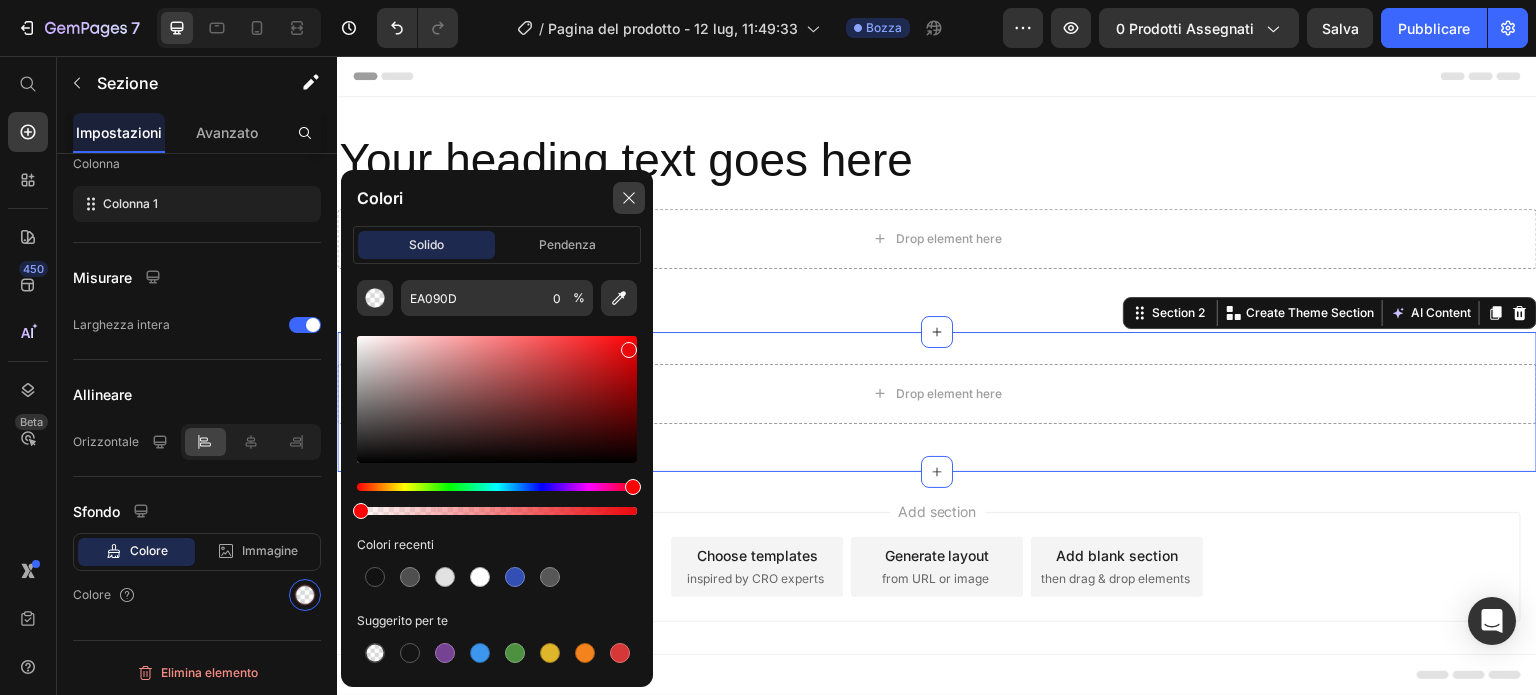 click at bounding box center [629, 198] 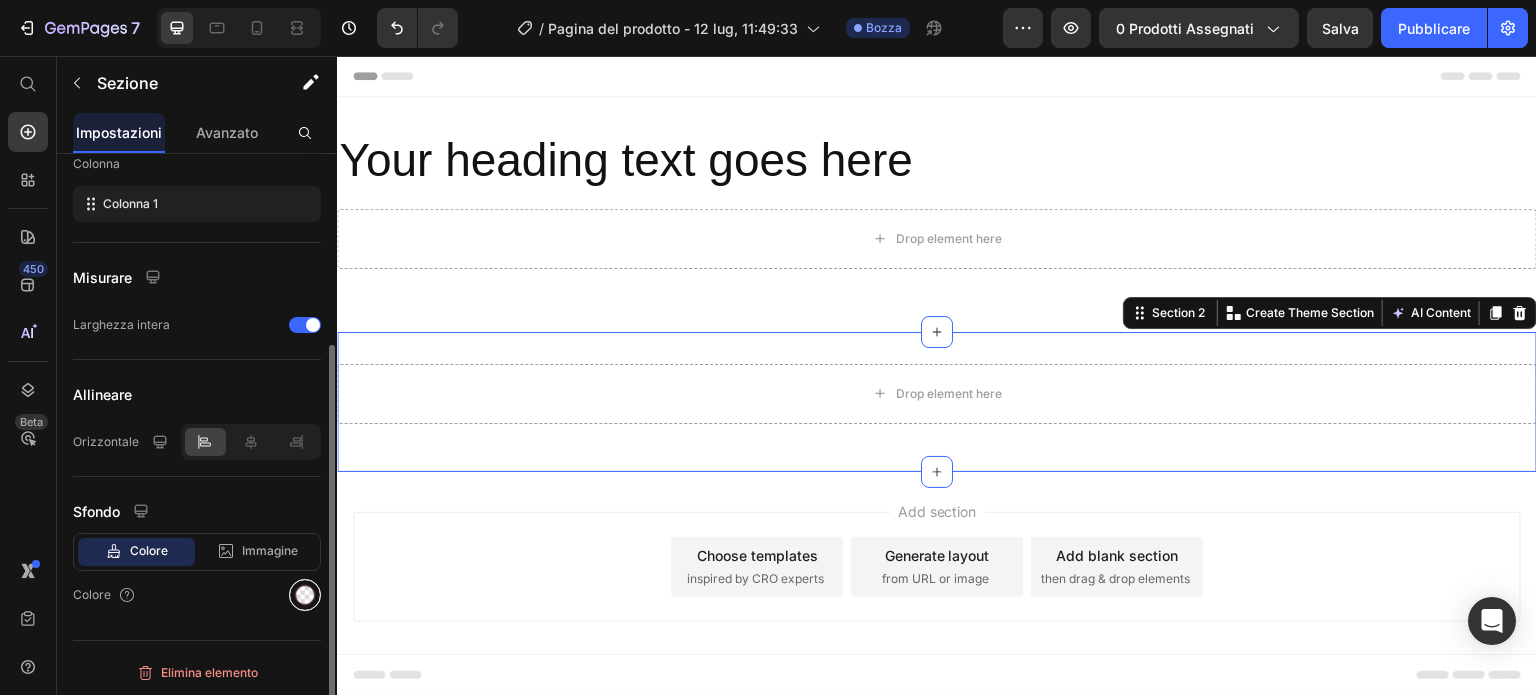 click at bounding box center [305, 595] 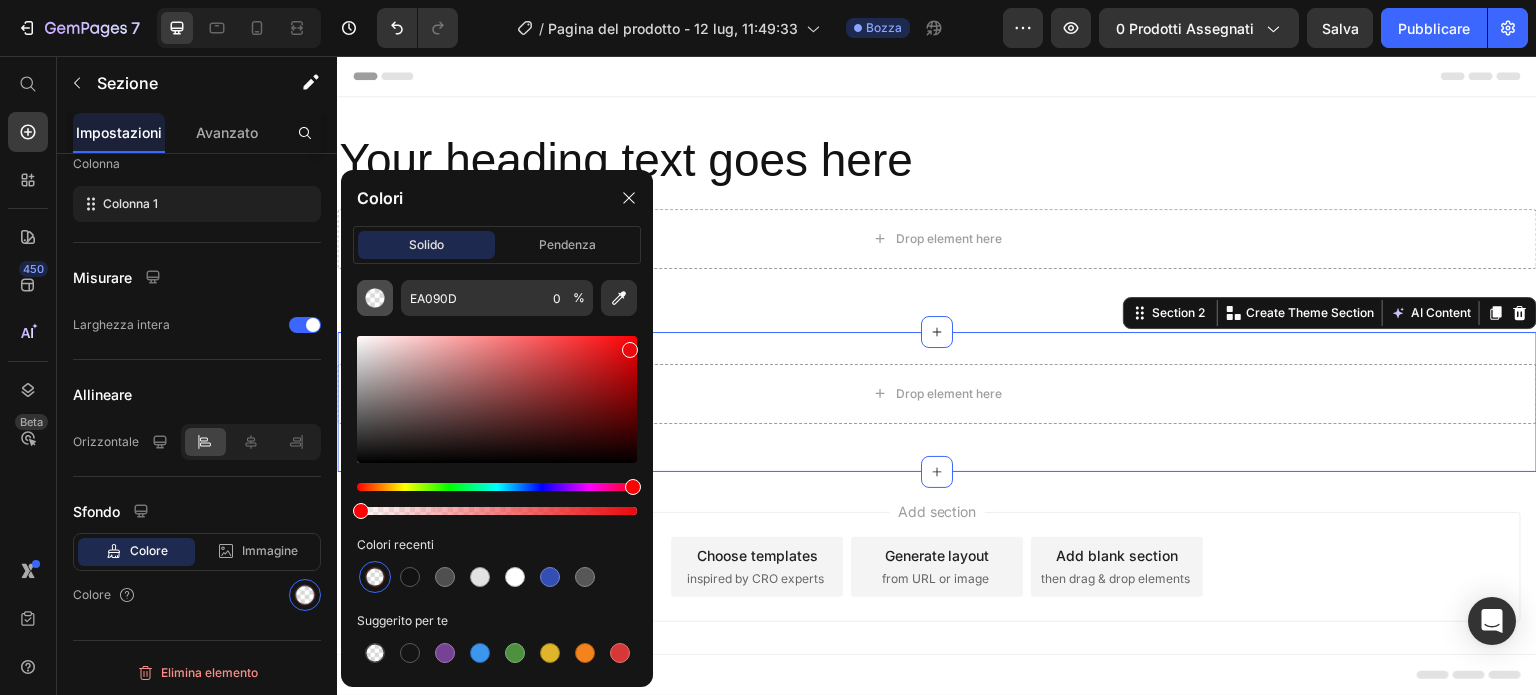click at bounding box center [375, 298] 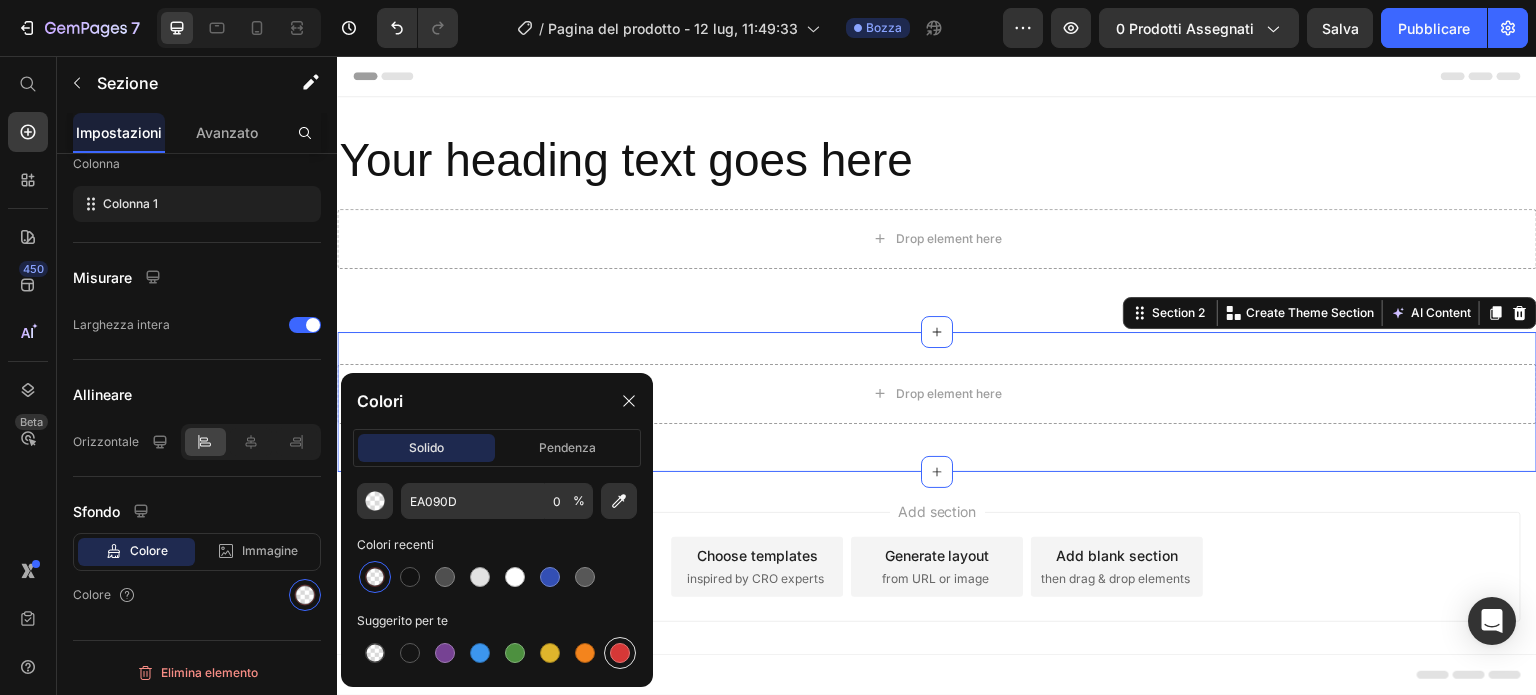 click at bounding box center (620, 653) 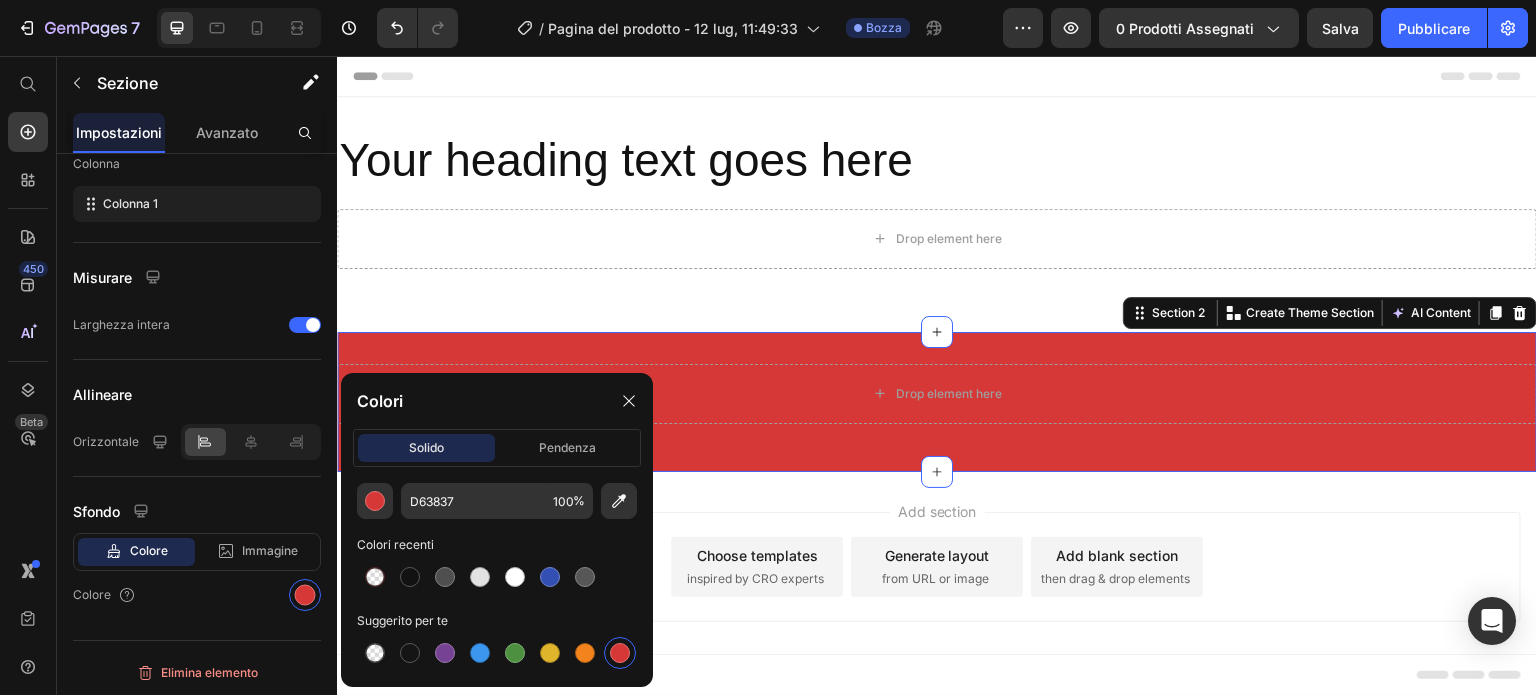 click at bounding box center [620, 653] 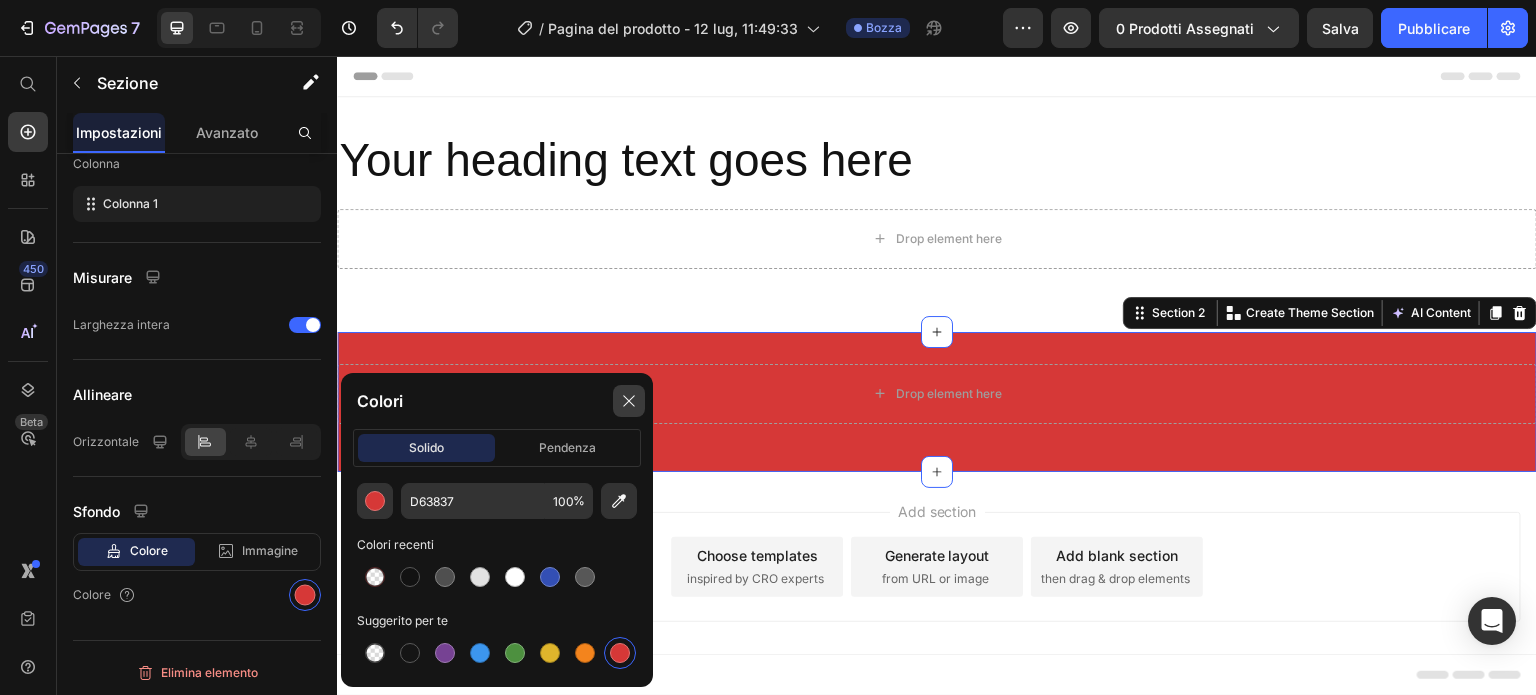 click at bounding box center [629, 401] 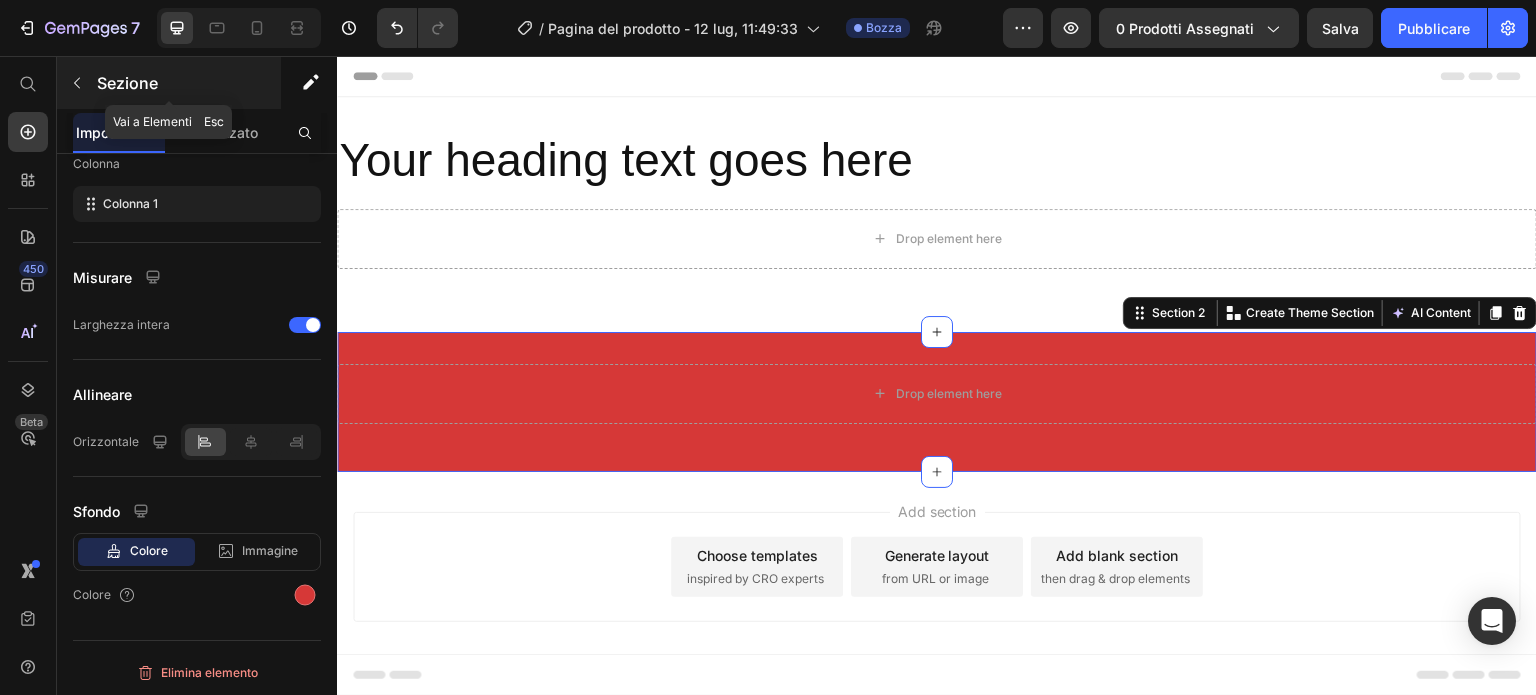 click 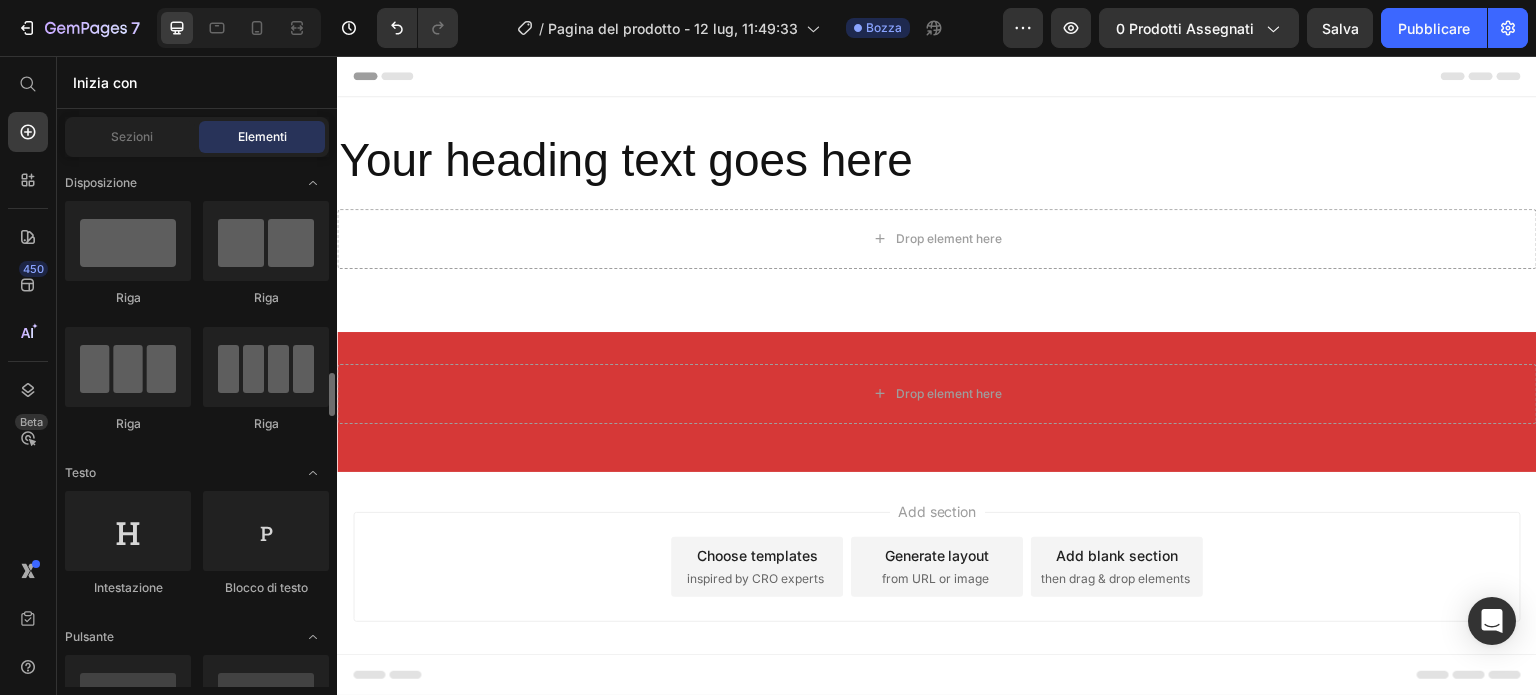 scroll, scrollTop: 300, scrollLeft: 0, axis: vertical 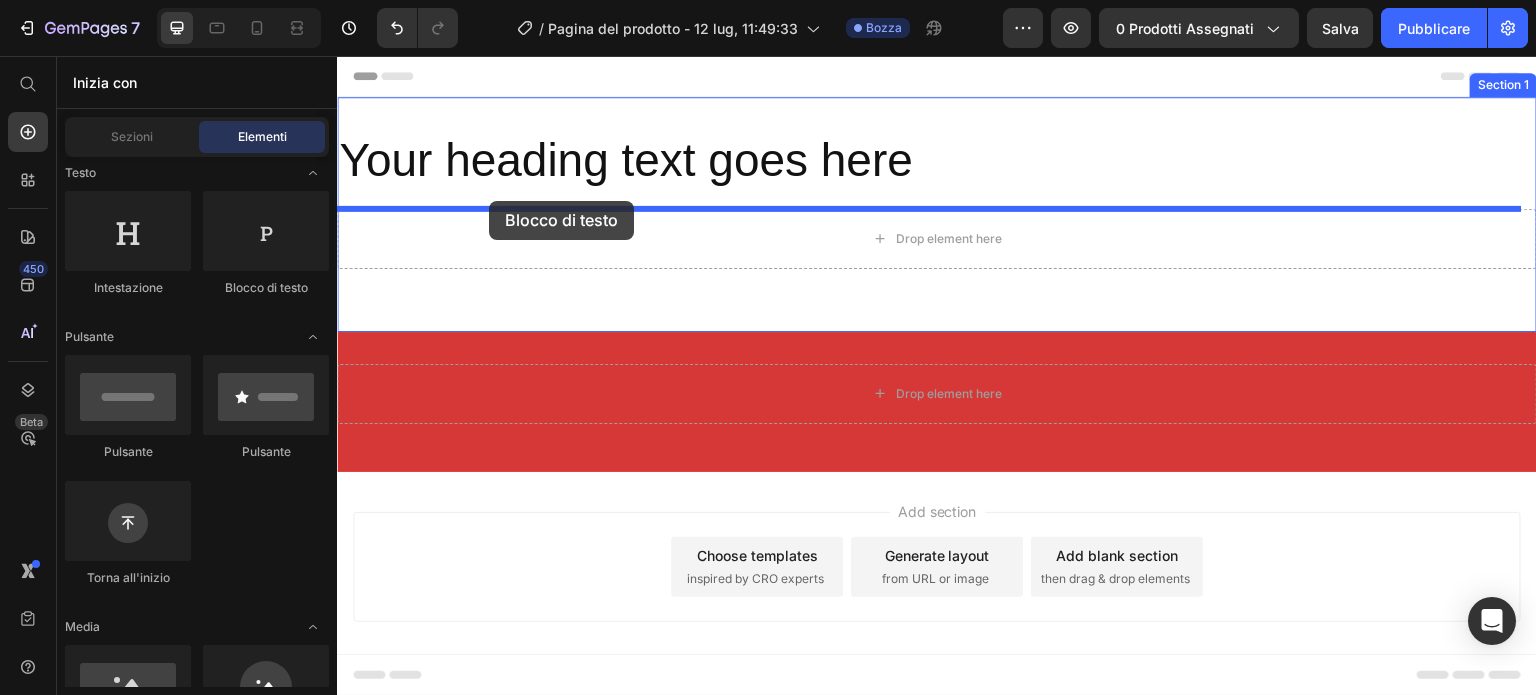 drag, startPoint x: 637, startPoint y: 304, endPoint x: 489, endPoint y: 201, distance: 180.31361 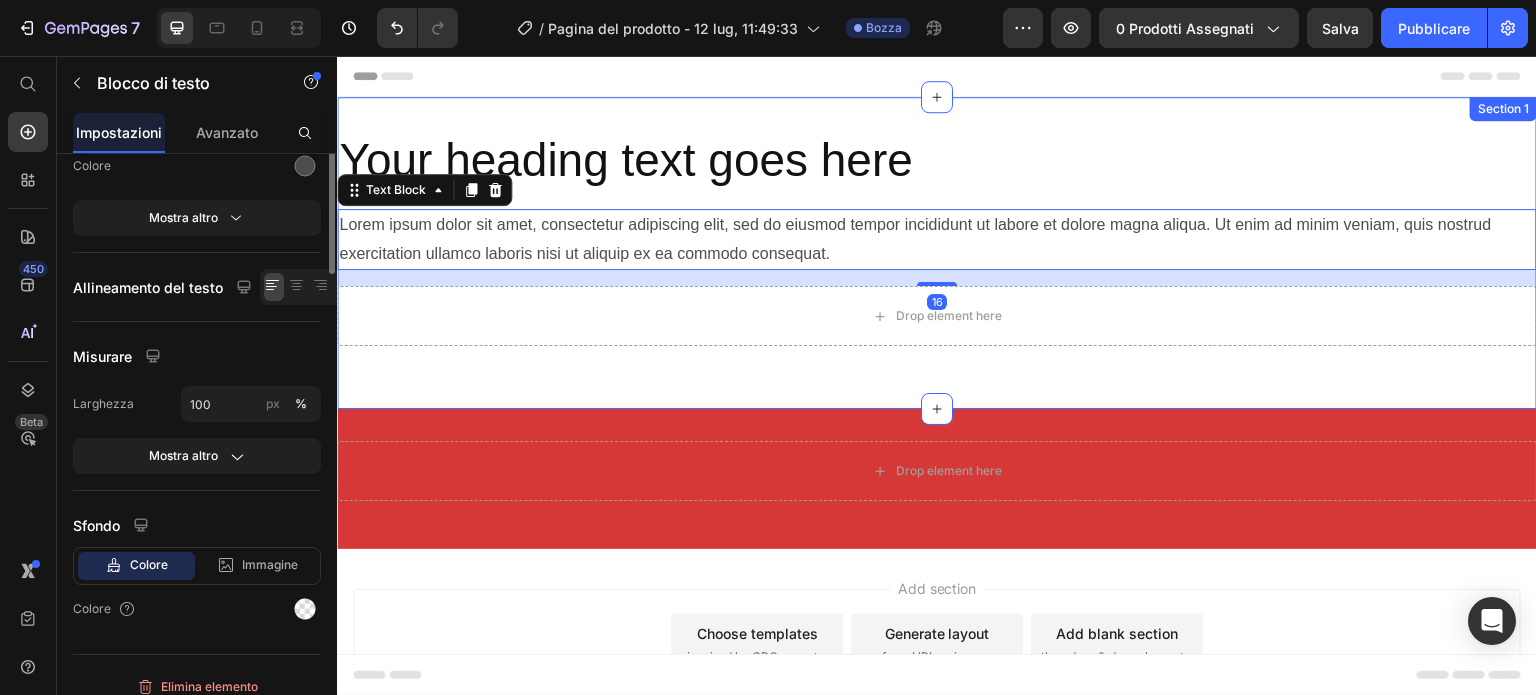 scroll, scrollTop: 0, scrollLeft: 0, axis: both 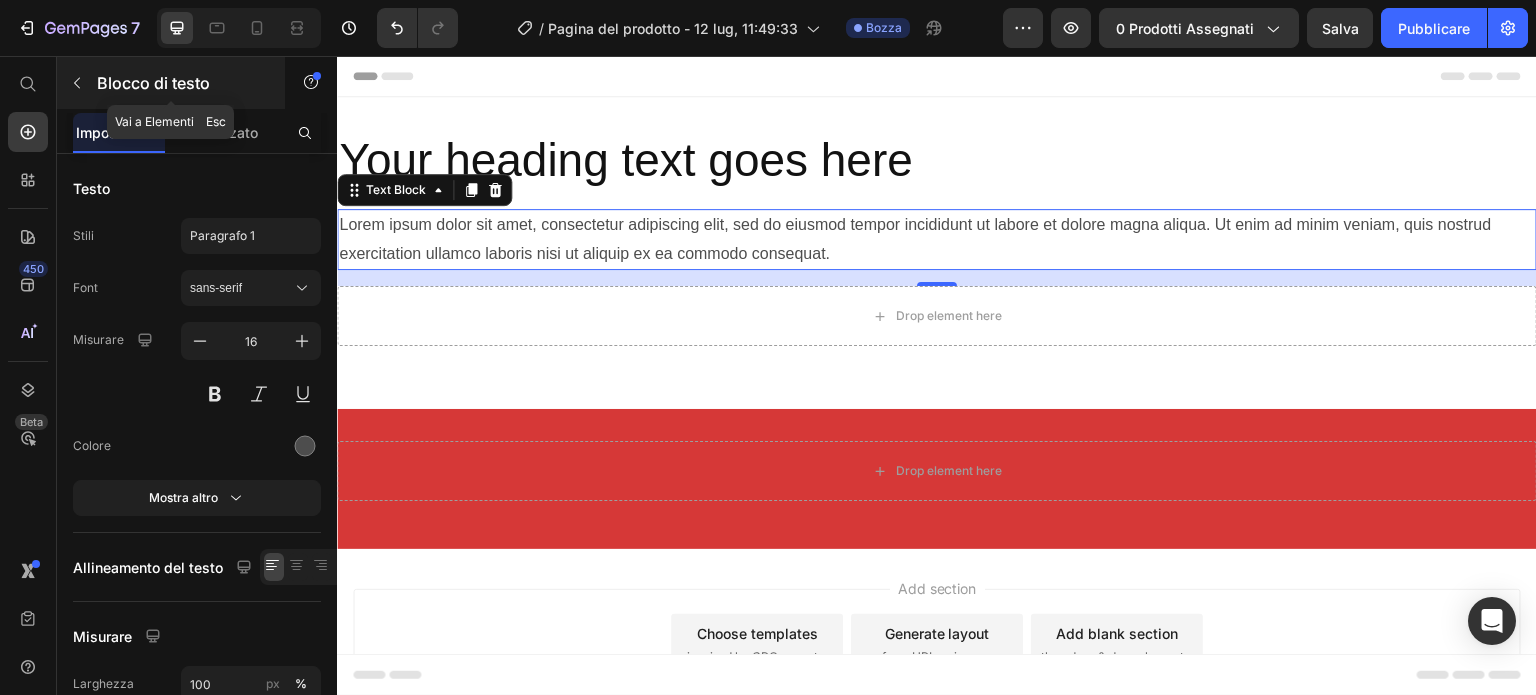 click 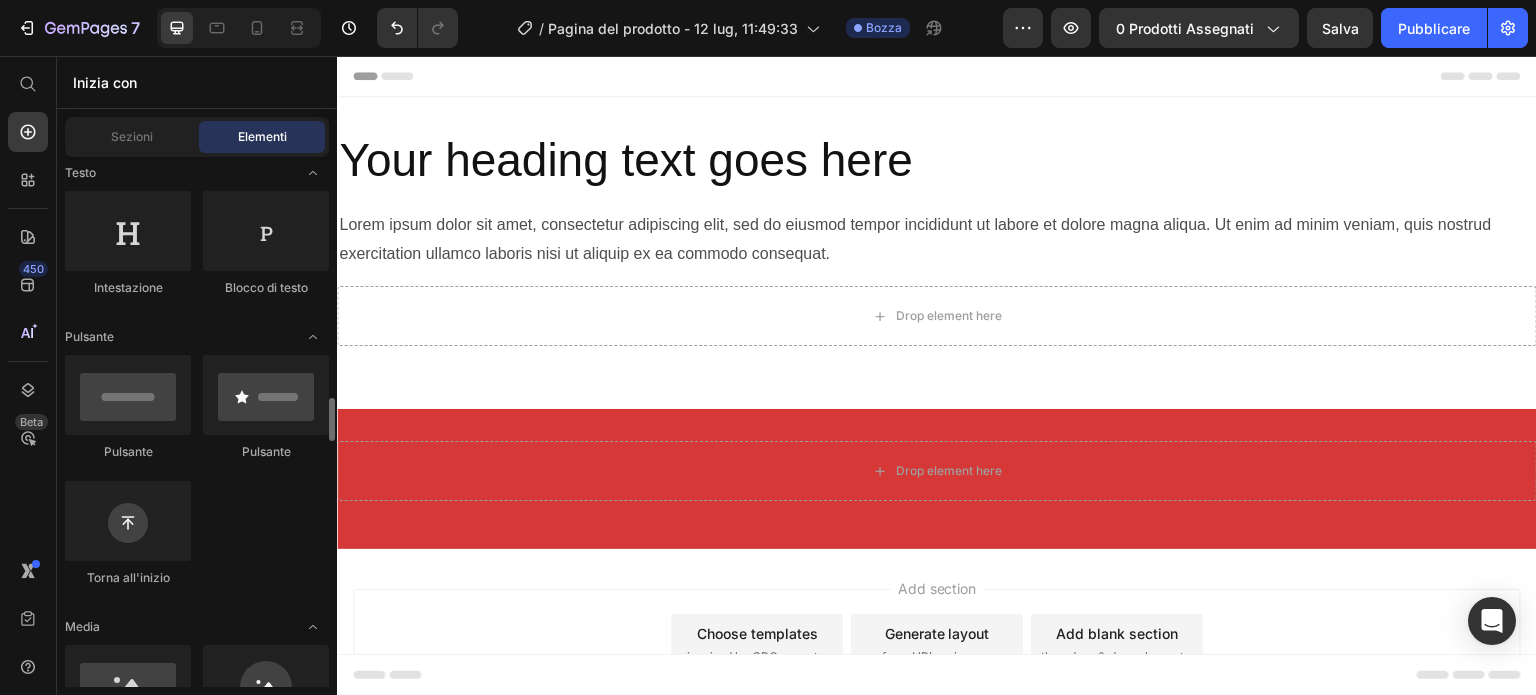 scroll, scrollTop: 500, scrollLeft: 0, axis: vertical 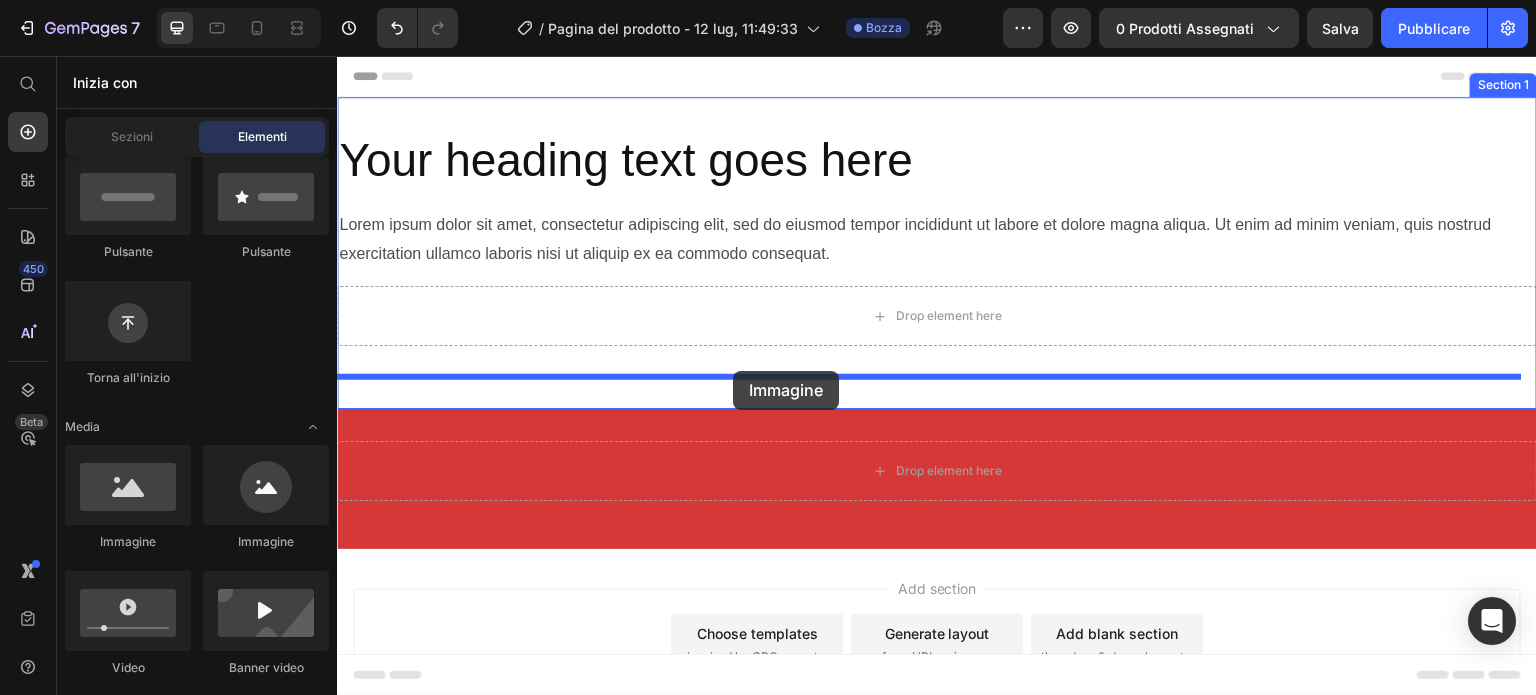 drag, startPoint x: 485, startPoint y: 535, endPoint x: 733, endPoint y: 371, distance: 297.32138 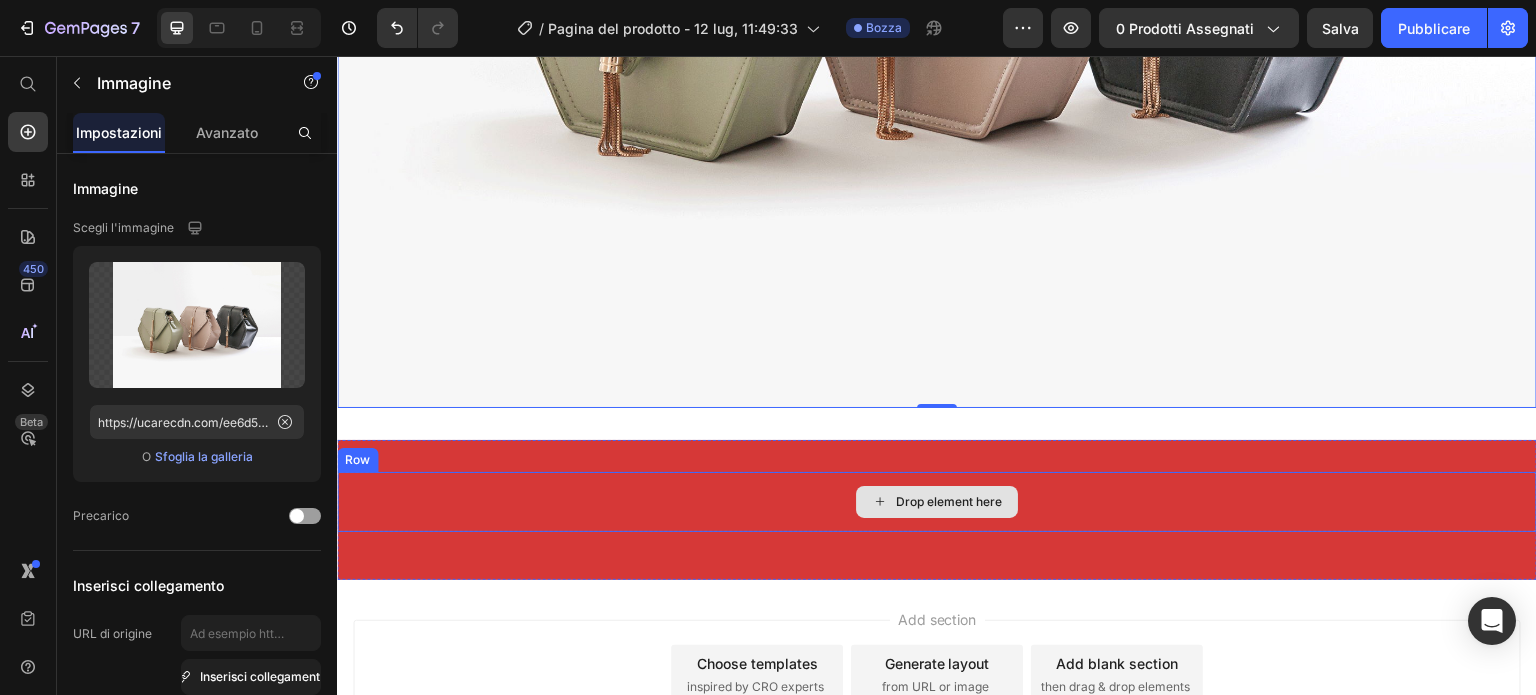 scroll, scrollTop: 900, scrollLeft: 0, axis: vertical 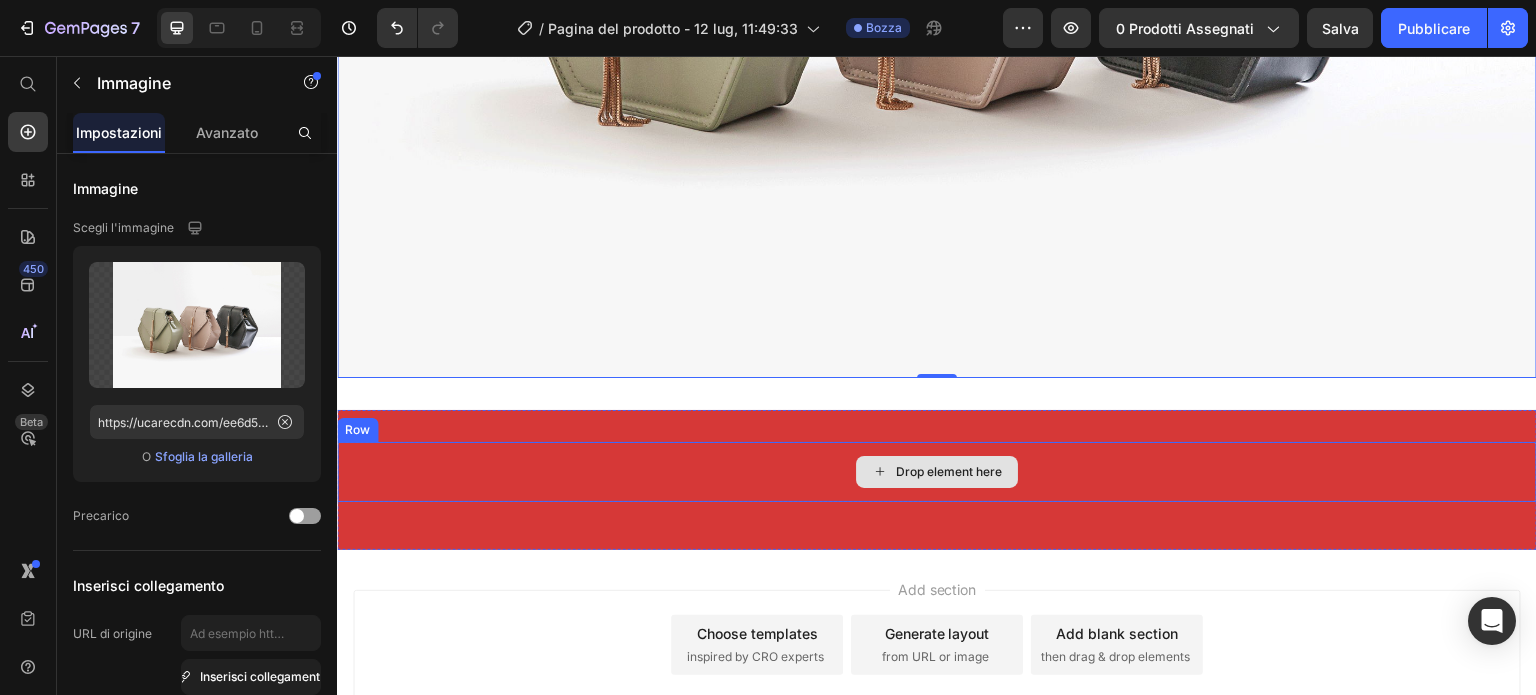 click on "Drop element here" at bounding box center [937, 472] 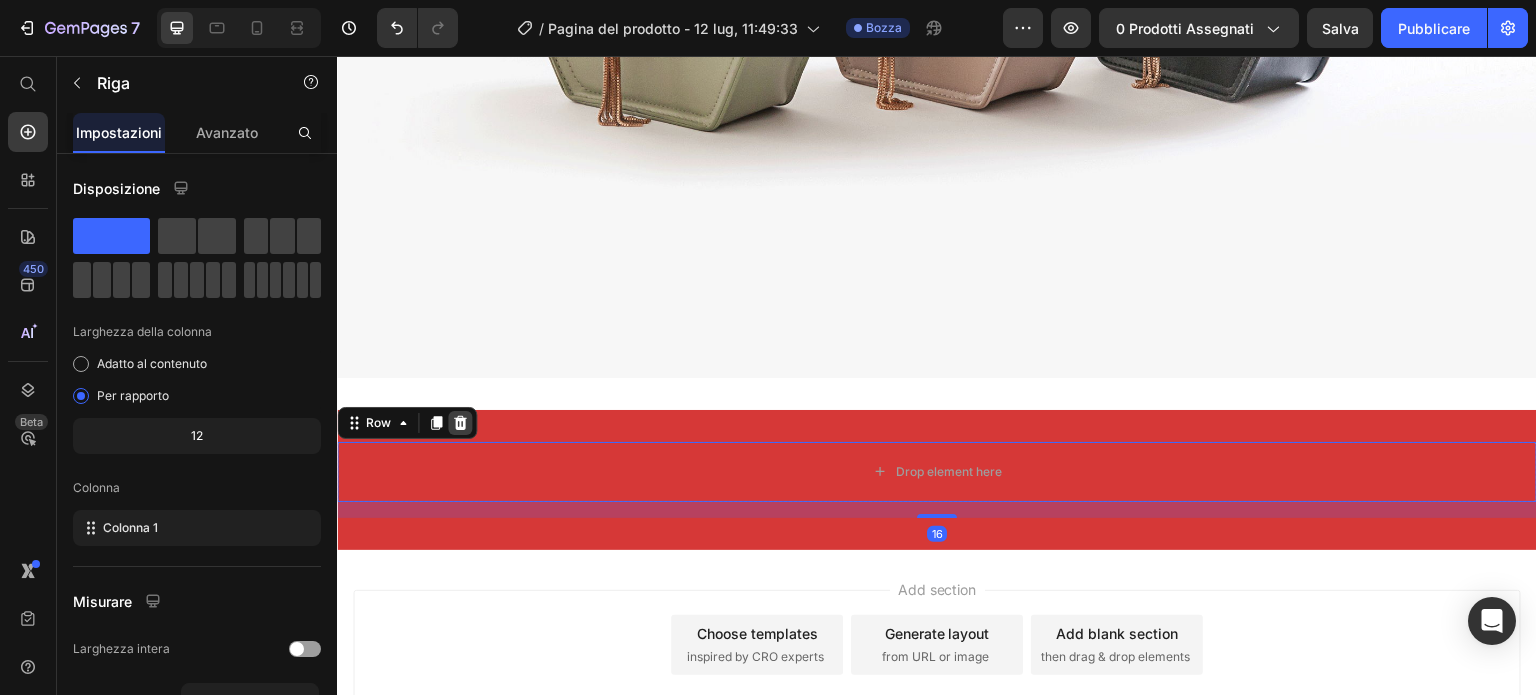 click at bounding box center (460, 423) 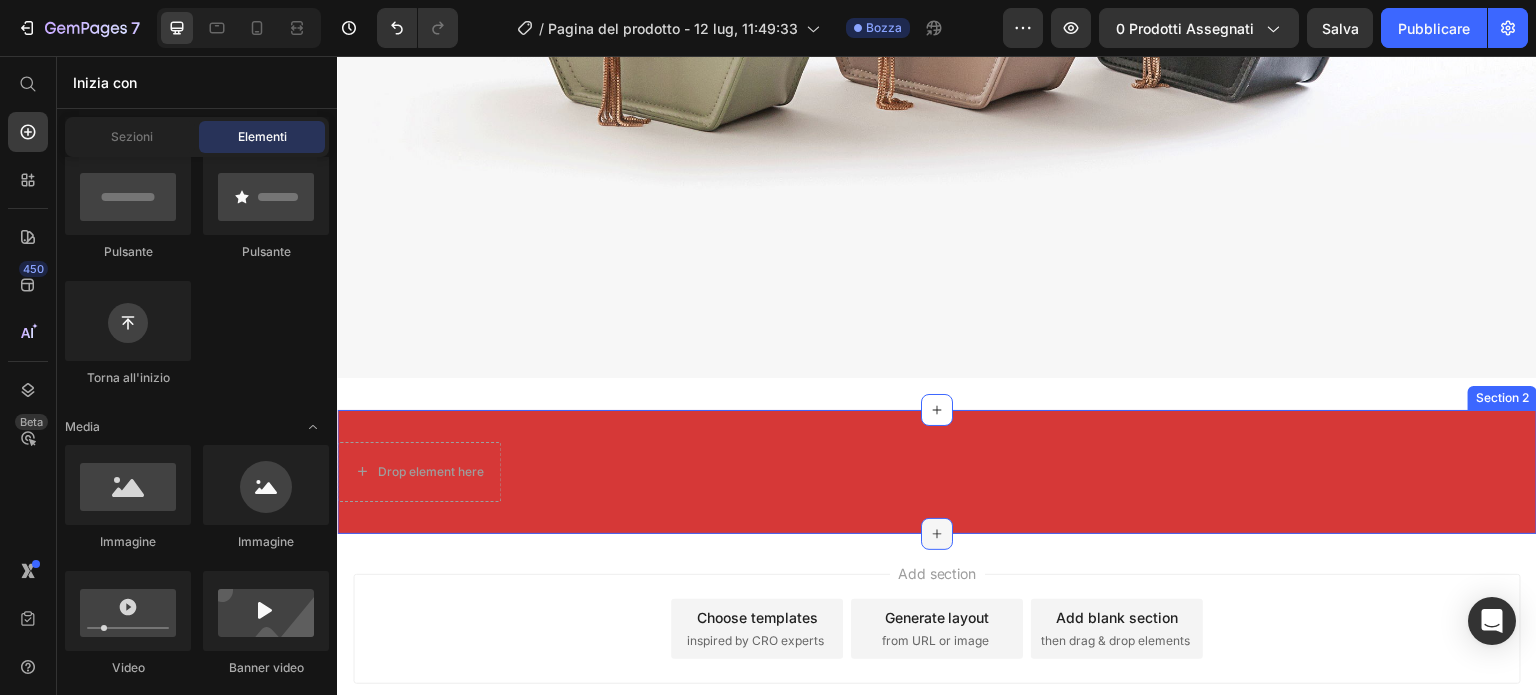 drag, startPoint x: 918, startPoint y: 398, endPoint x: 939, endPoint y: 520, distance: 123.79418 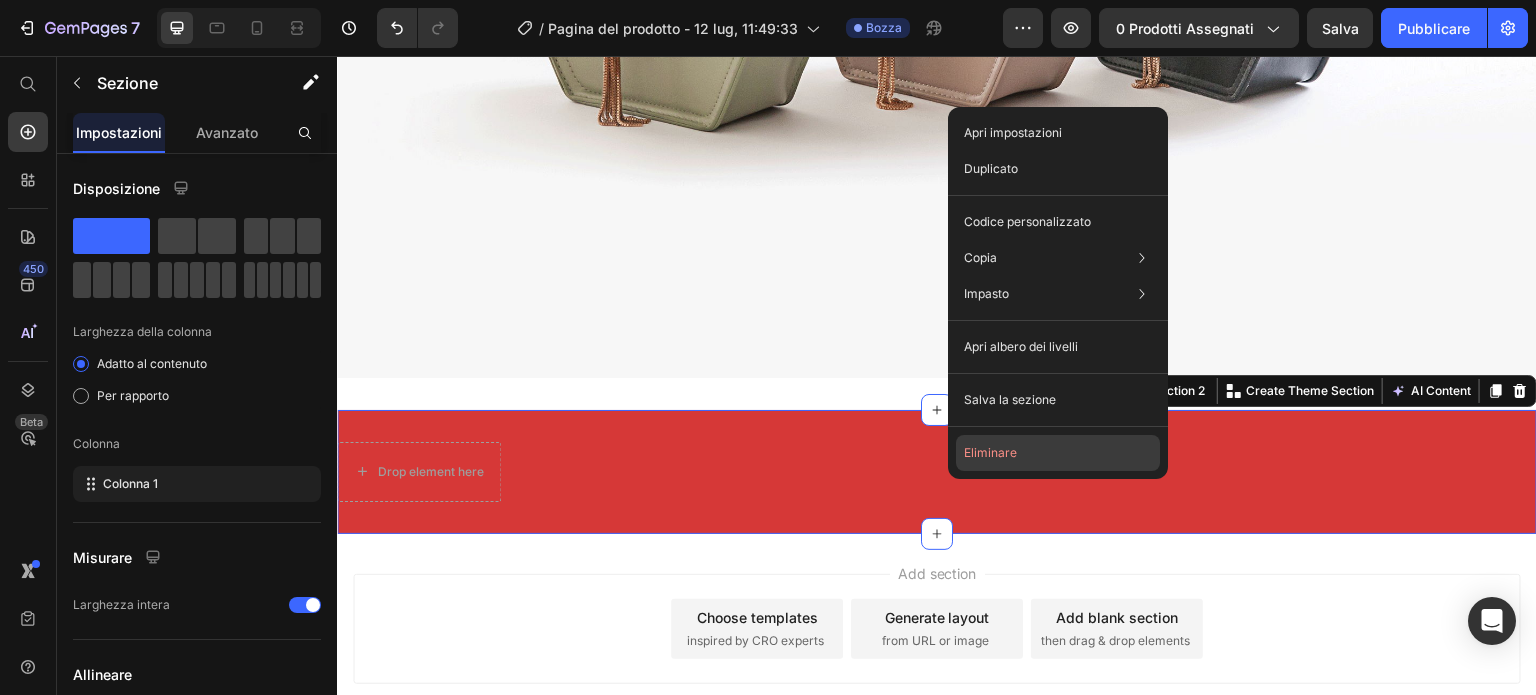 click on "Eliminare" at bounding box center [990, 452] 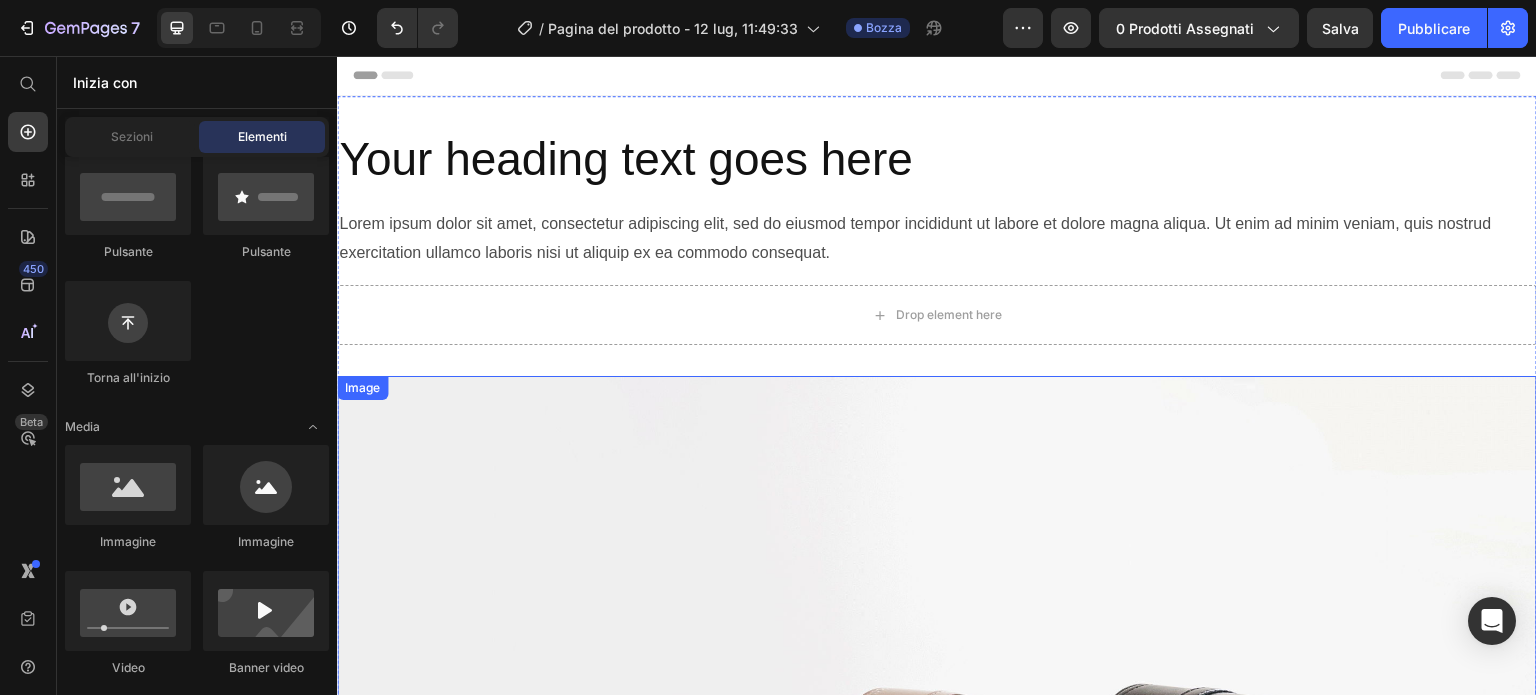 scroll, scrollTop: 0, scrollLeft: 0, axis: both 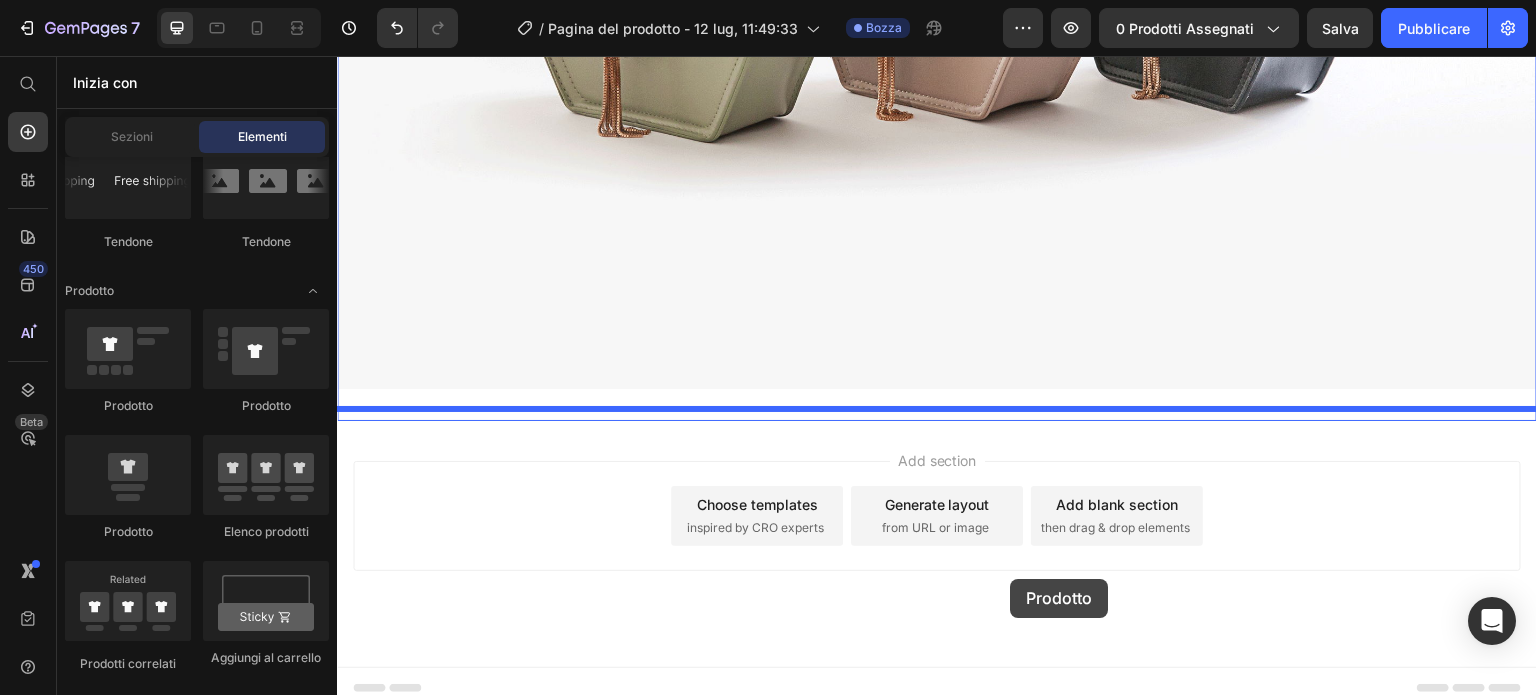 drag, startPoint x: 503, startPoint y: 416, endPoint x: 1039, endPoint y: 562, distance: 555.52856 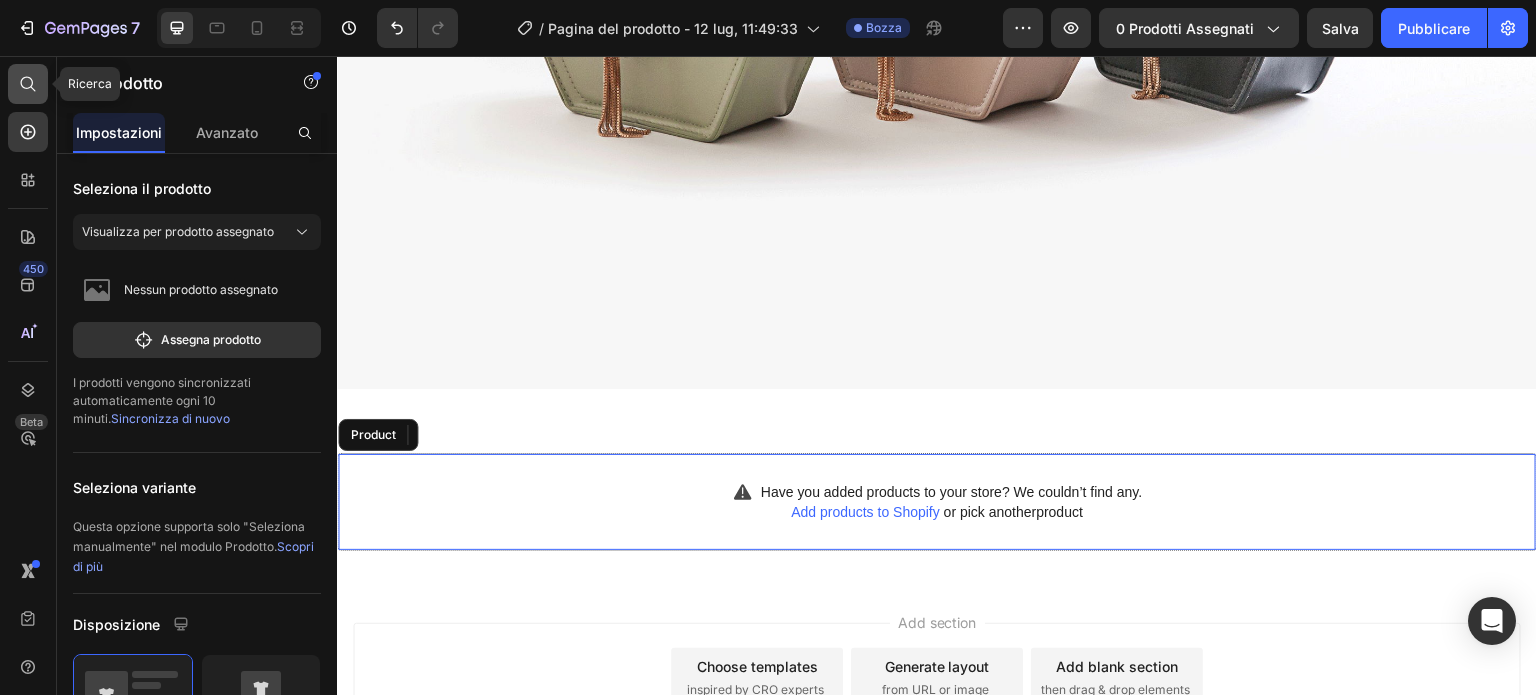 click 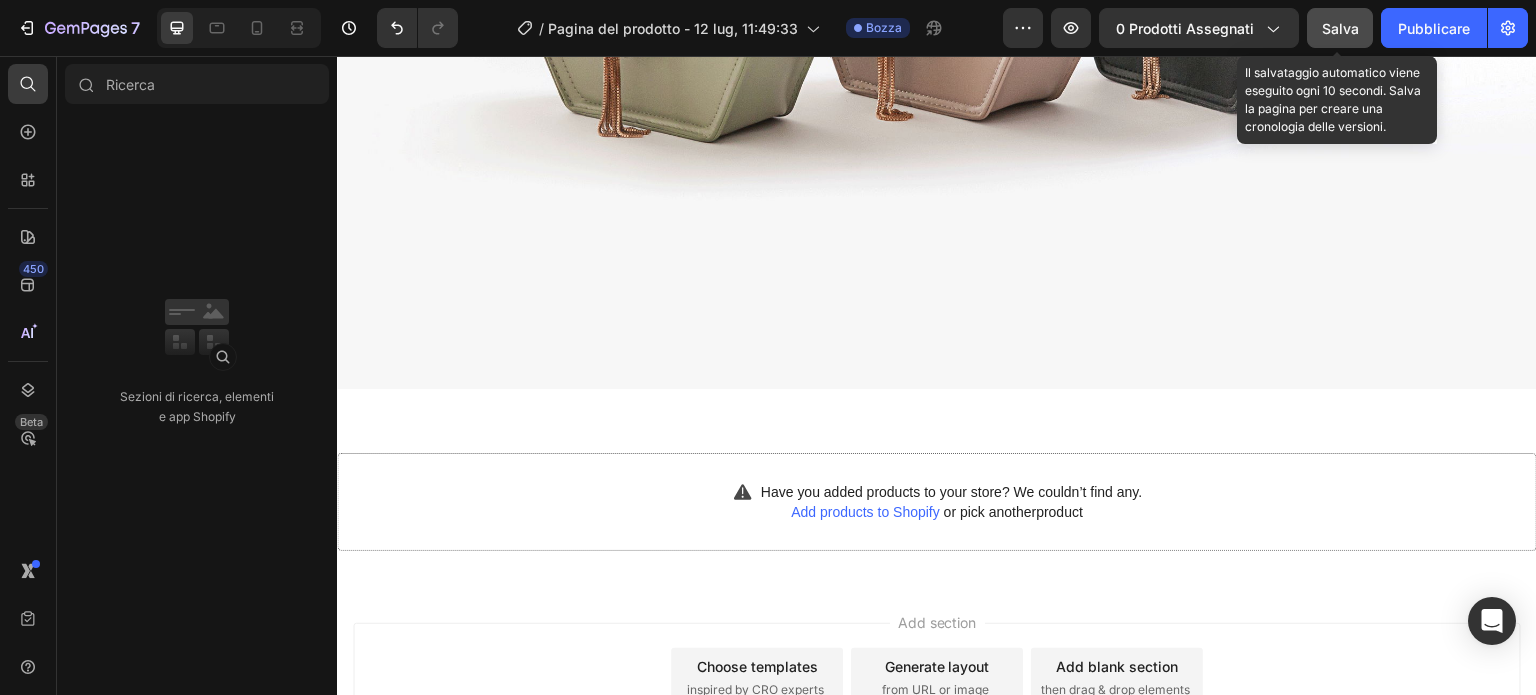click on "Salva" at bounding box center (1340, 28) 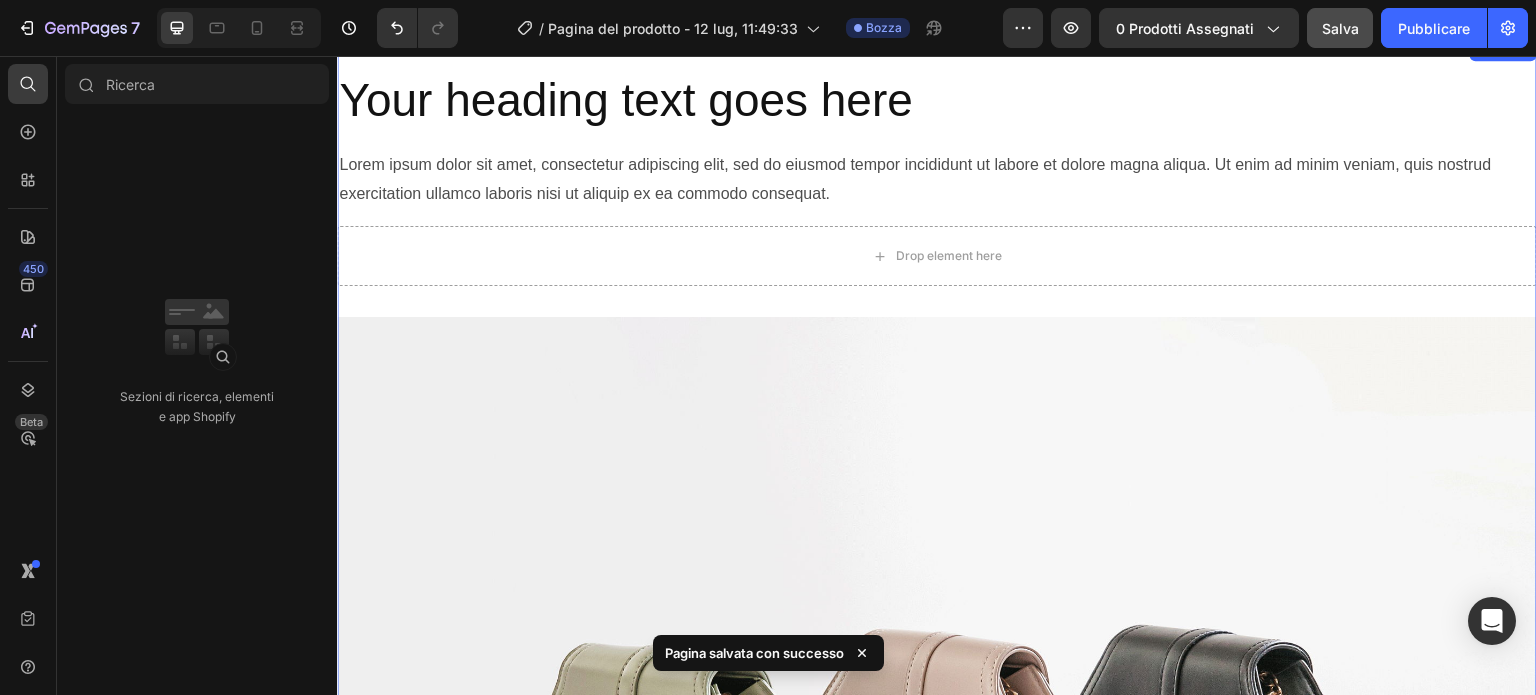 scroll, scrollTop: 0, scrollLeft: 0, axis: both 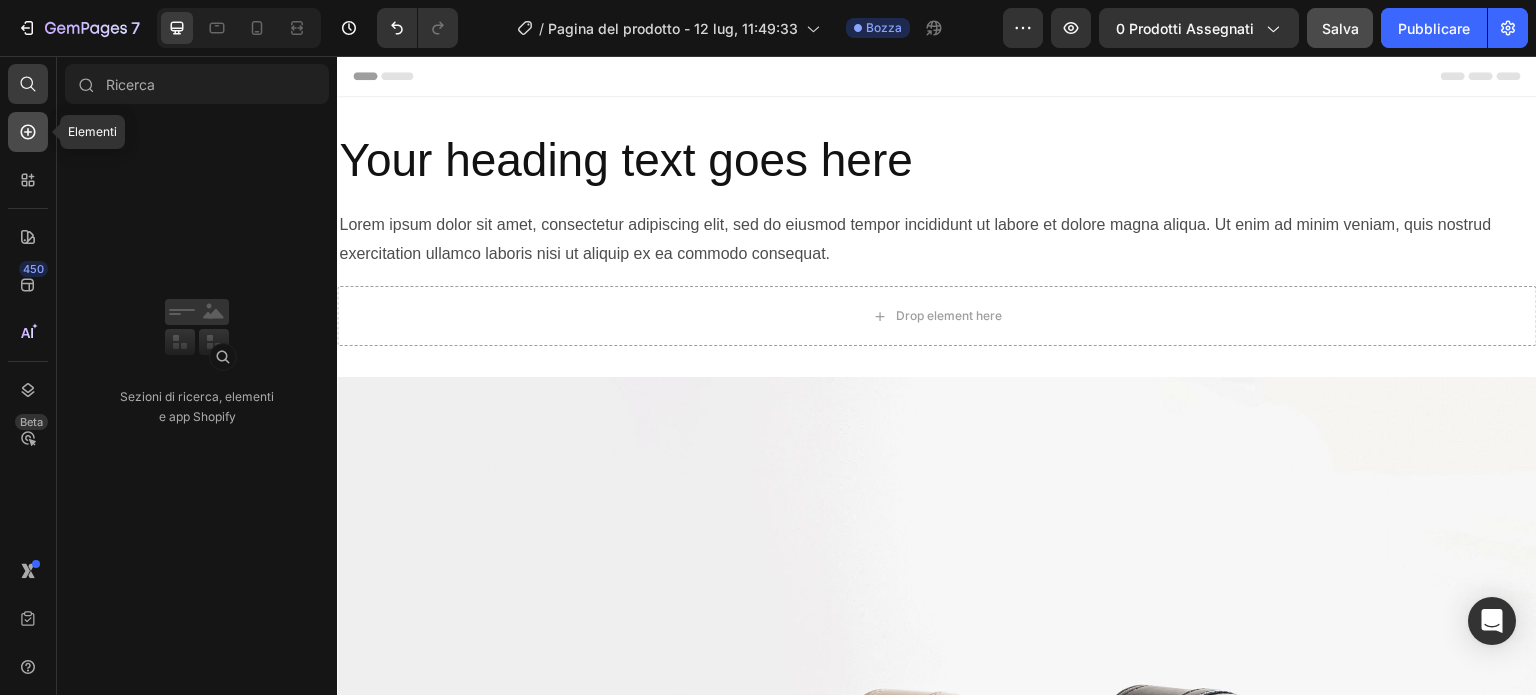click 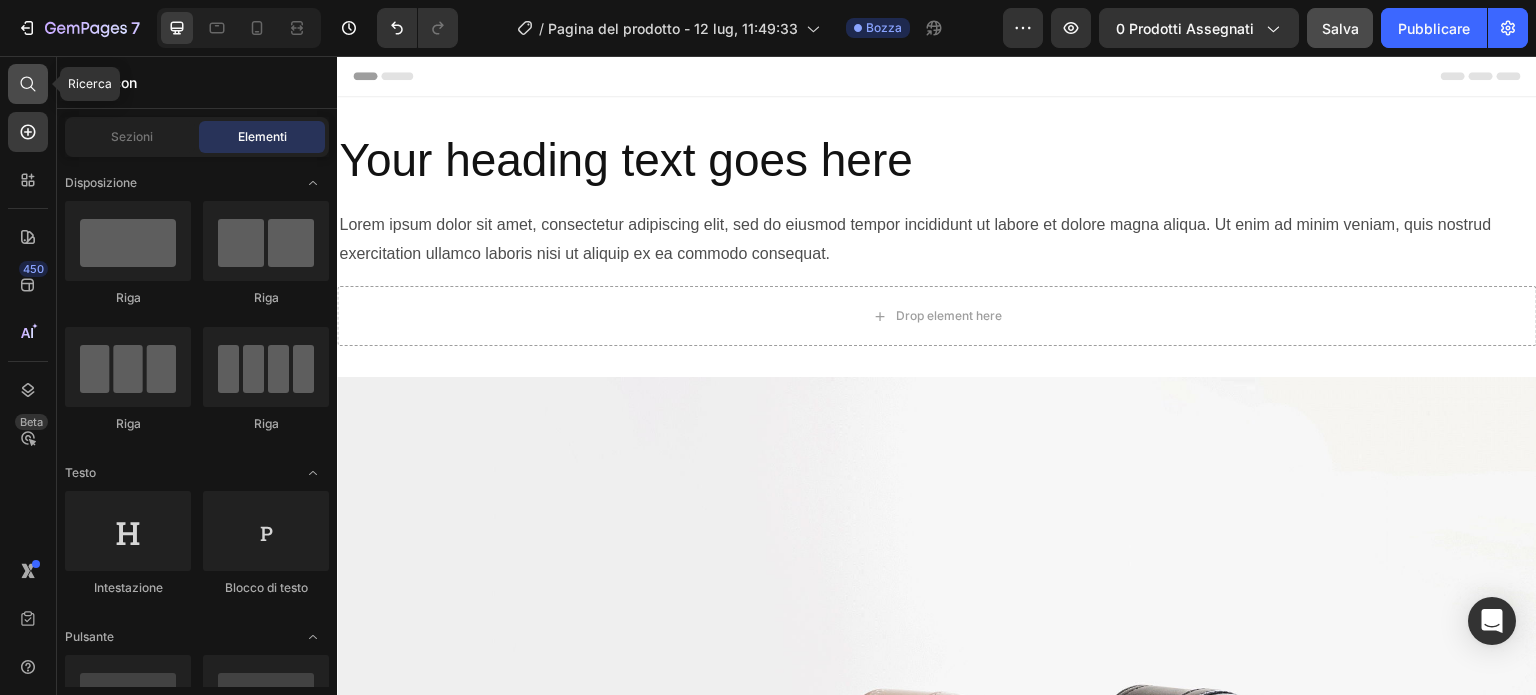 click 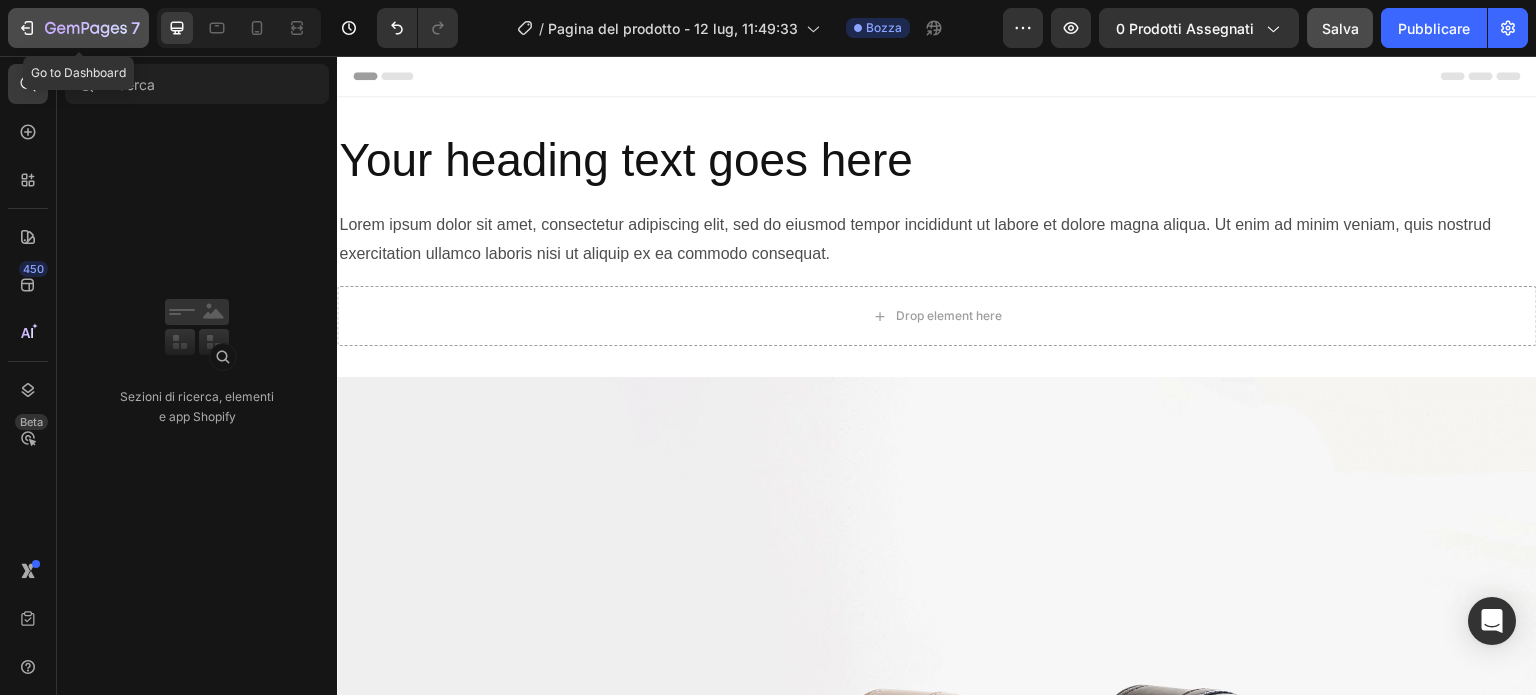 click 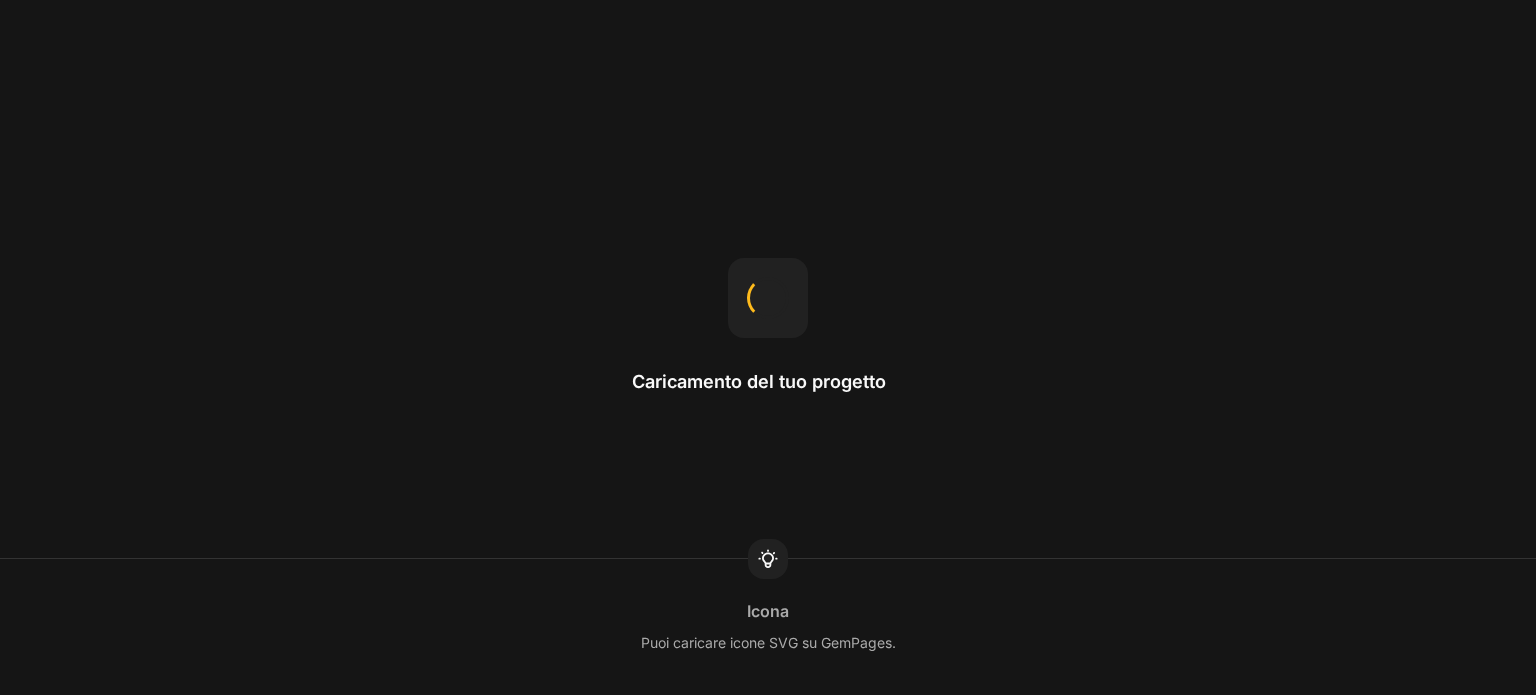 scroll, scrollTop: 0, scrollLeft: 0, axis: both 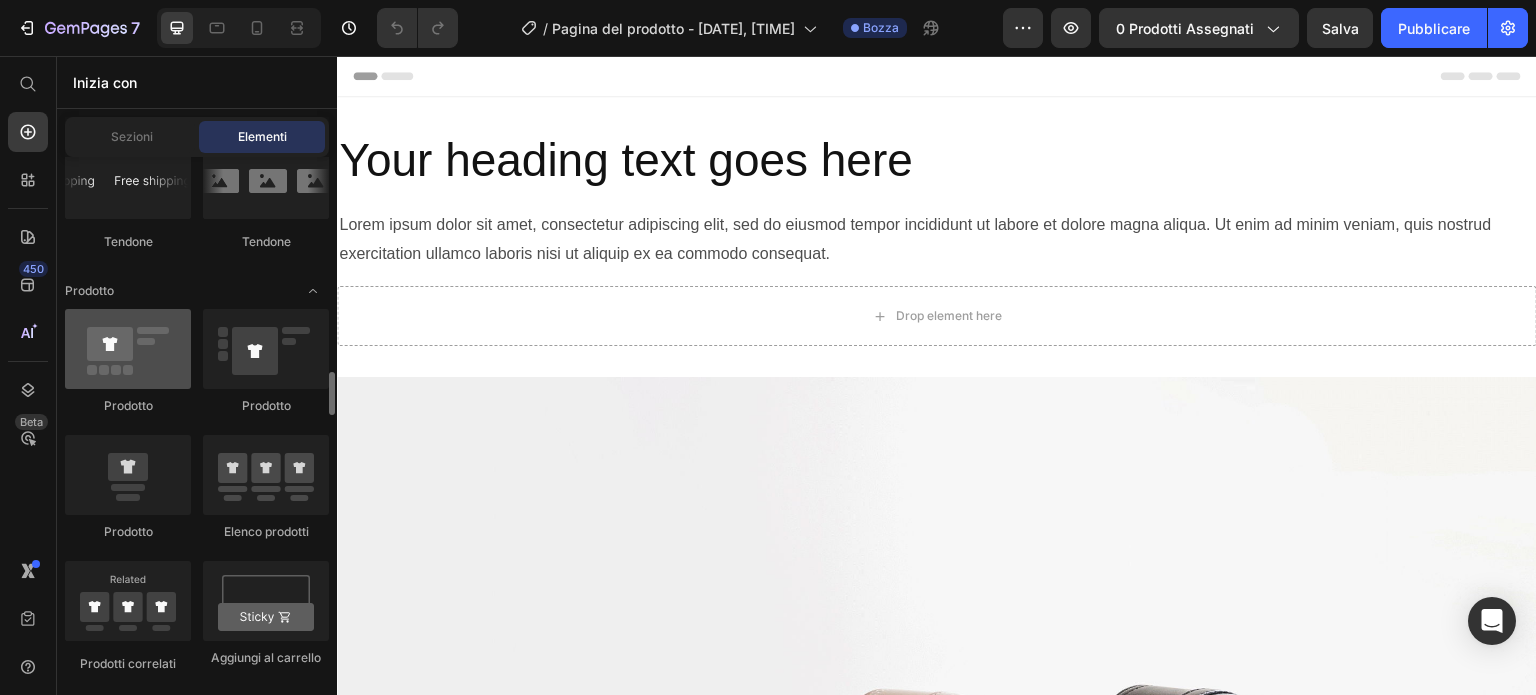 click at bounding box center [128, 349] 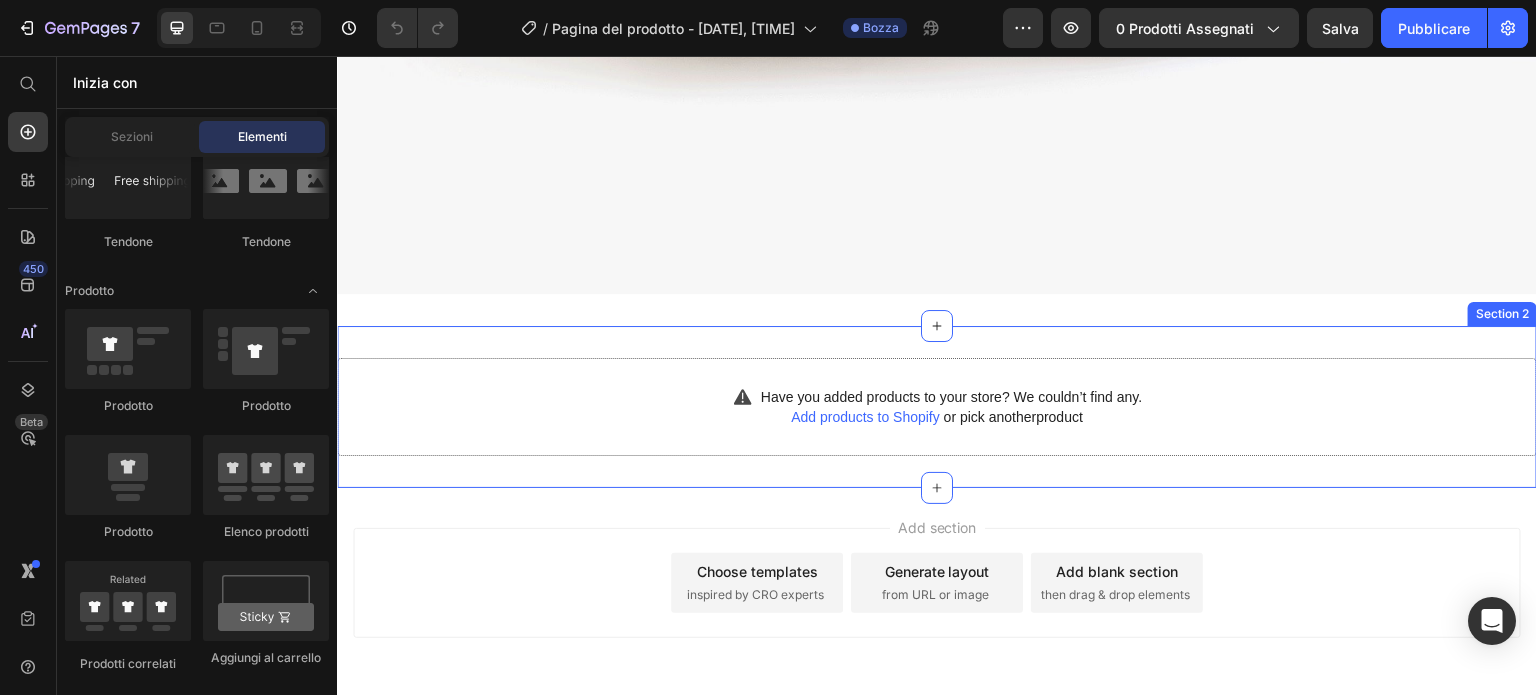 scroll, scrollTop: 1052, scrollLeft: 0, axis: vertical 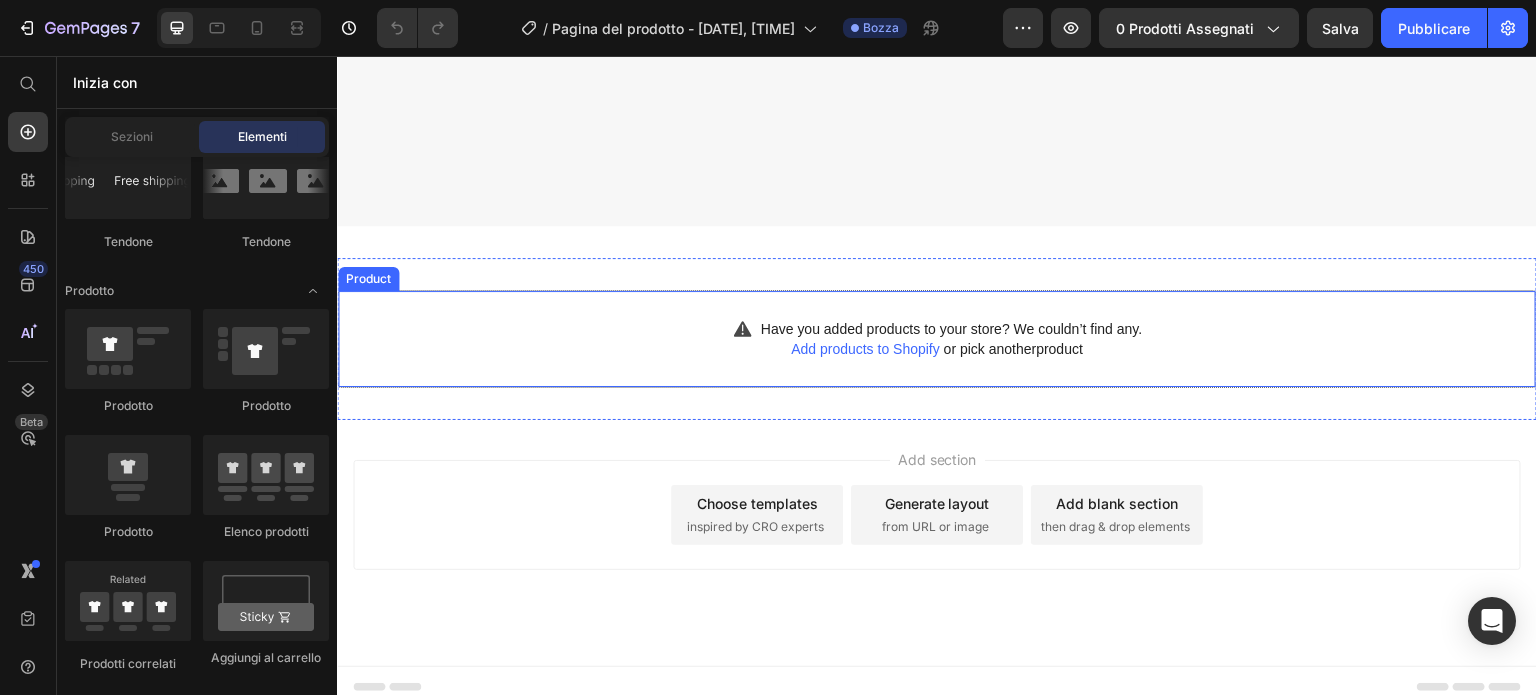 click on "Add products to Shopify" at bounding box center (865, 349) 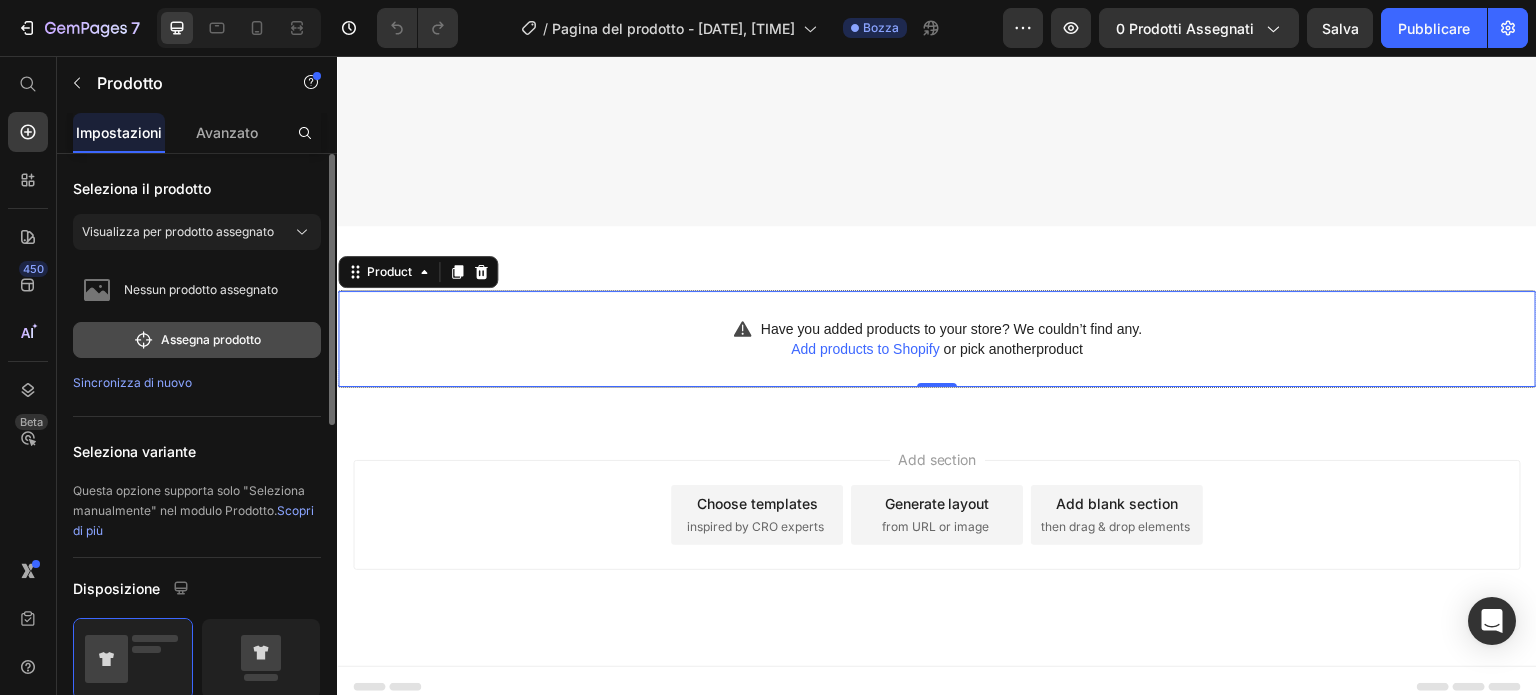 click 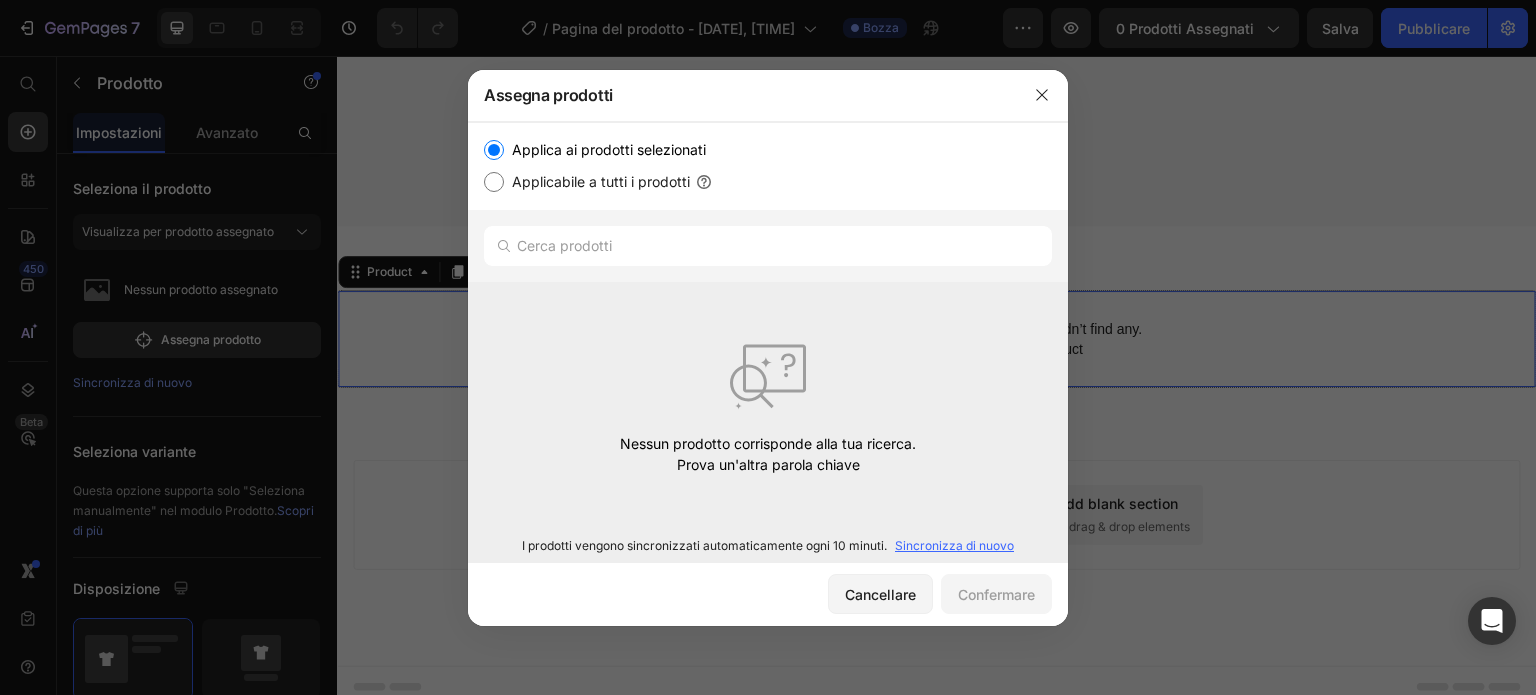 click on "Applicabile a tutti i prodotti" at bounding box center [601, 181] 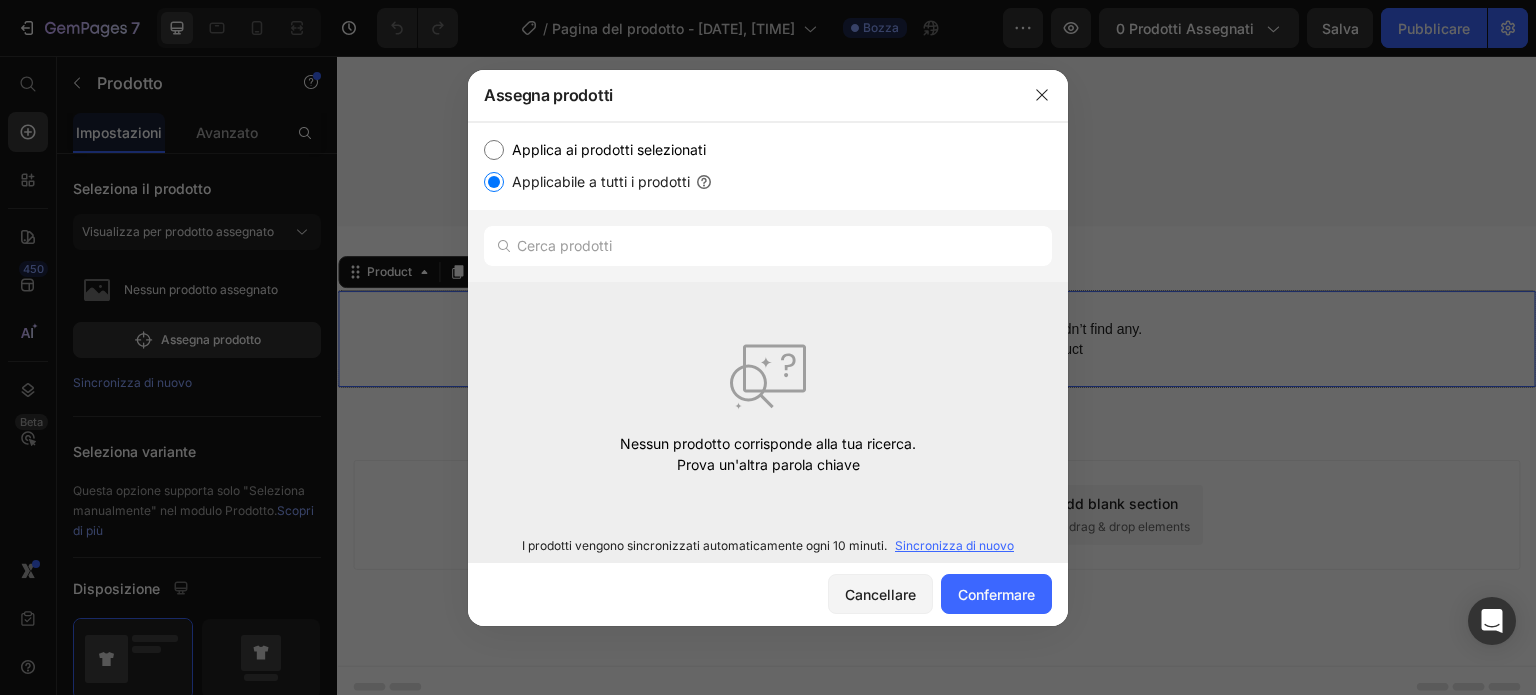 click on "Applica ai prodotti selezionati" at bounding box center [609, 149] 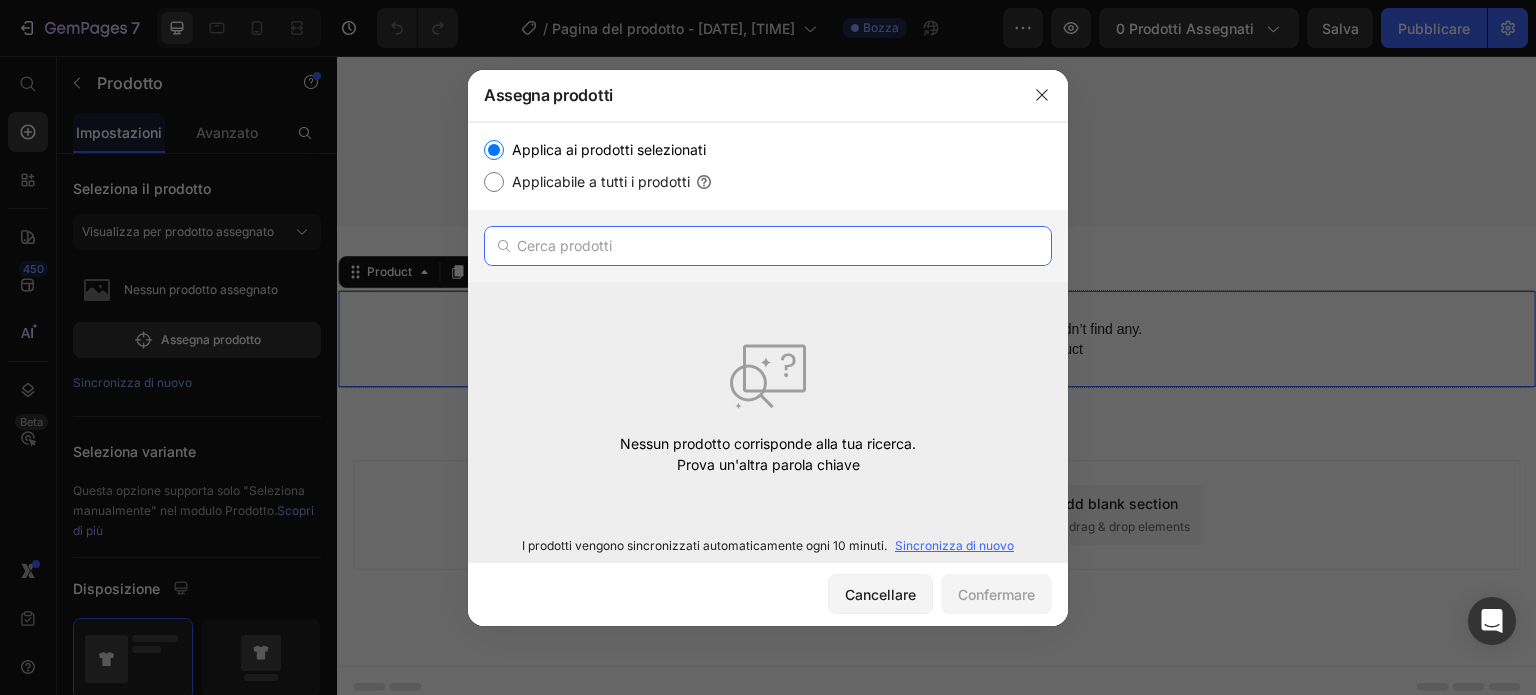 click at bounding box center [768, 246] 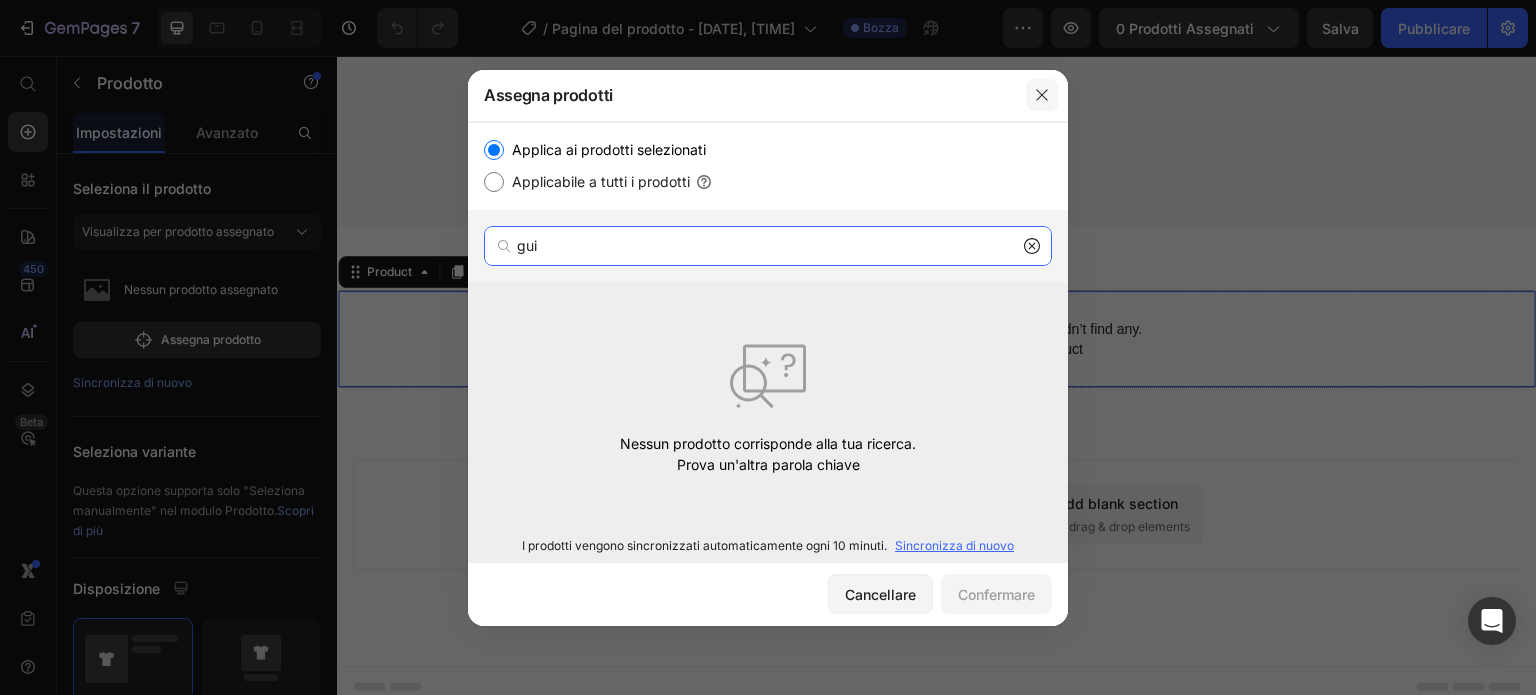 type on "gui" 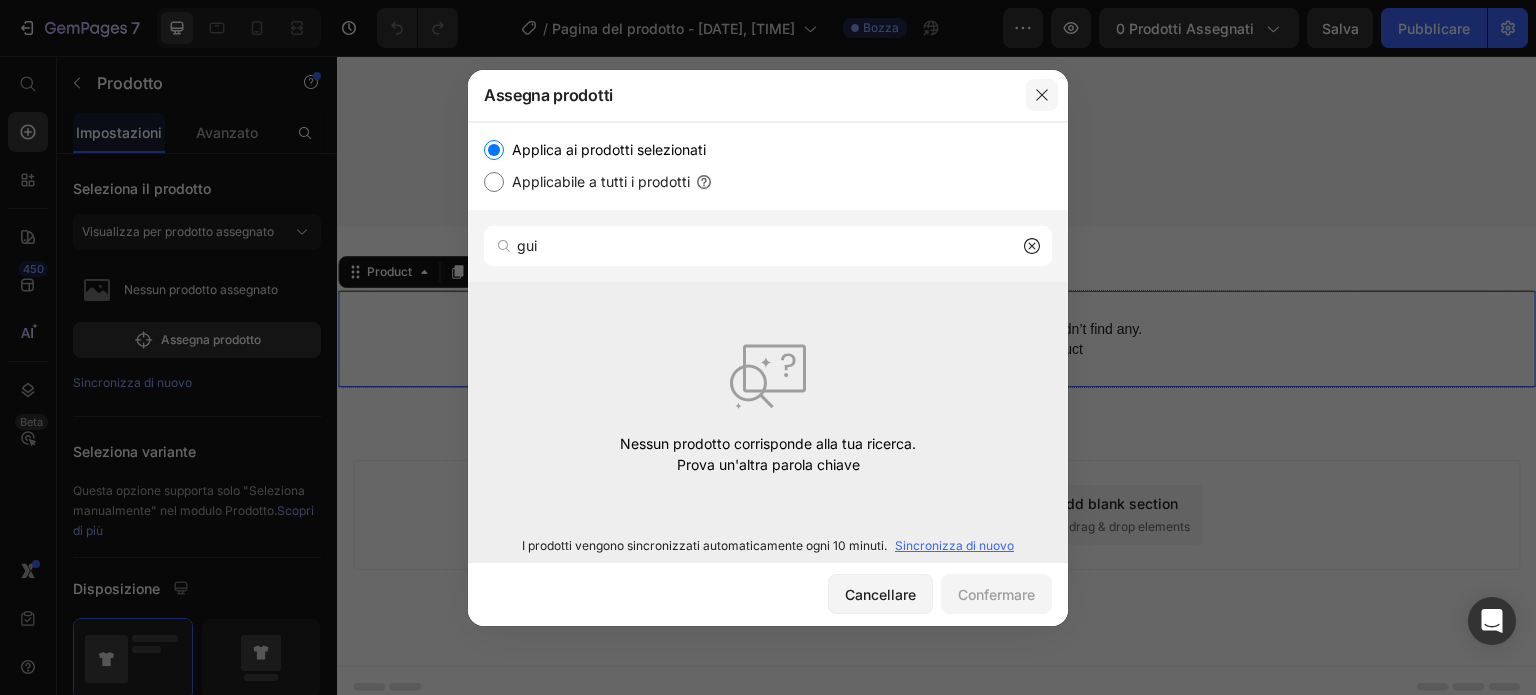 click 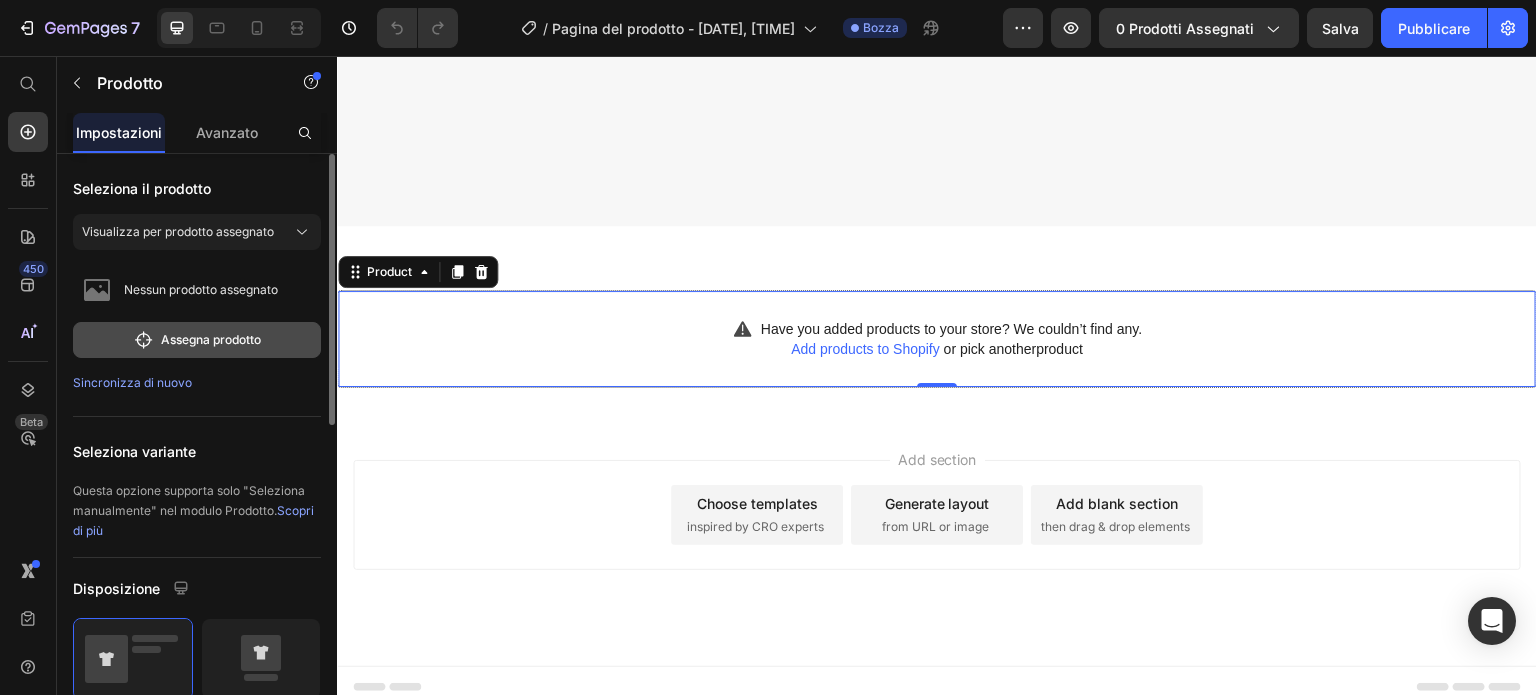 click on "Assegna prodotto" at bounding box center [211, 339] 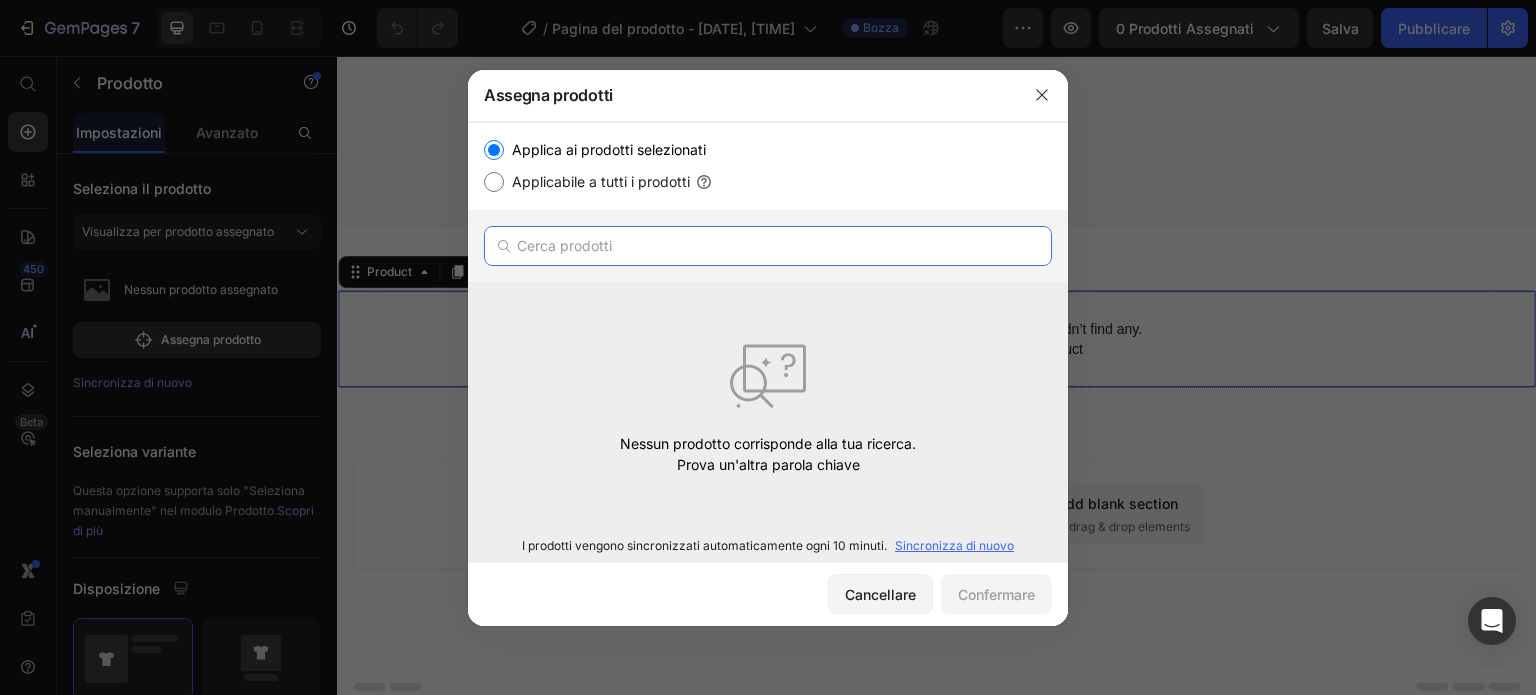 click at bounding box center (768, 246) 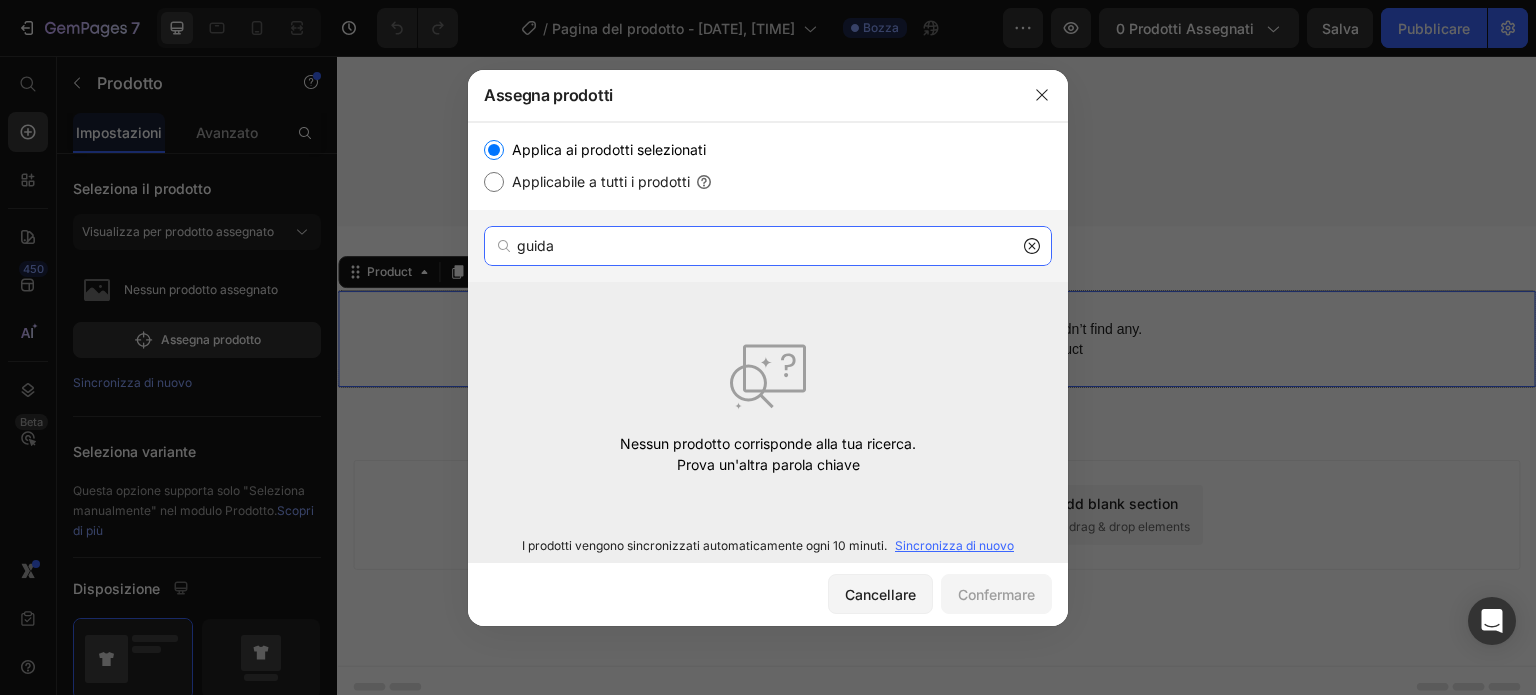 type on "guida" 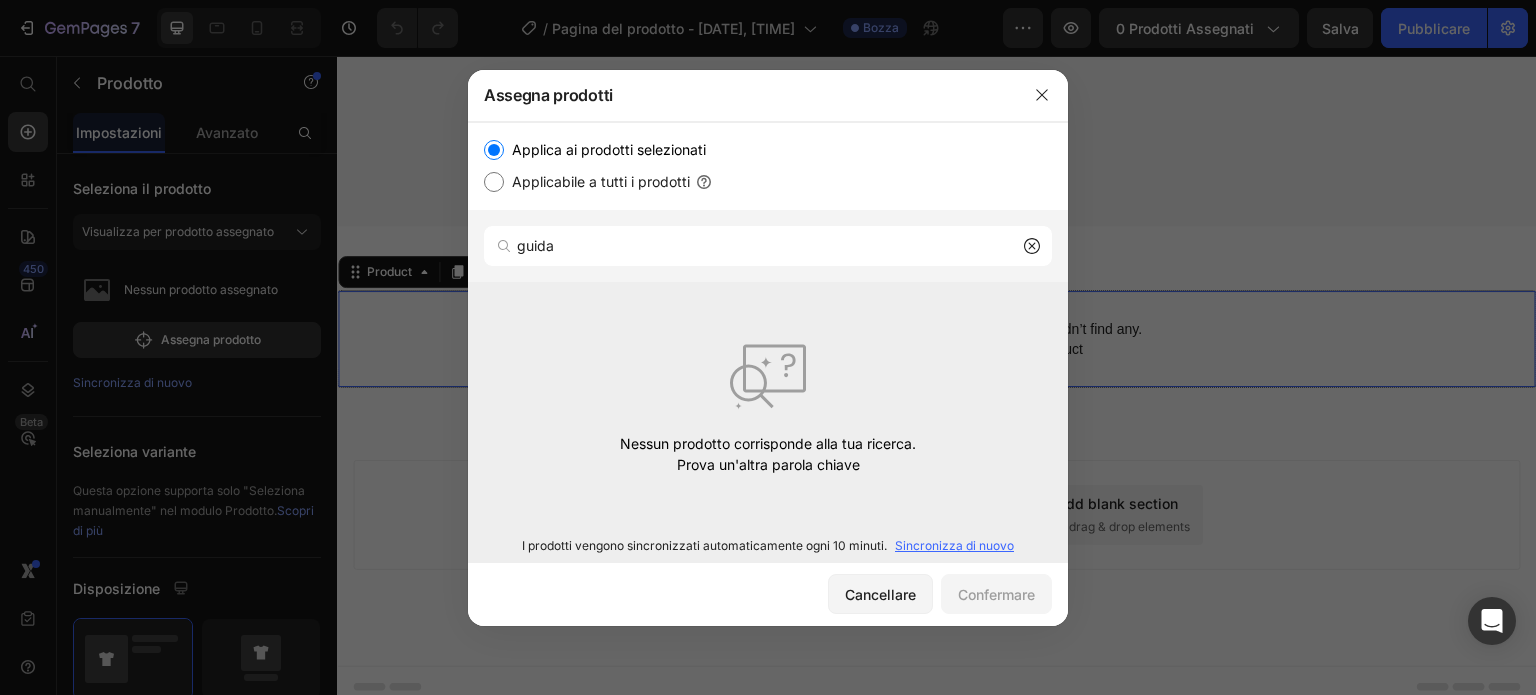 click on "Sincronizza di nuovo" at bounding box center (954, 545) 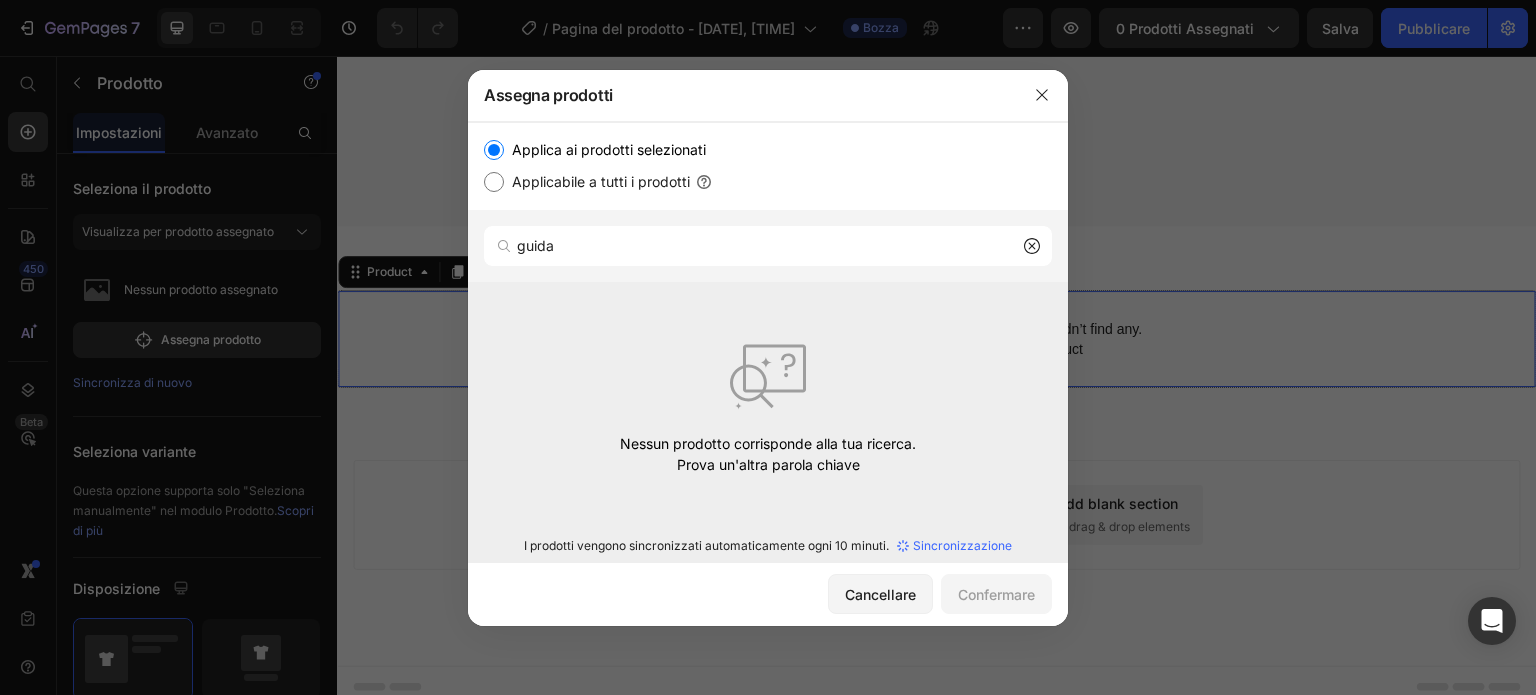 type 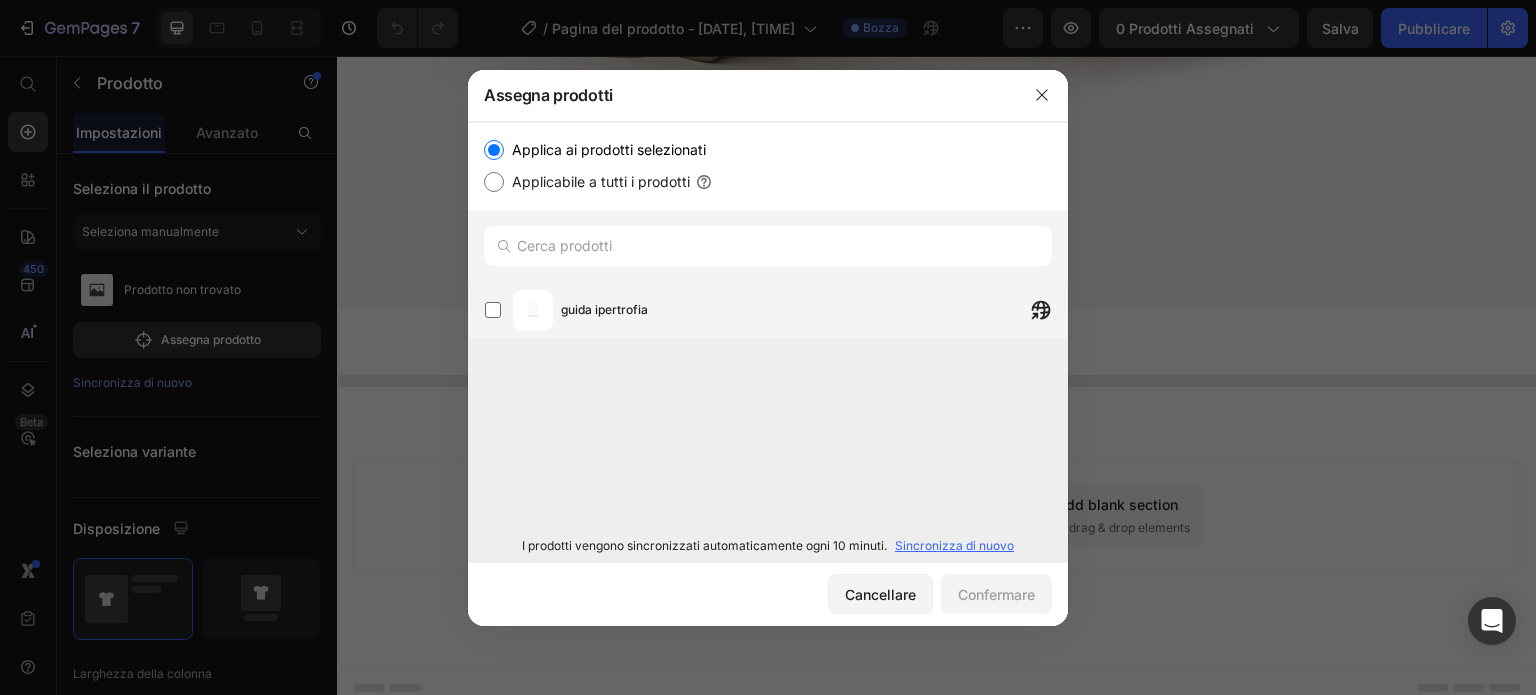 scroll, scrollTop: 1052, scrollLeft: 0, axis: vertical 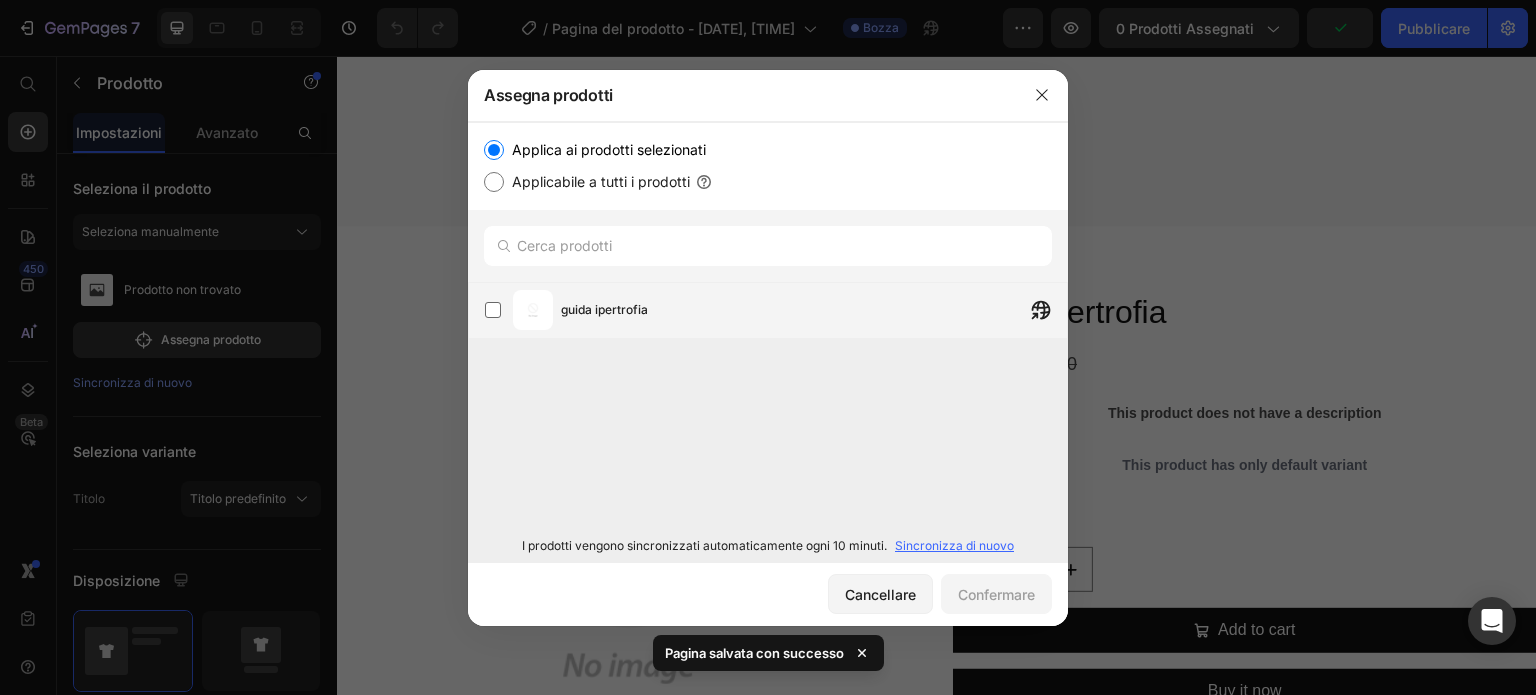 click at bounding box center (533, 310) 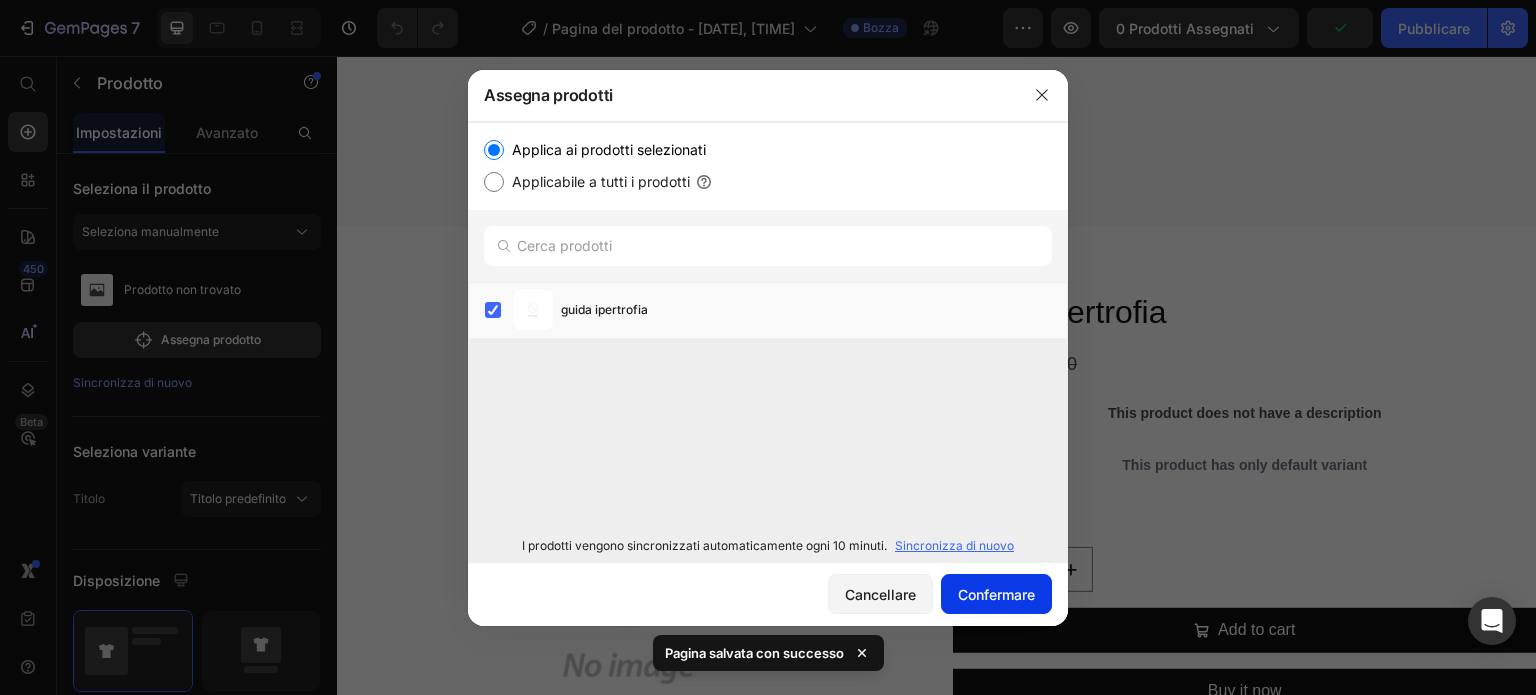click on "Confermare" at bounding box center (996, 594) 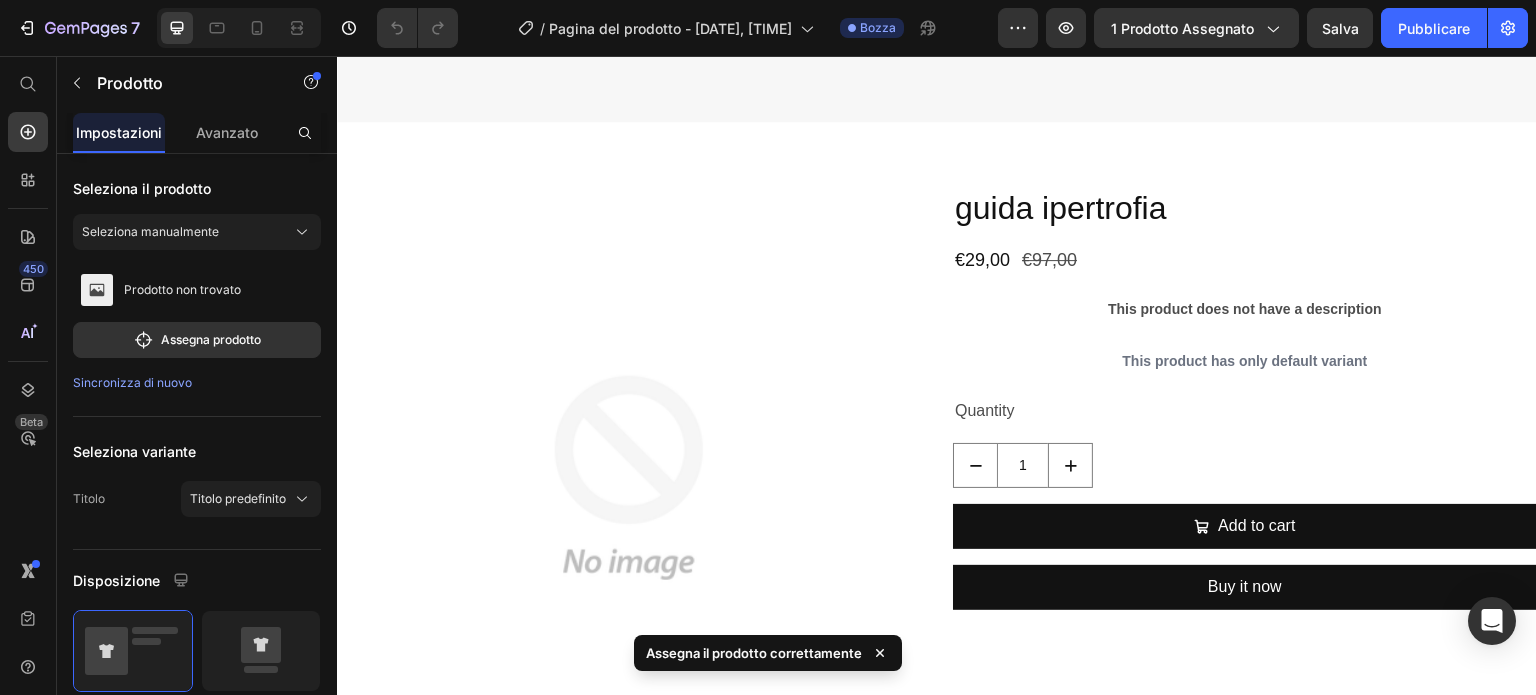 scroll, scrollTop: 1152, scrollLeft: 0, axis: vertical 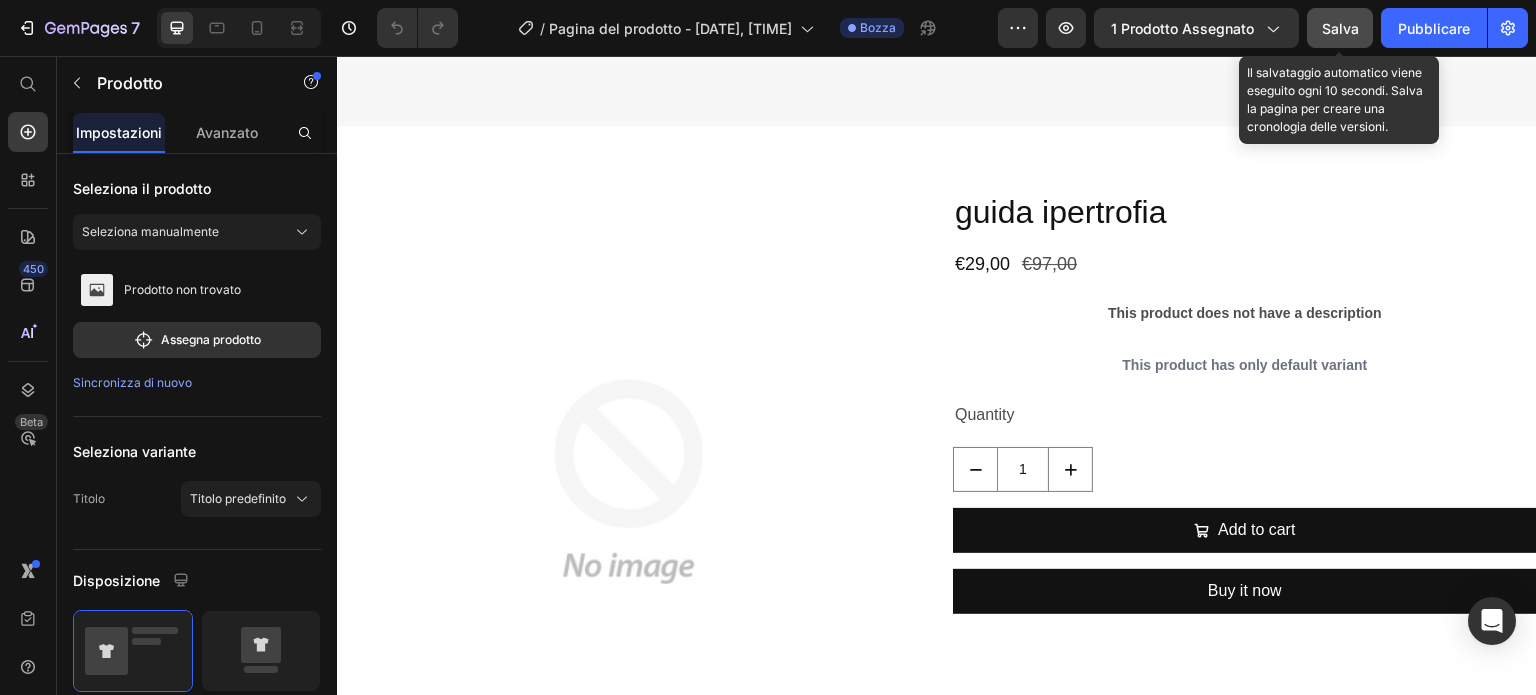click on "Salva" at bounding box center (1340, 28) 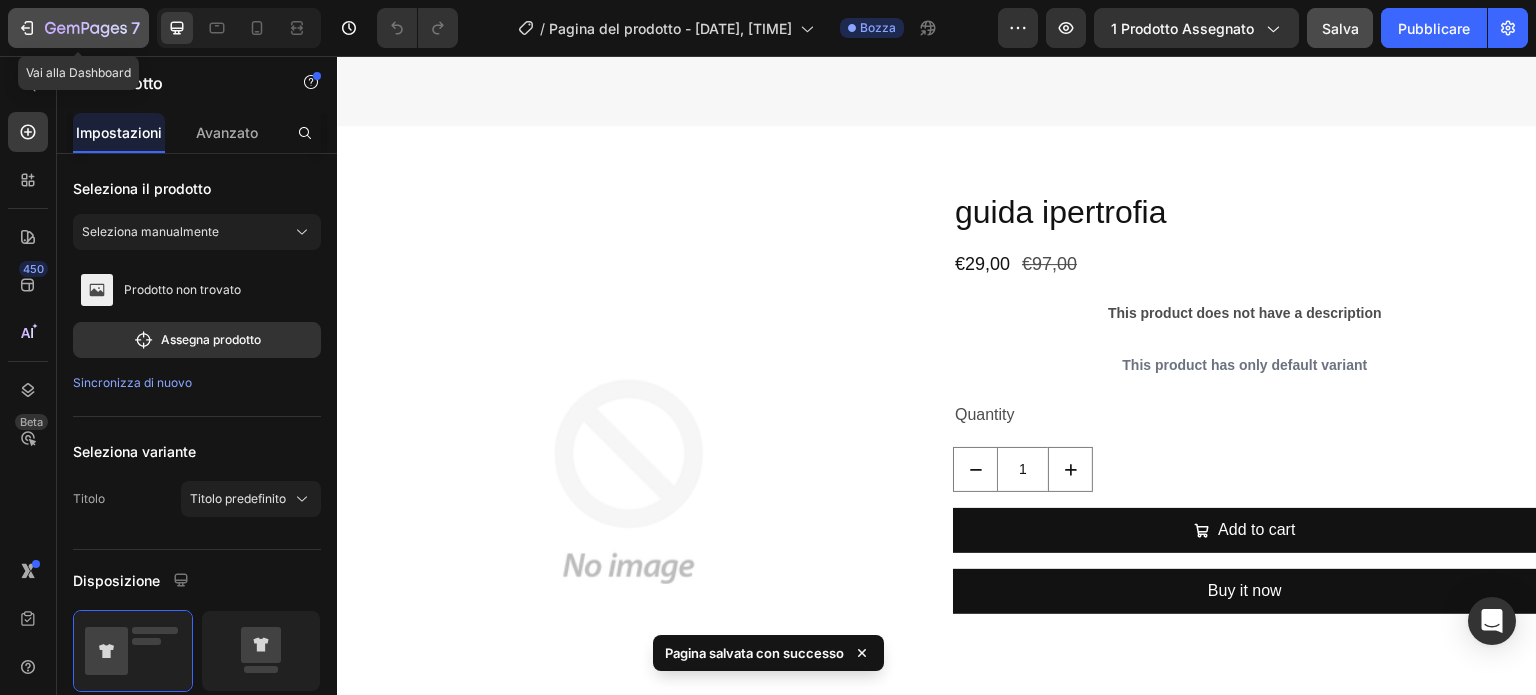 click 